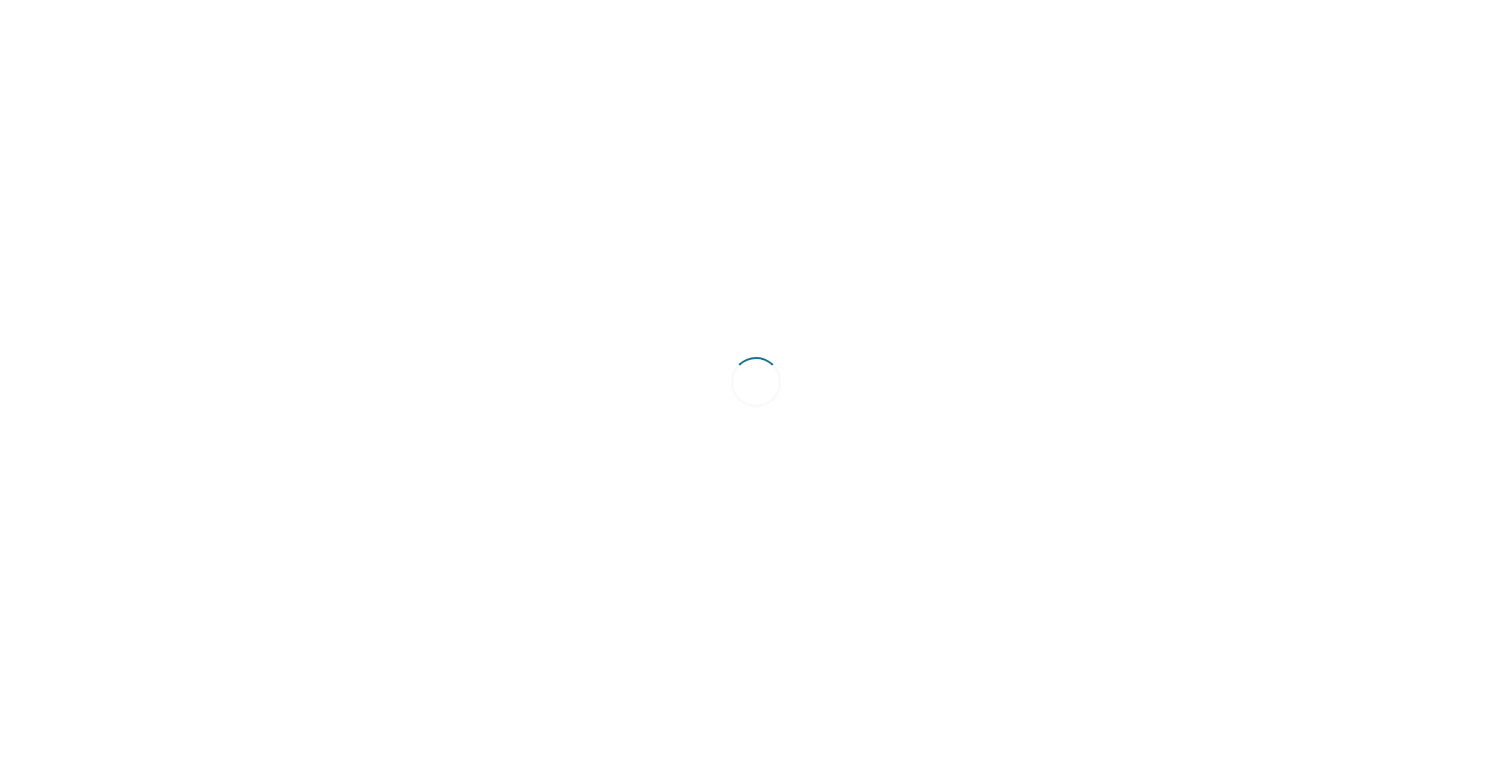 scroll, scrollTop: 0, scrollLeft: 0, axis: both 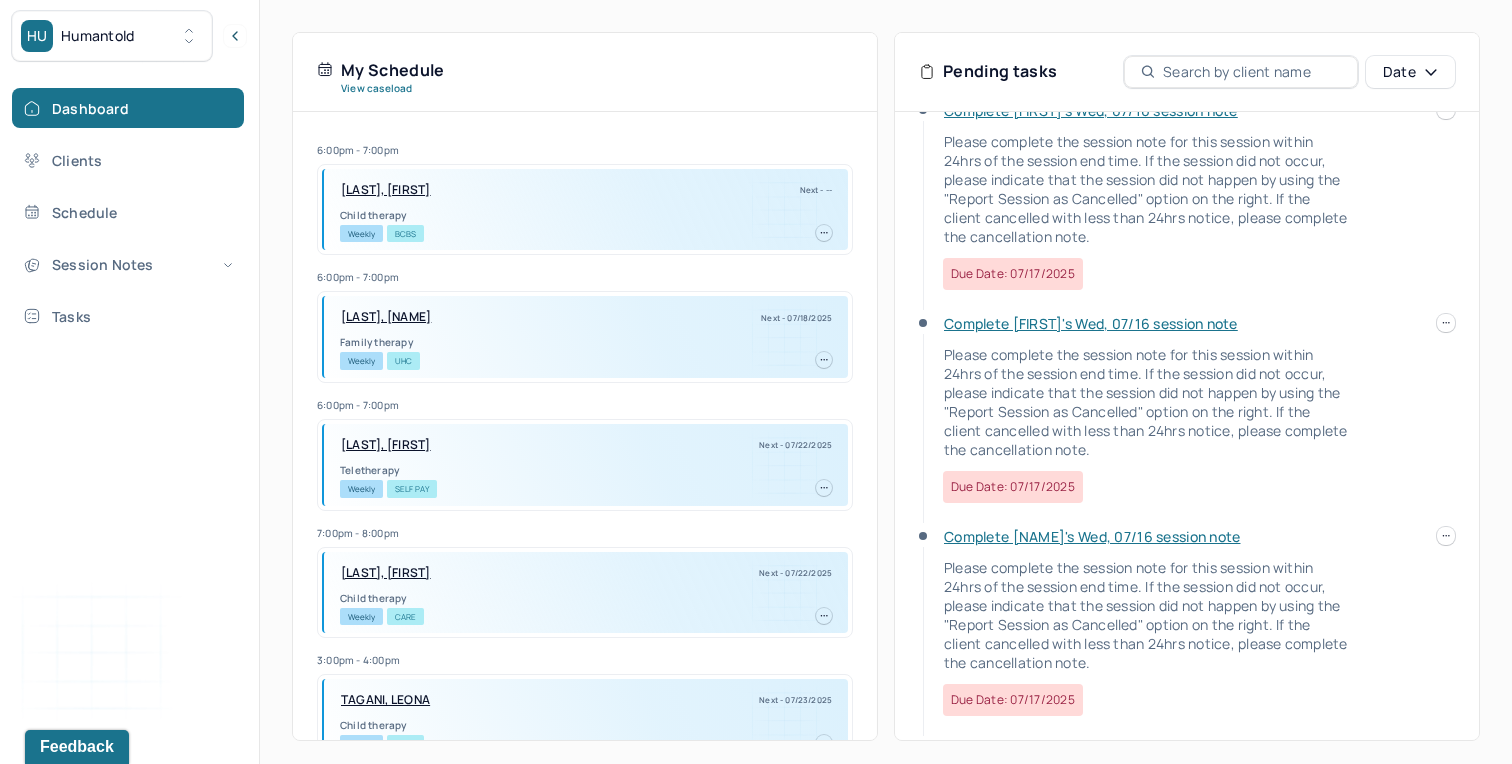click at bounding box center (1446, 323) 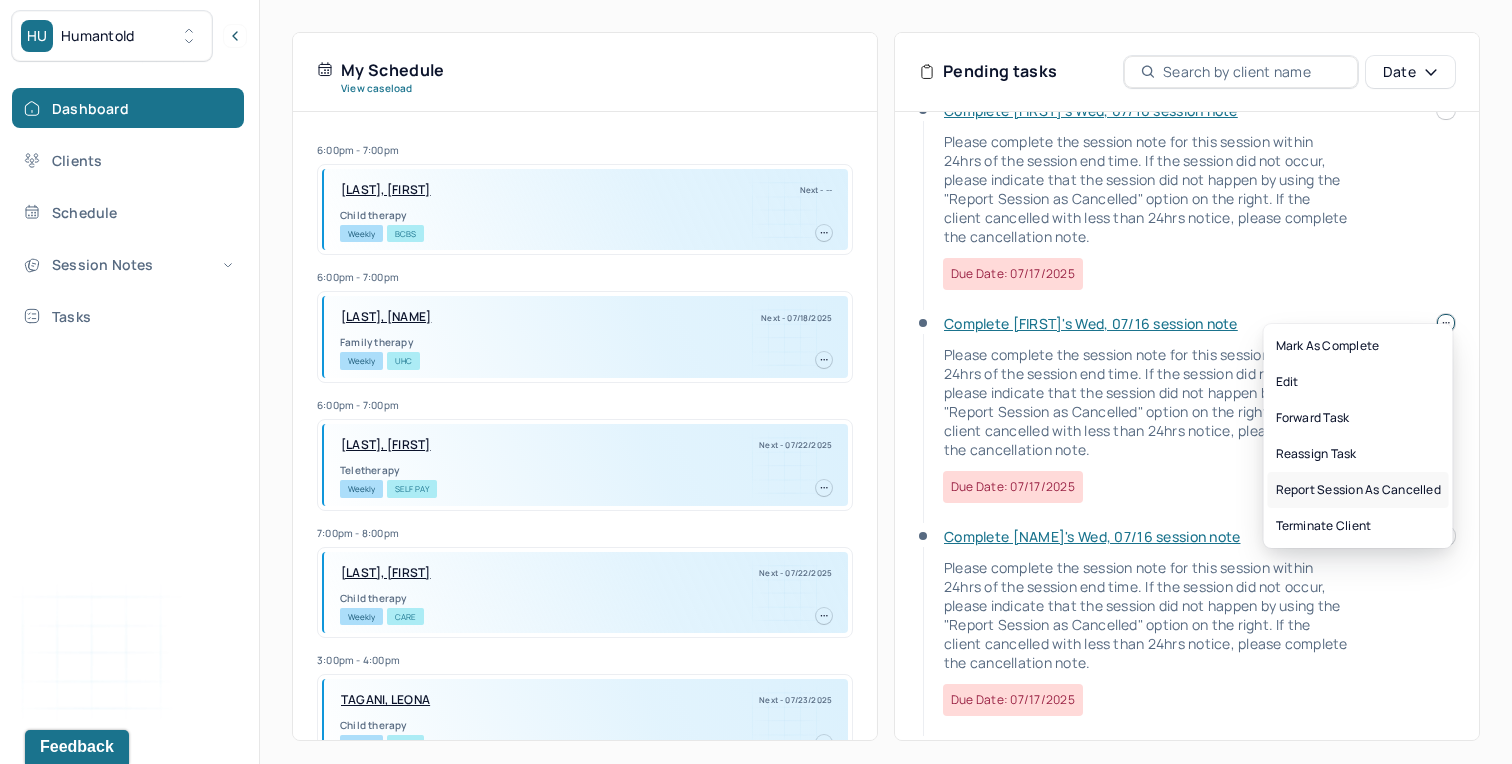 click on "Report session as cancelled" at bounding box center (1358, 490) 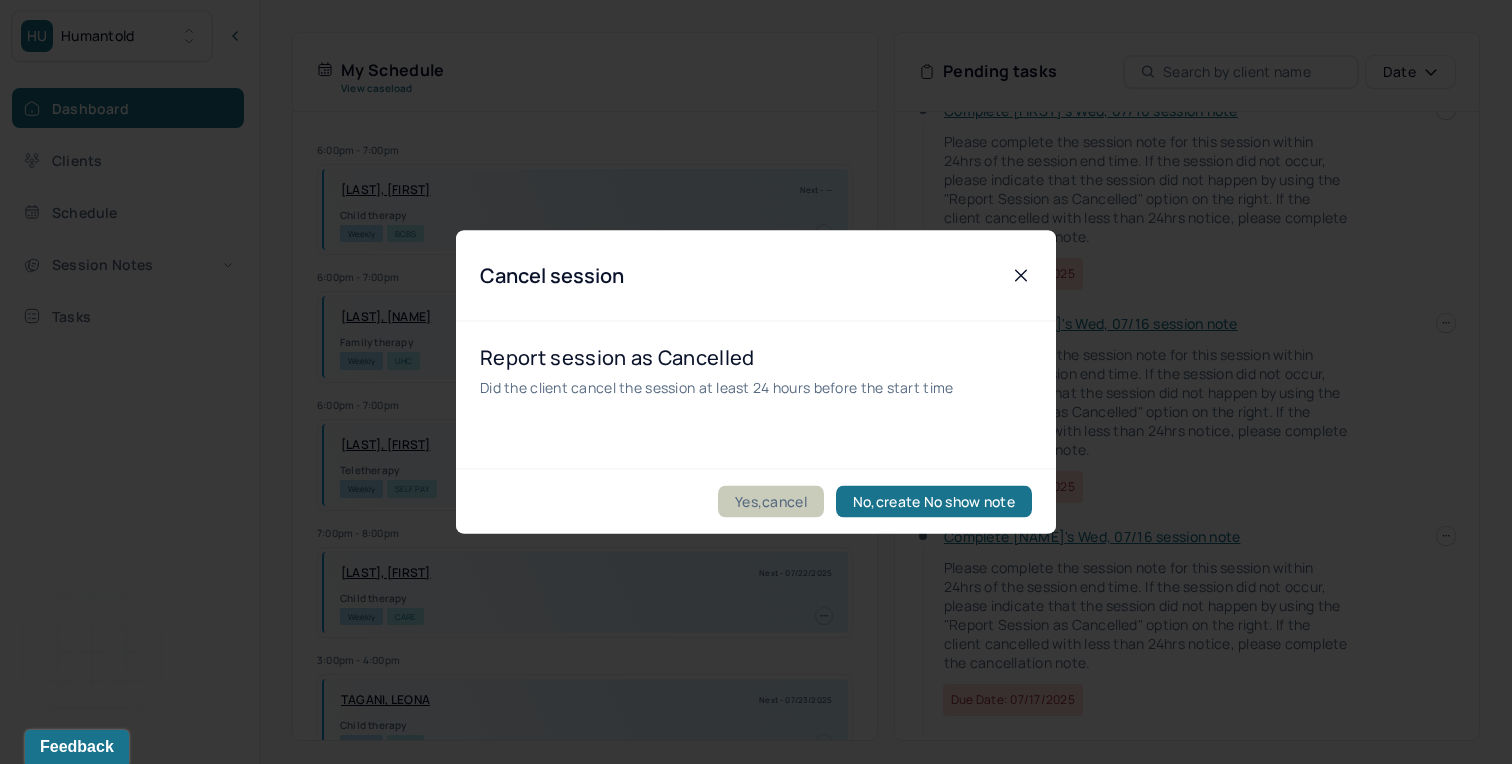 click on "Yes,cancel" at bounding box center (771, 502) 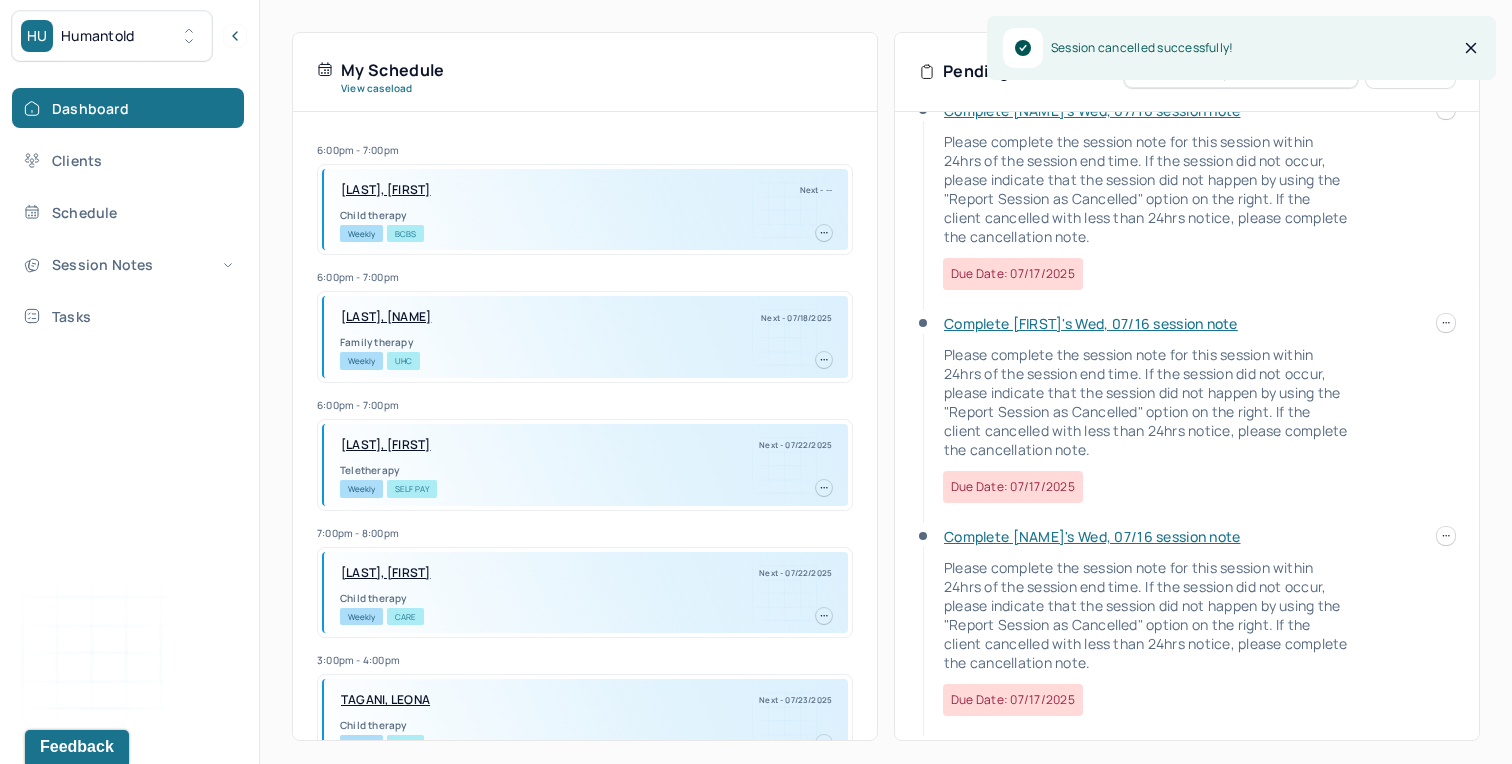 scroll, scrollTop: 256, scrollLeft: 0, axis: vertical 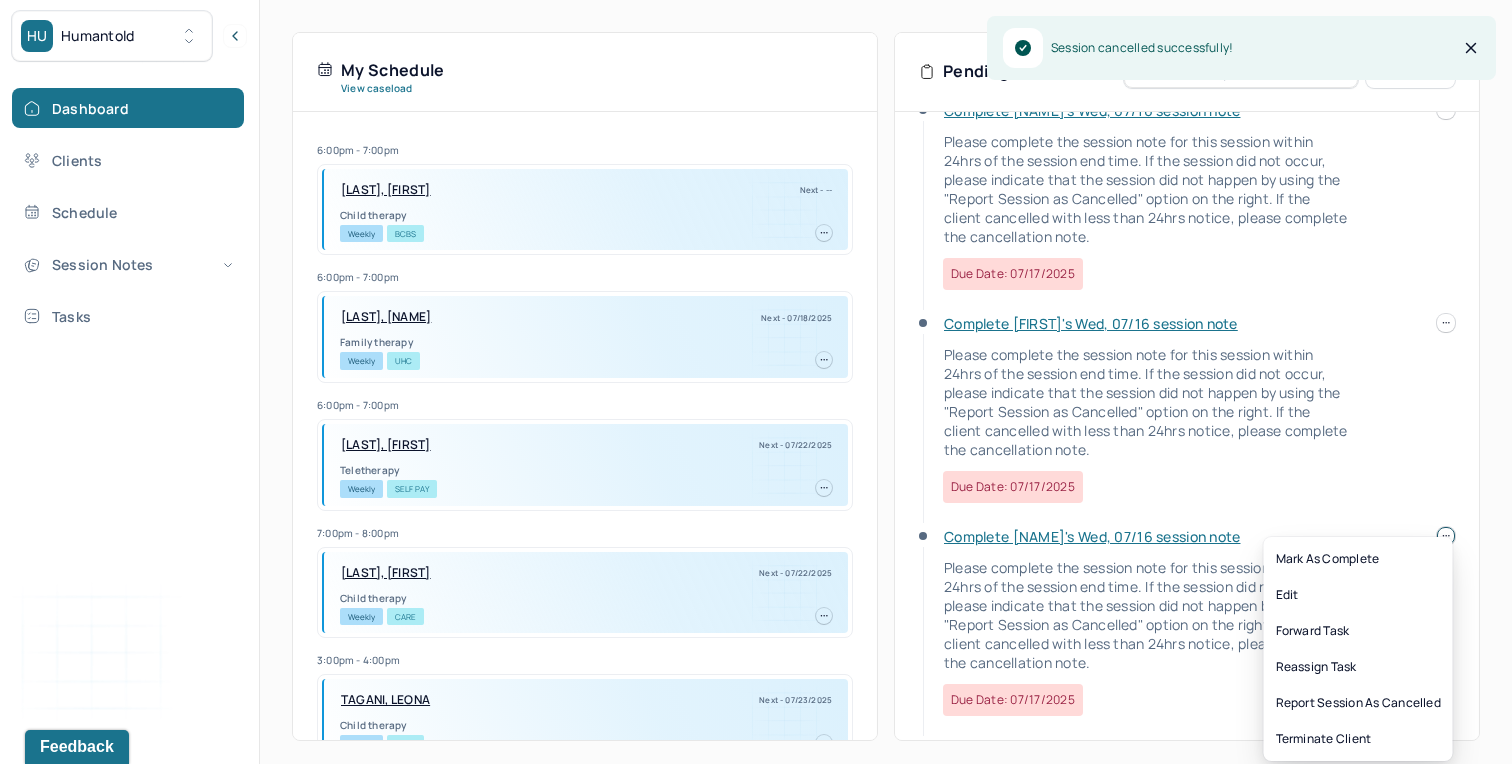 click on "HU Humantold       Dashboard Clients Schedule Session Notes Tasks AX Amy   Xia Qian Li provider   Logout   Diagnosis codes on session notes are currently limited to one (1). Only input the primary diagnosis.       Search by client name, chart number     FAQs     AX Amy Let’s get you started 🚀 You can manage your caseload and availability here   this week   SESSIONS SCHEDULED 9 COMPLETED NOTES 3 LATE NOTES 0 My Schedule View caseload 6:00pm - 7:00pm   GUYARD, ZOE   Next - -- Child therapy Weekly BCBS     6:00pm - 7:00pm   WU, XINYI   Next - 07/18/2025 Family therapy Weekly UHC     6:00pm - 7:00pm   VINK, KAILYN   Next - 07/22/2025 Teletherapy Weekly Self Pay     7:00pm - 8:00pm   BRINGLEY, LOUISE   Next - 07/22/2025 Child therapy Weekly CARE     3:00pm - 4:00pm   TAGANI, LEONA   Next - 07/23/2025 Child therapy Weekly BCBS     5:00pm - 6:00pm   CLEMENT, CHANTEL   Next - 07/23/2025 Individual therapy Weekly CARE     12:00pm - 1:00pm   LEBIGRE, CARRIE   Next - 07/23/2025 Weekly BCBS" at bounding box center [756, 160] 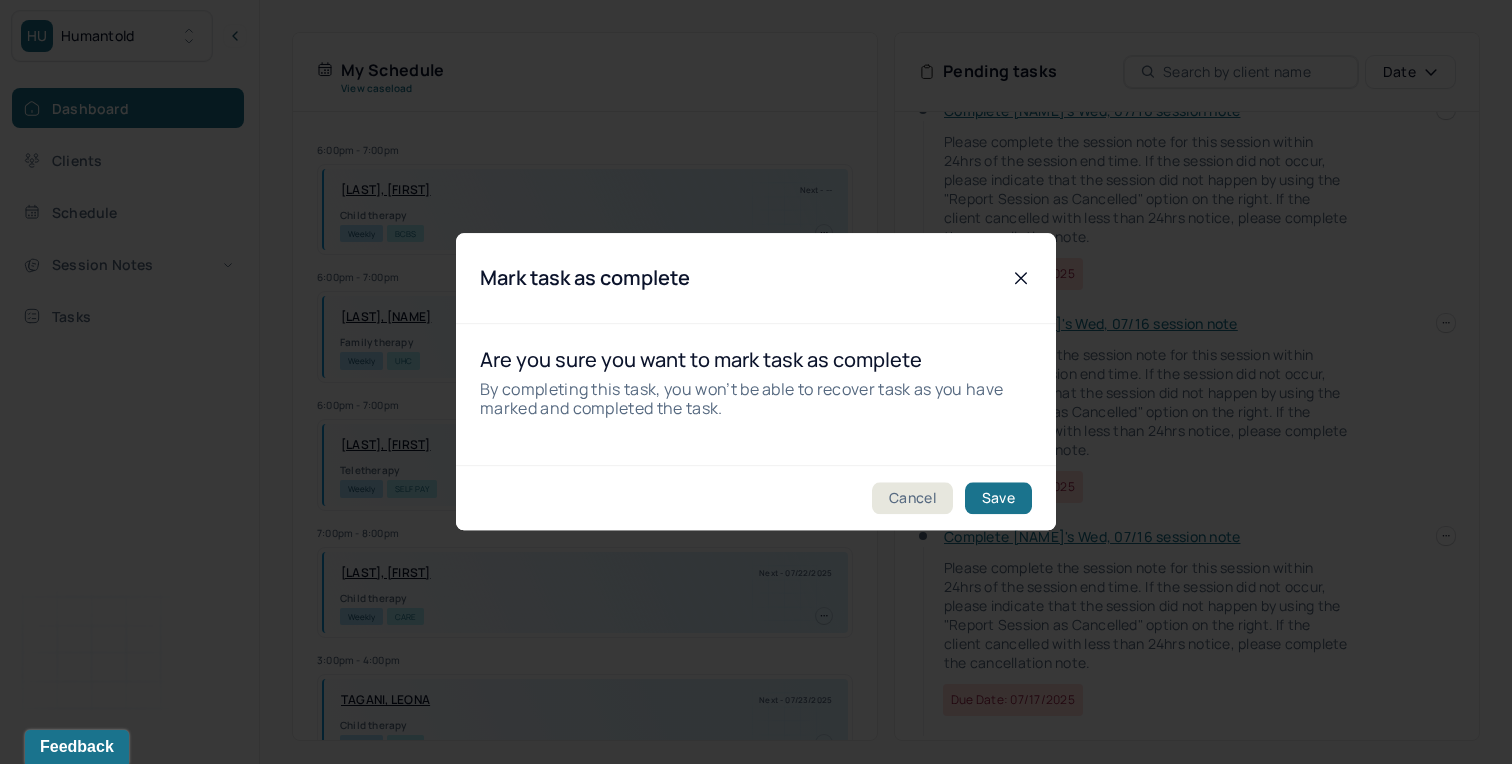 click 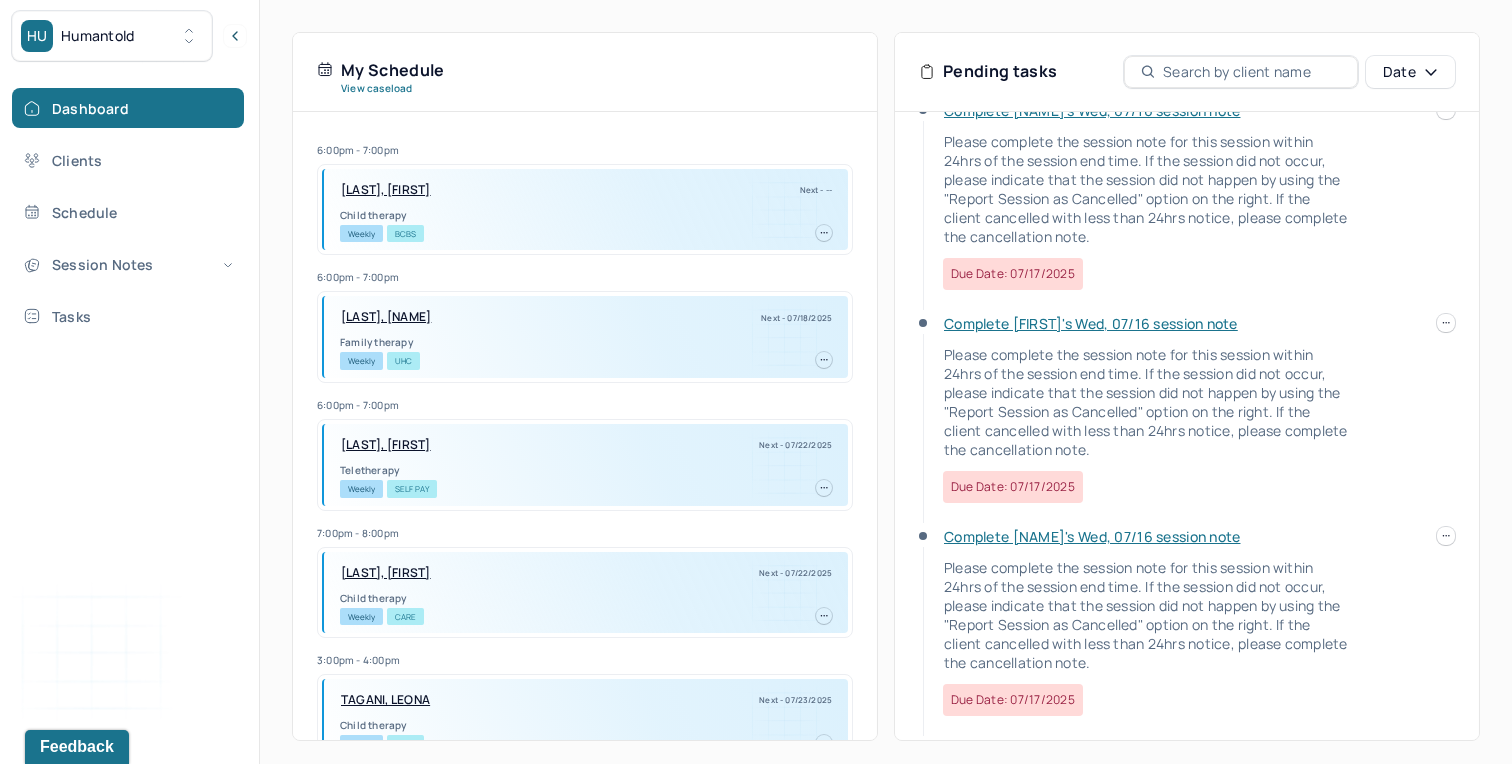 click 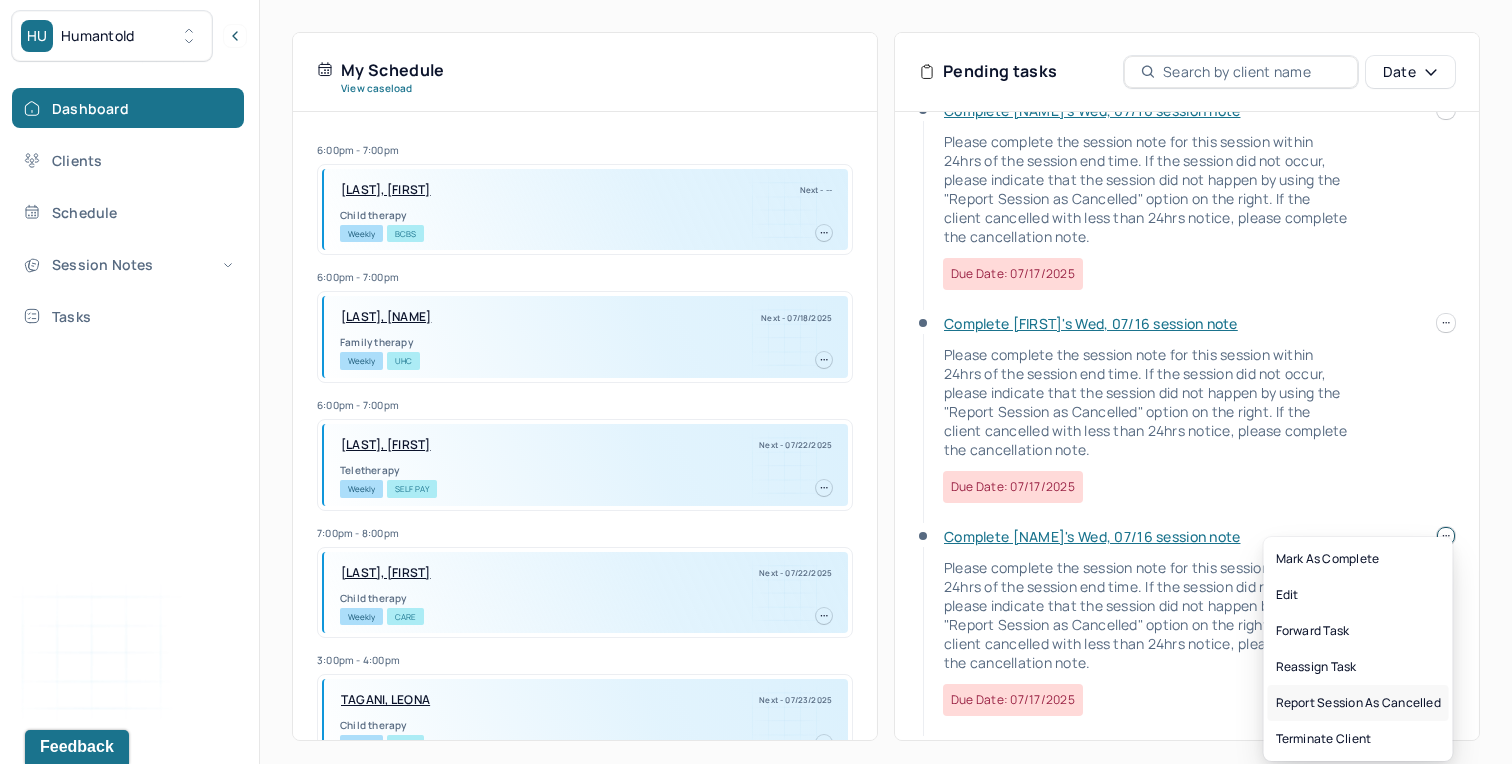 click on "Report session as cancelled" at bounding box center (1358, 703) 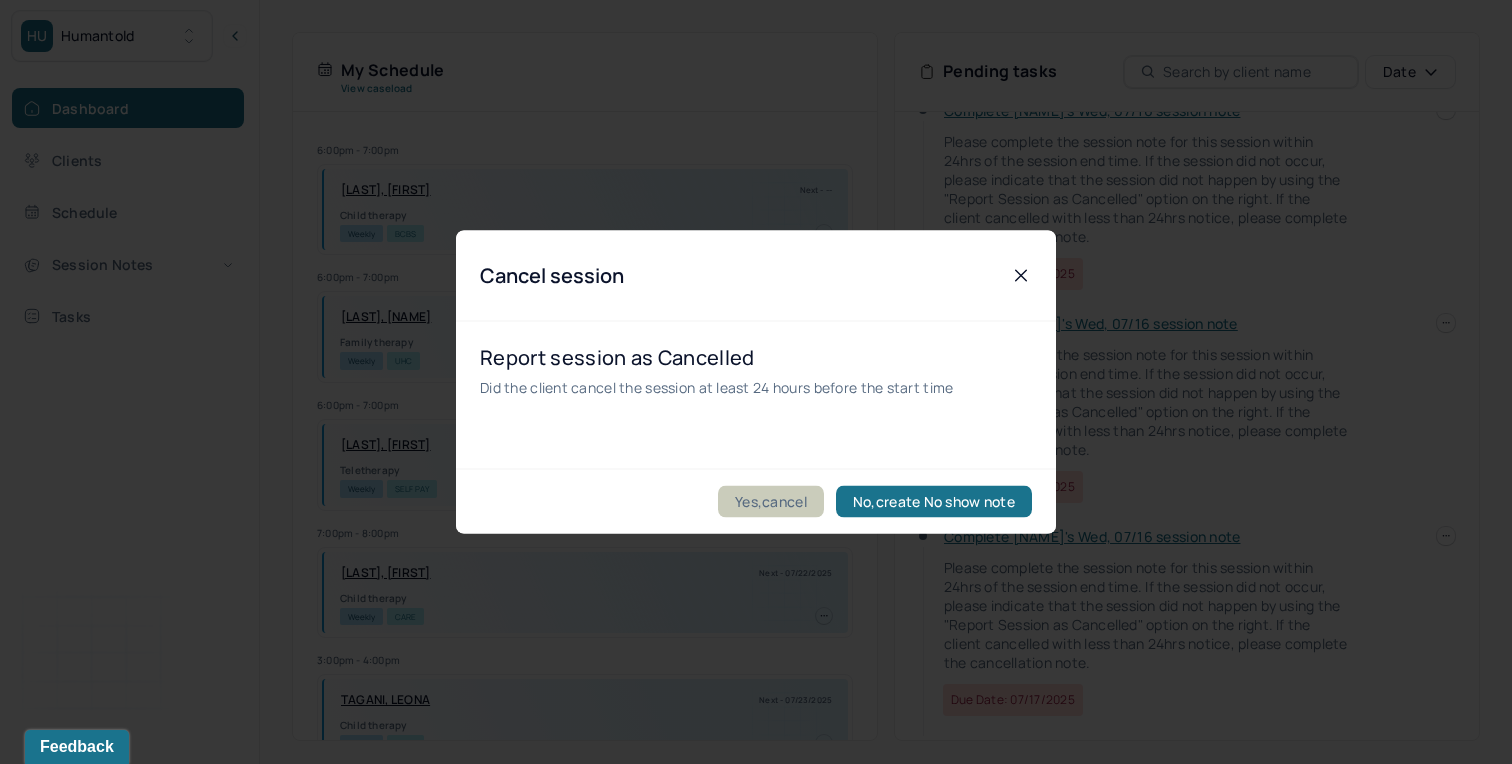 click on "Yes,cancel" at bounding box center [771, 502] 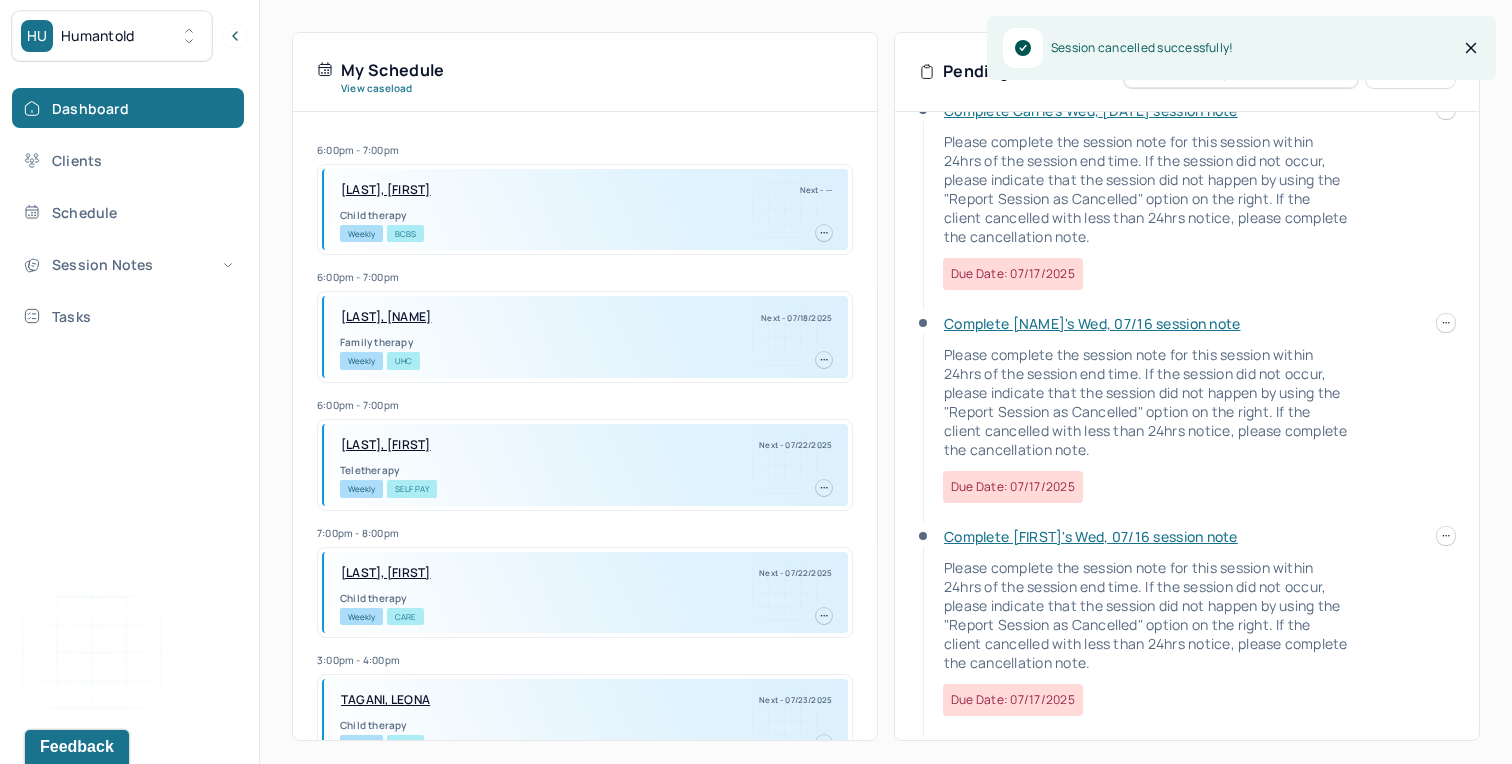 scroll, scrollTop: 43, scrollLeft: 0, axis: vertical 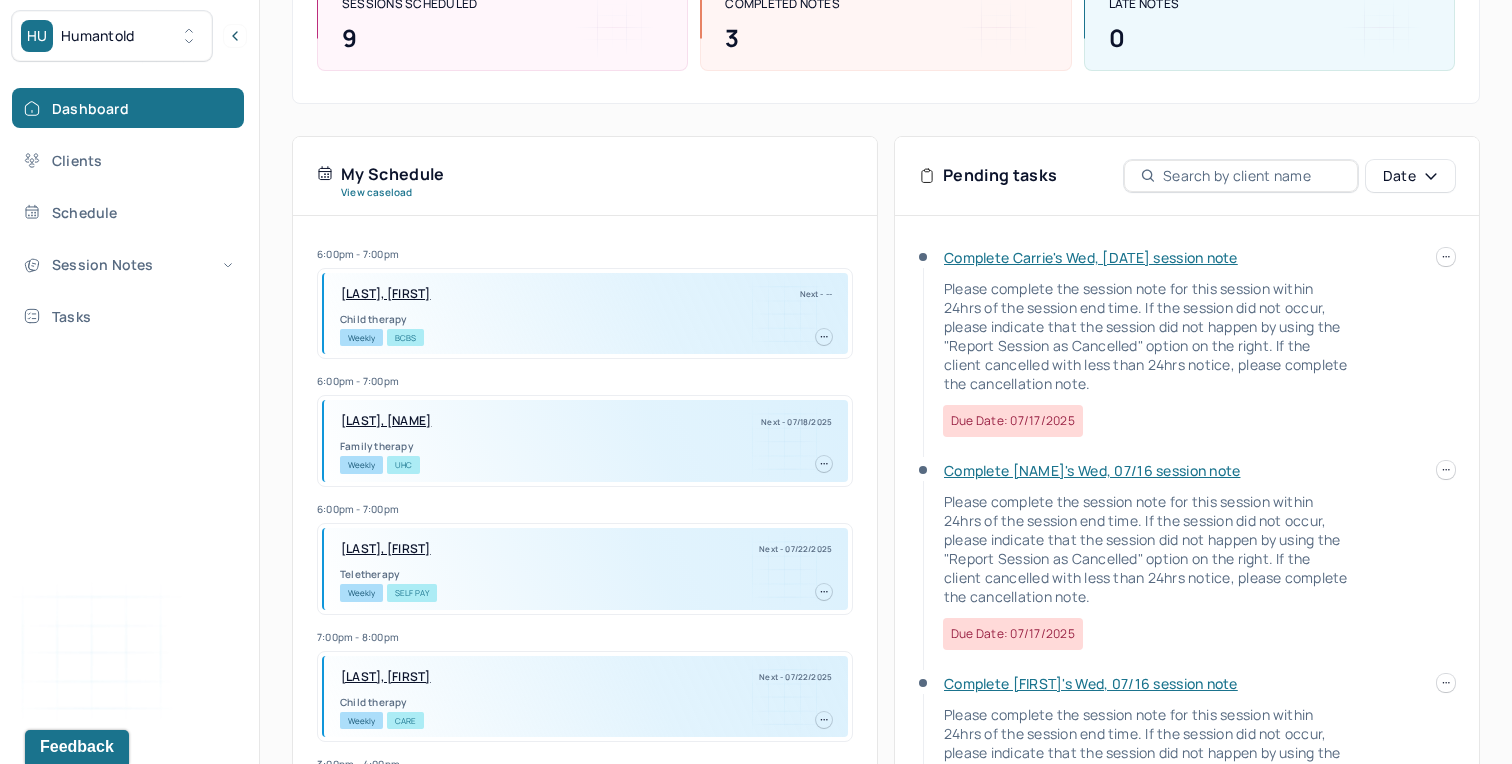 click on "Complete Carrie's Wed, [DATE] session note" at bounding box center [1091, 257] 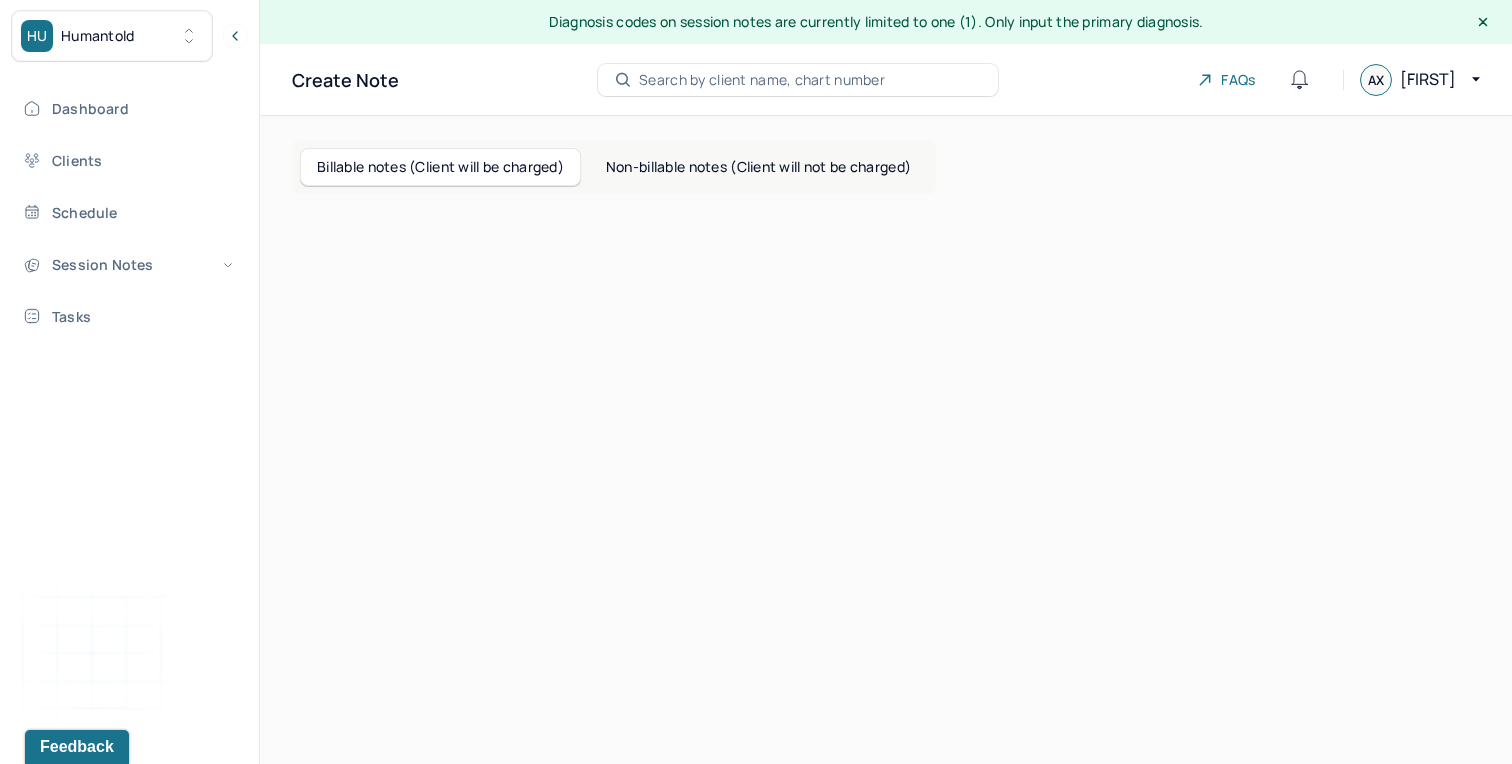 scroll, scrollTop: 0, scrollLeft: 0, axis: both 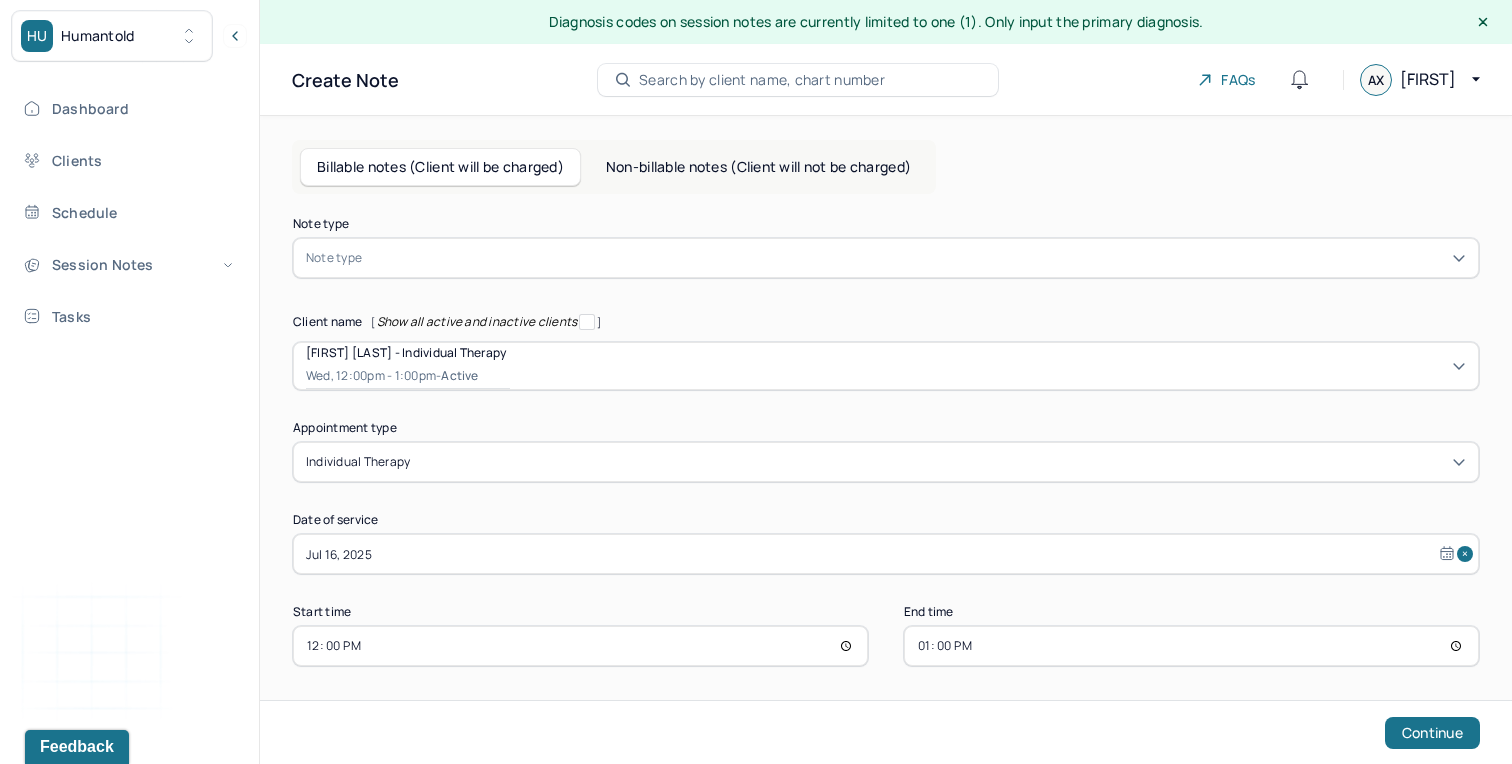 click at bounding box center [916, 258] 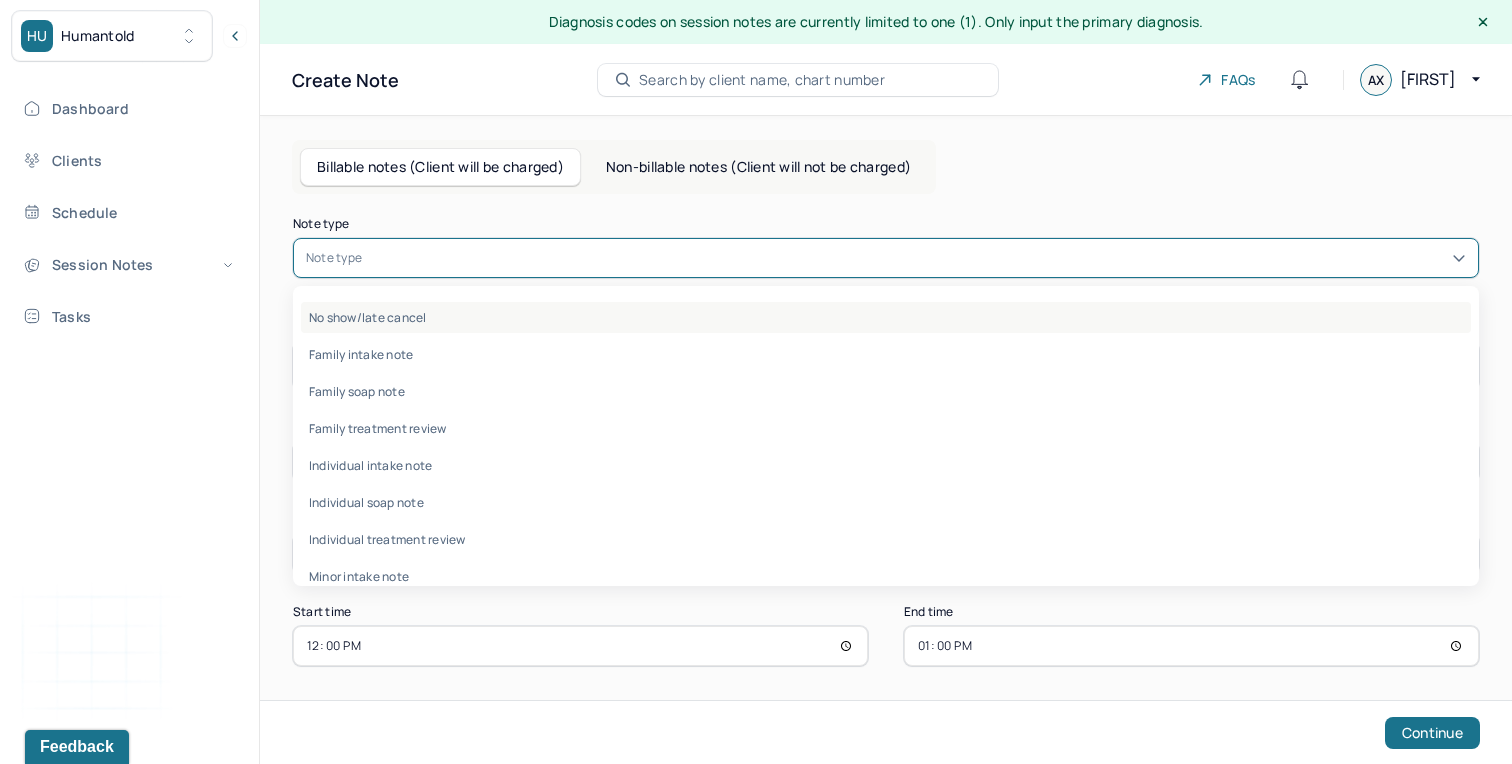 click on "No show/late cancel" at bounding box center (886, 317) 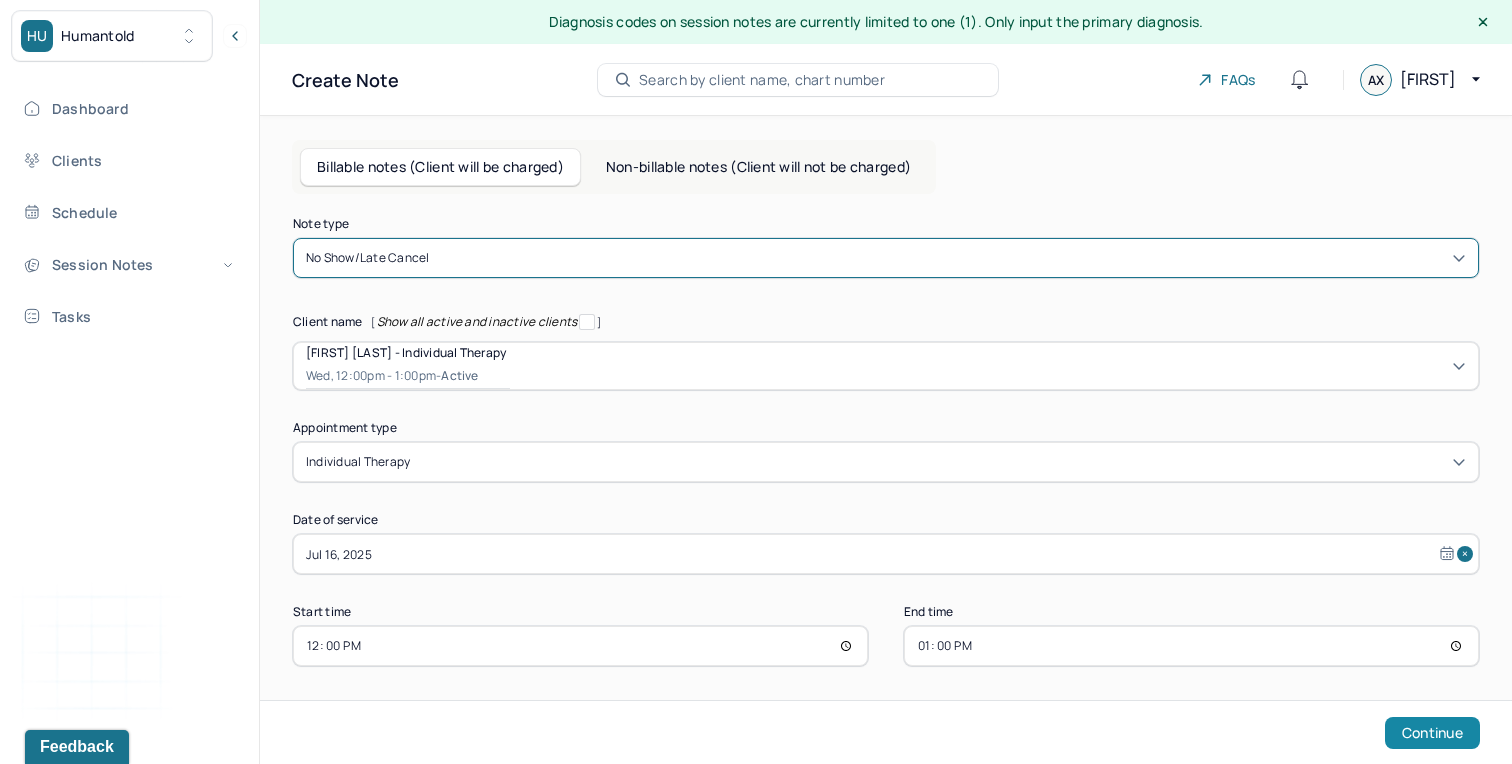 click on "Continue" at bounding box center (1432, 733) 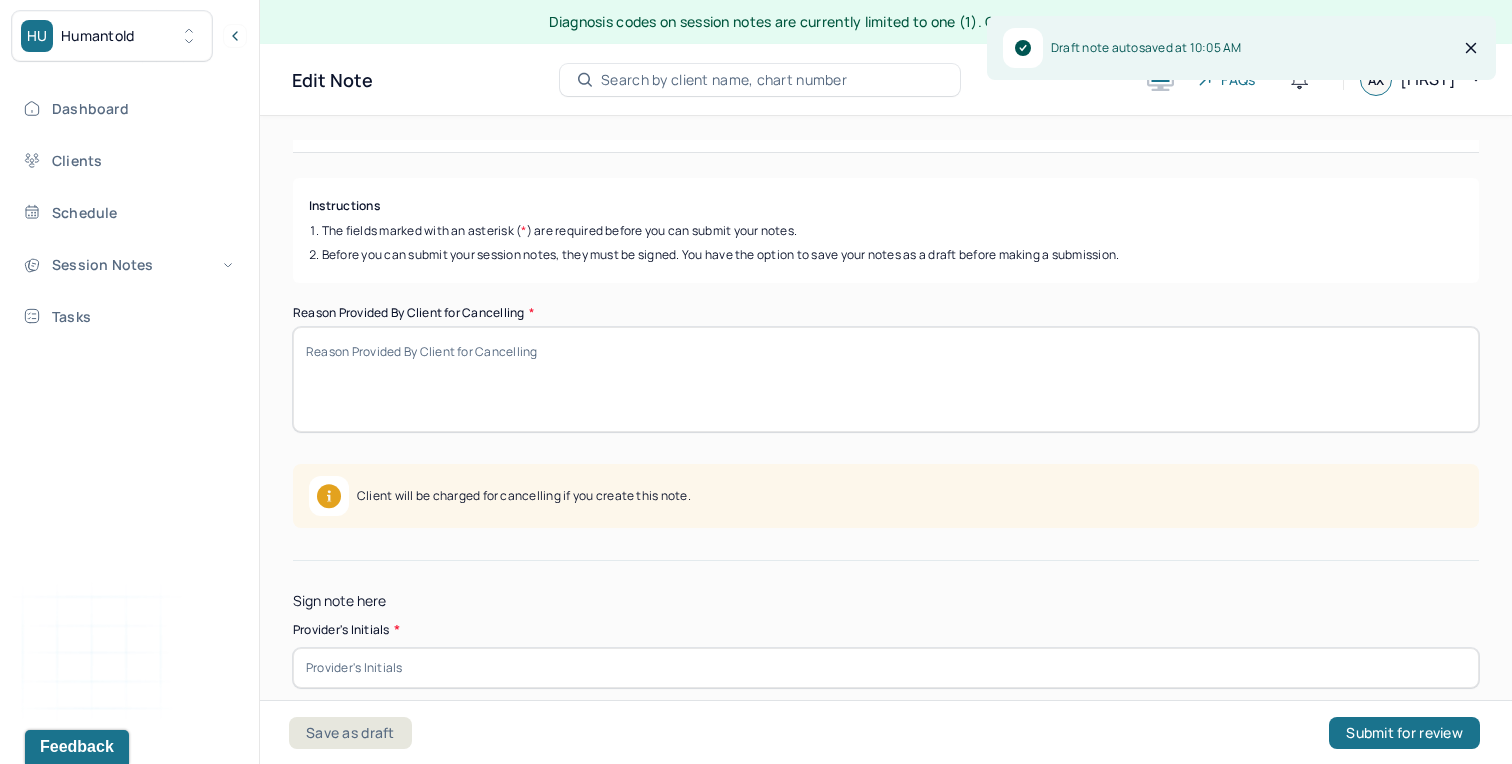 scroll, scrollTop: 206, scrollLeft: 0, axis: vertical 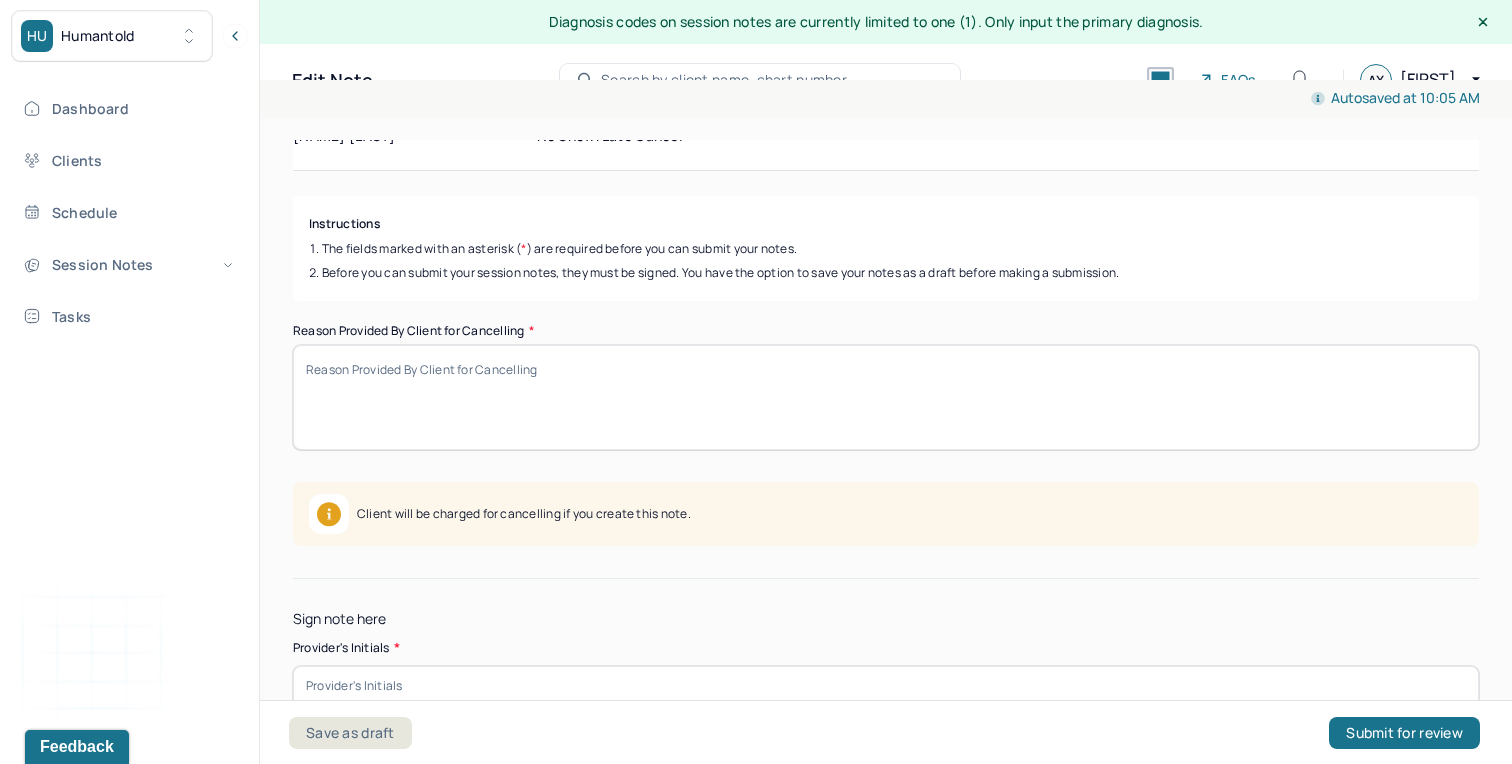 click on "Reason Provided By Client for Cancelling *" at bounding box center (886, 397) 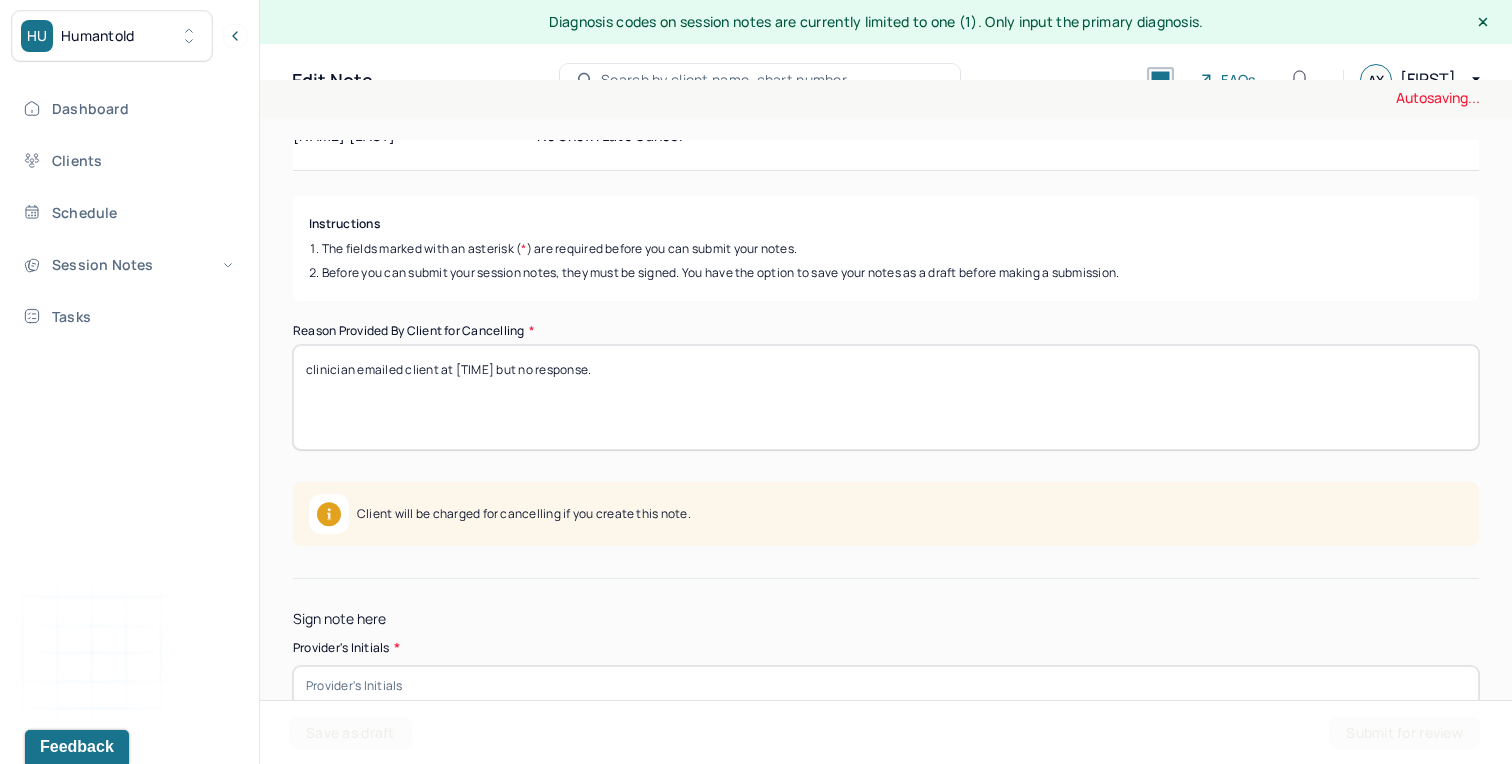click on "Client did not show up for the session, clinician emailed client at 12:06 pm" at bounding box center [886, 397] 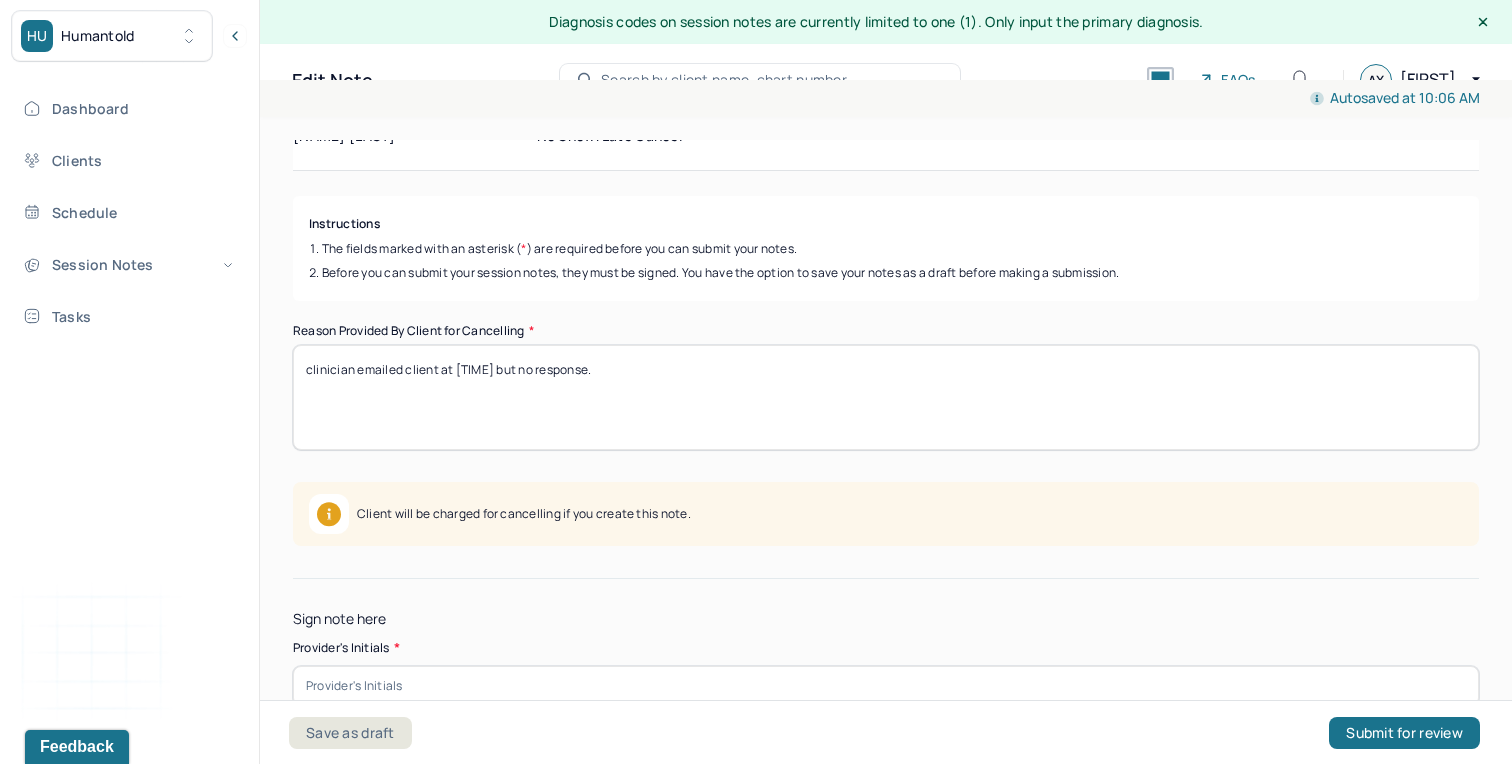 click on "Client did not show up for the session, clinician emailed client at 12:06 pm" at bounding box center (886, 397) 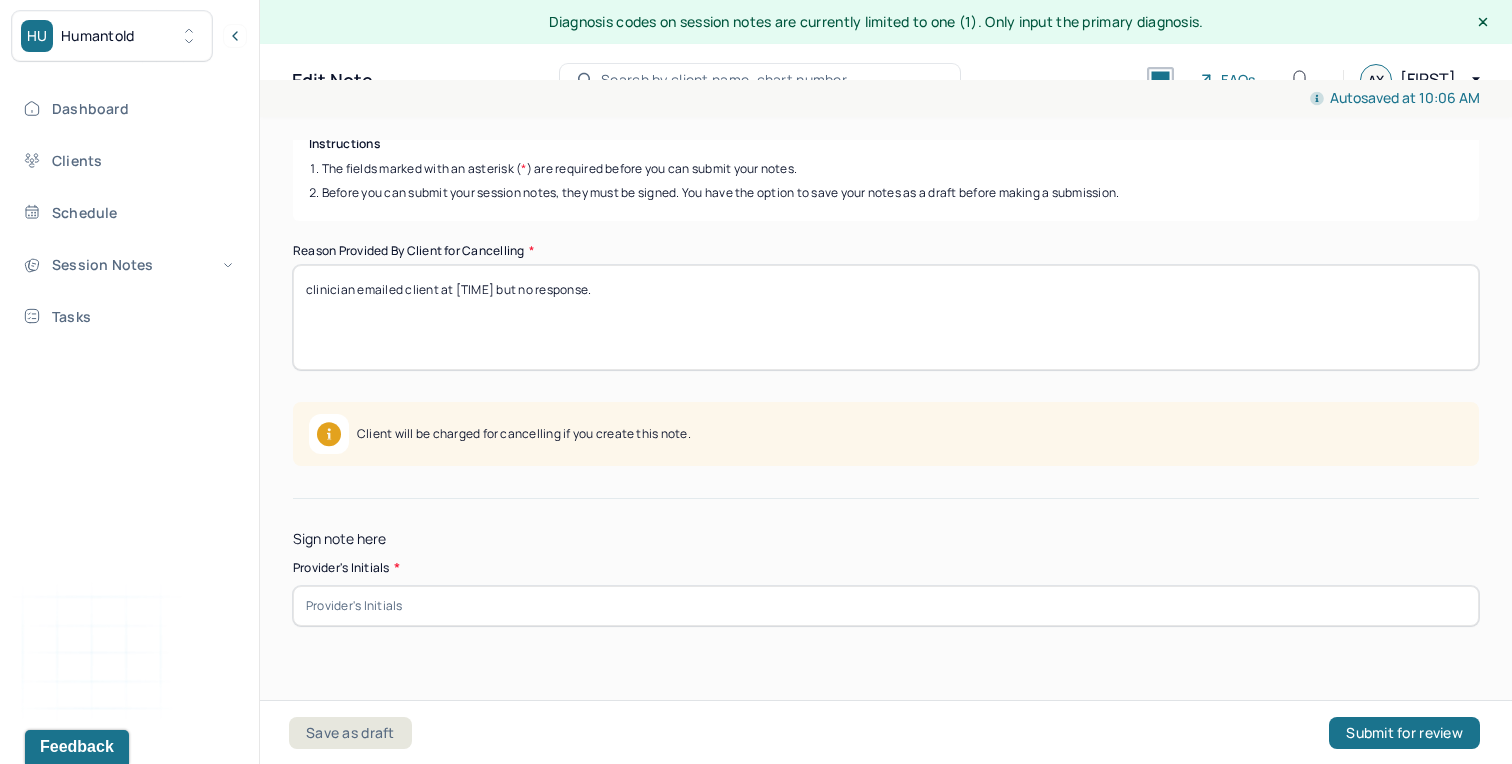 click at bounding box center [886, 606] 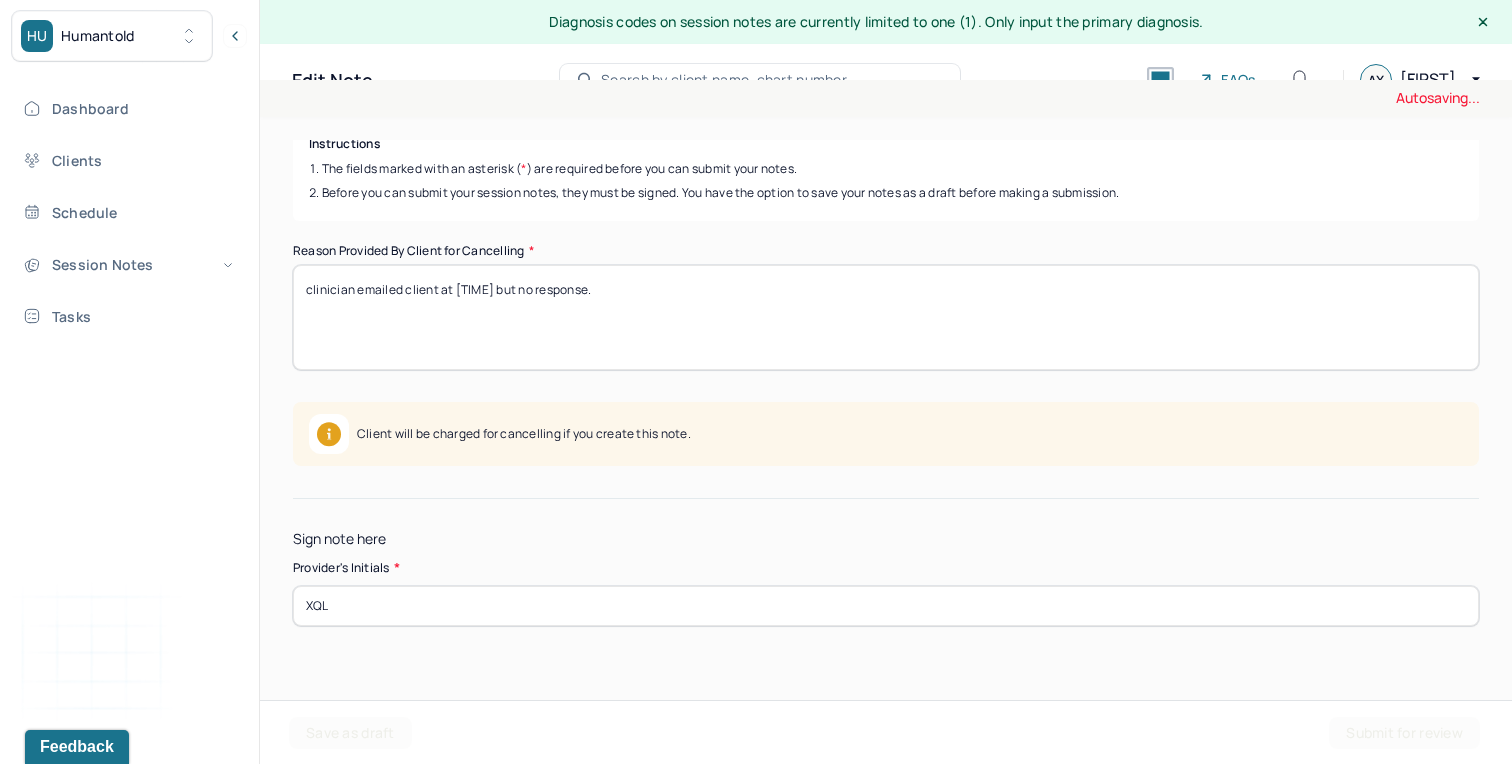 type on "XQL" 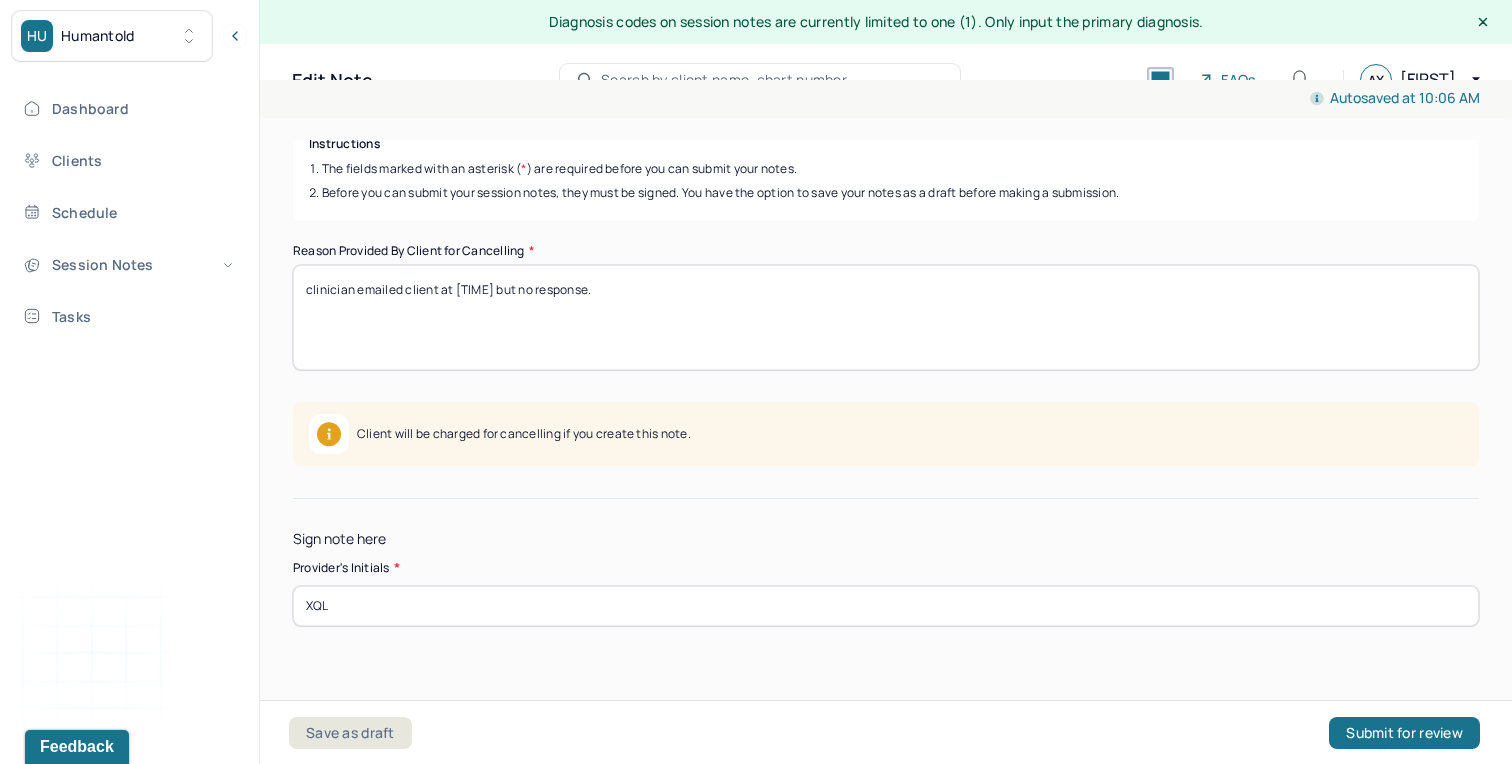 click on "clinician emailed client at [TIME] but no response." at bounding box center (886, 317) 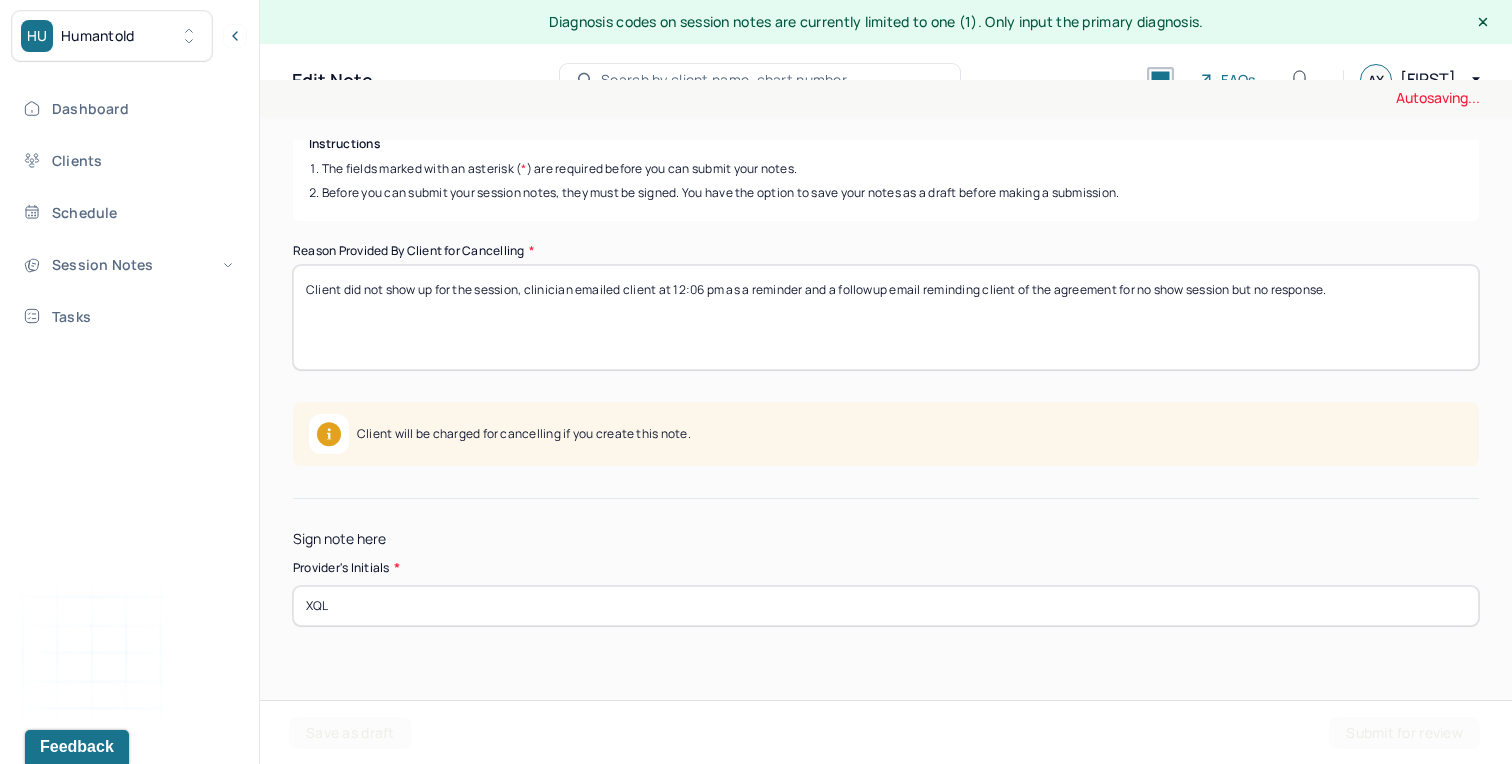 click on "Client did not show up for the session, clinician emailed client at 12:06 pm as a reminder and a followup email reminding client of the agreement for no but no response." at bounding box center (886, 317) 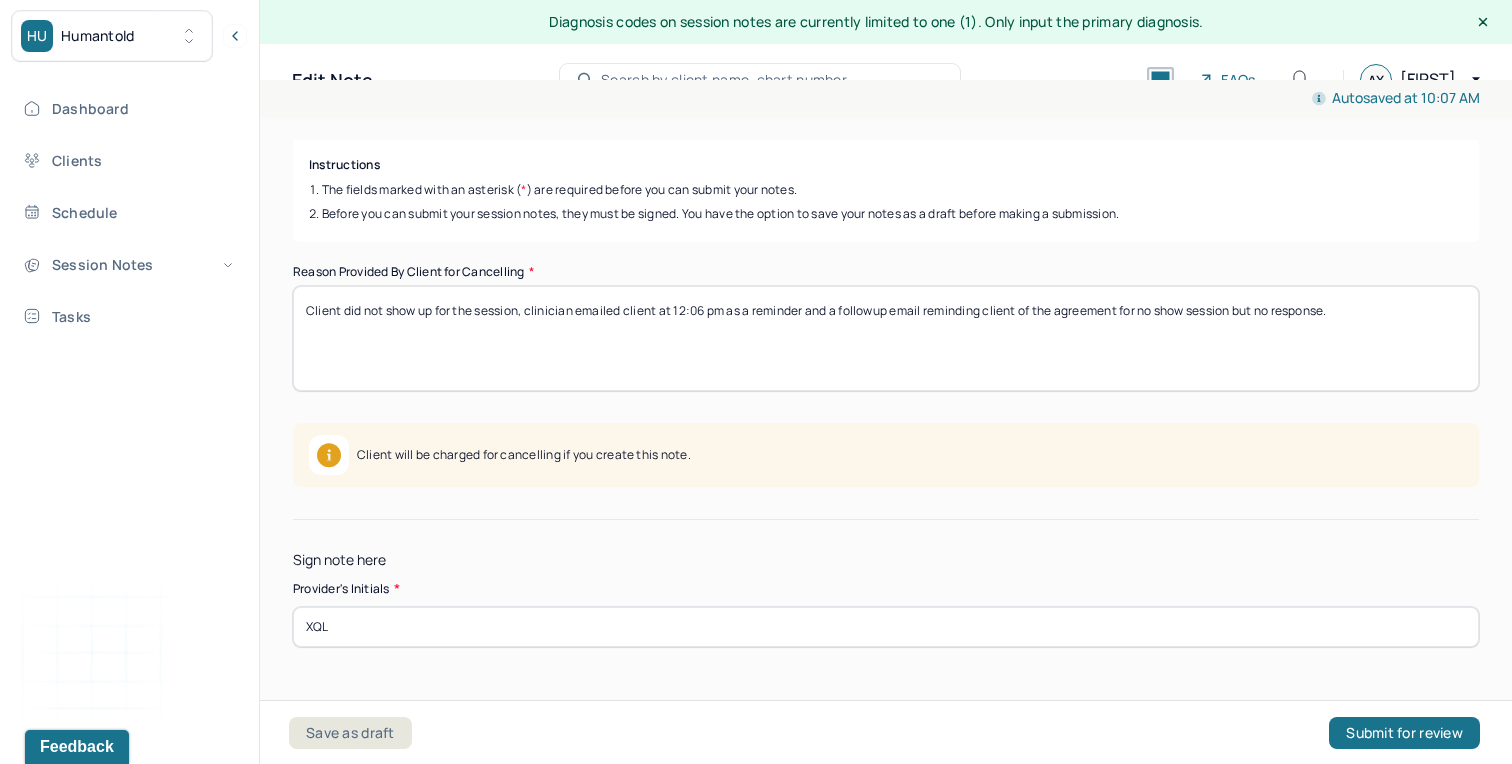scroll, scrollTop: 257, scrollLeft: 0, axis: vertical 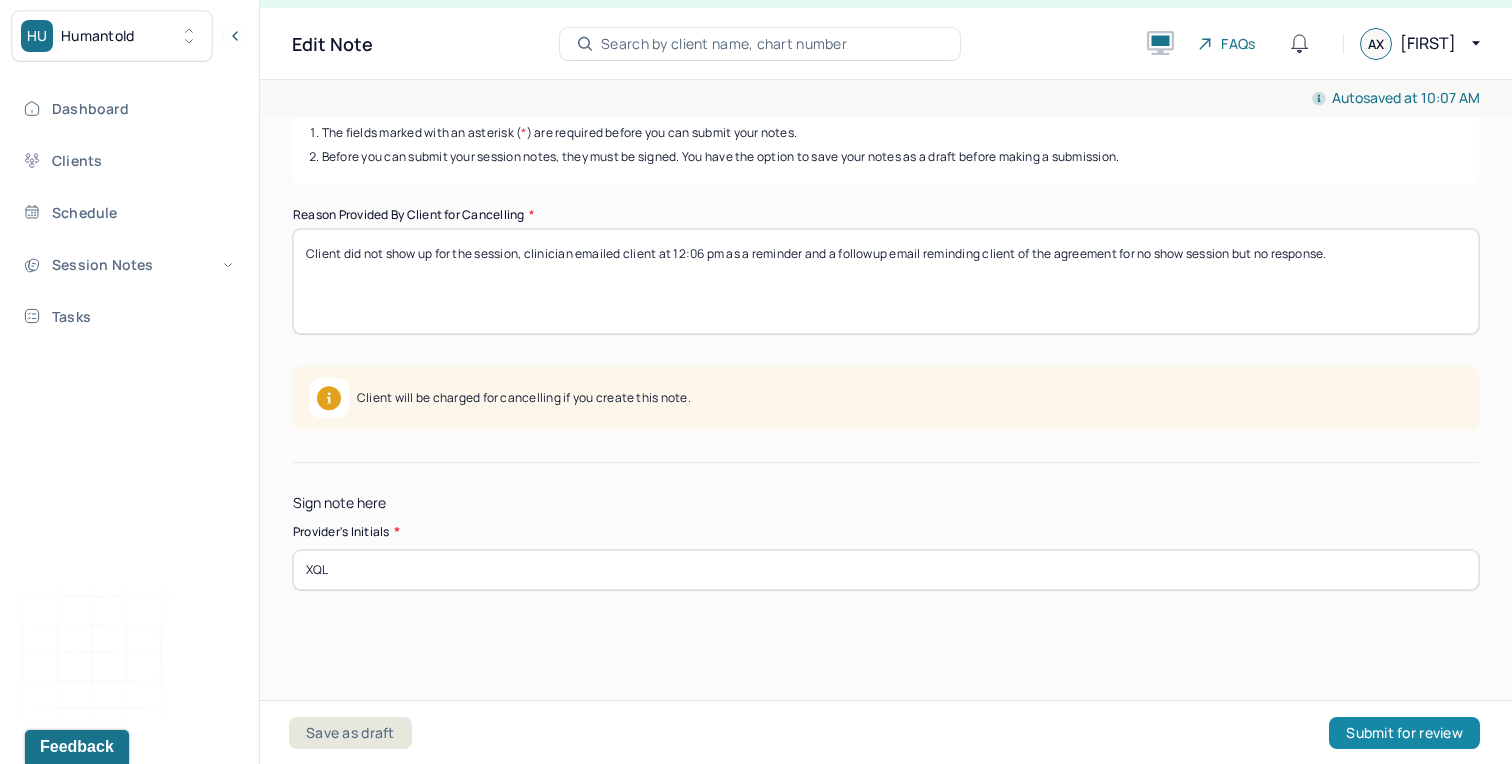 type on "Client did not show up for the session, clinician emailed client at 12:06 pm as a reminder and a followup email reminding client of the agreement for no show session but no response." 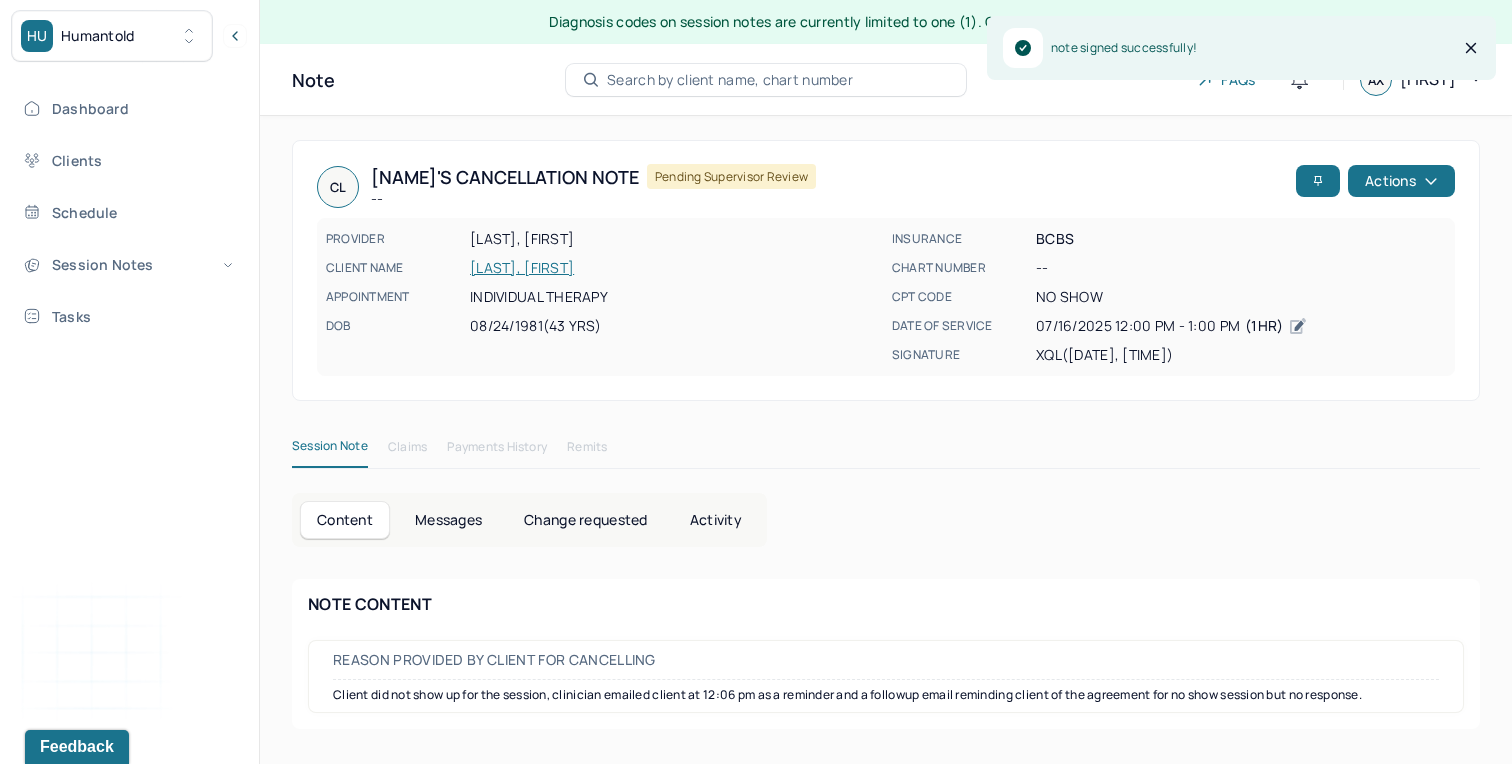 scroll, scrollTop: 0, scrollLeft: 0, axis: both 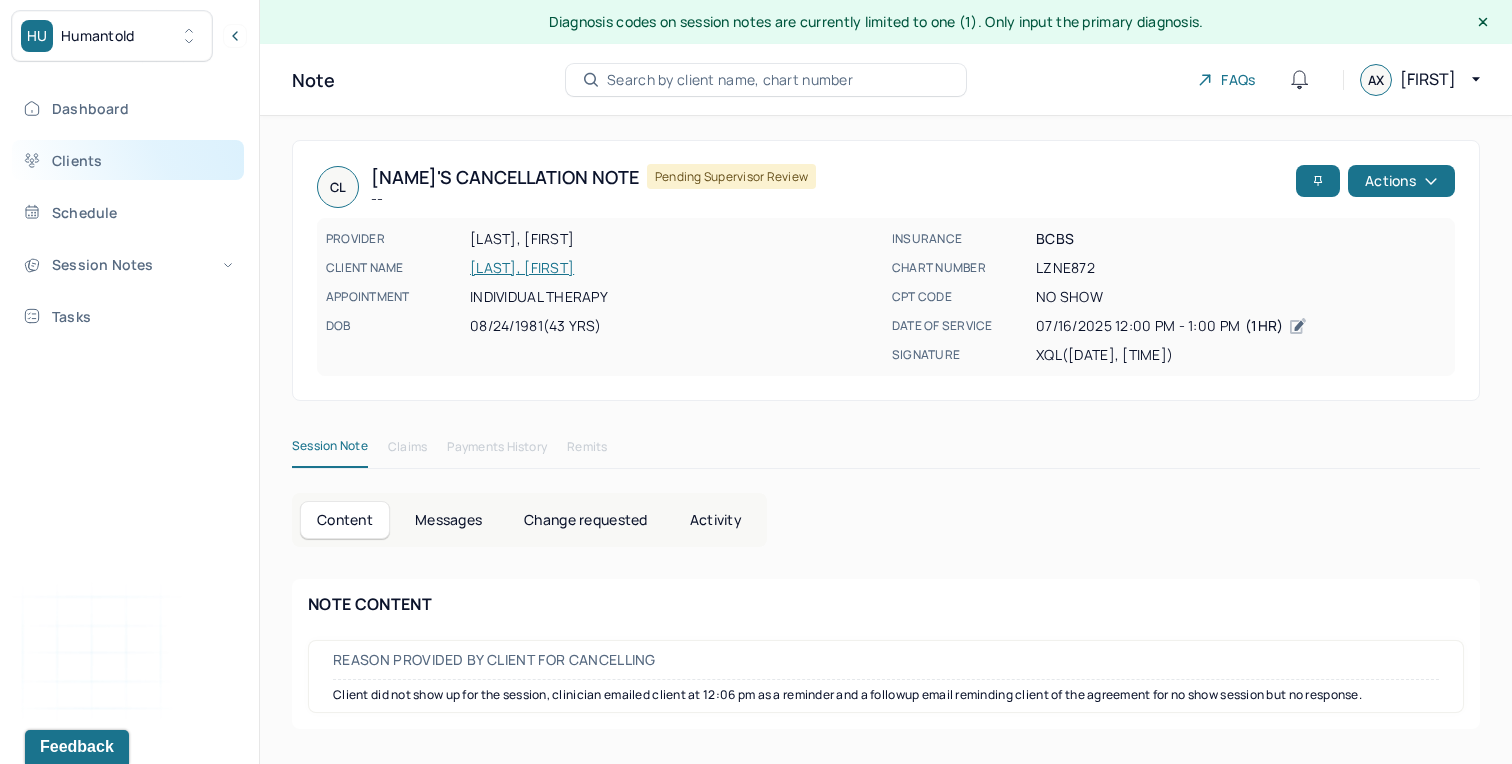 click on "Clients" at bounding box center (128, 160) 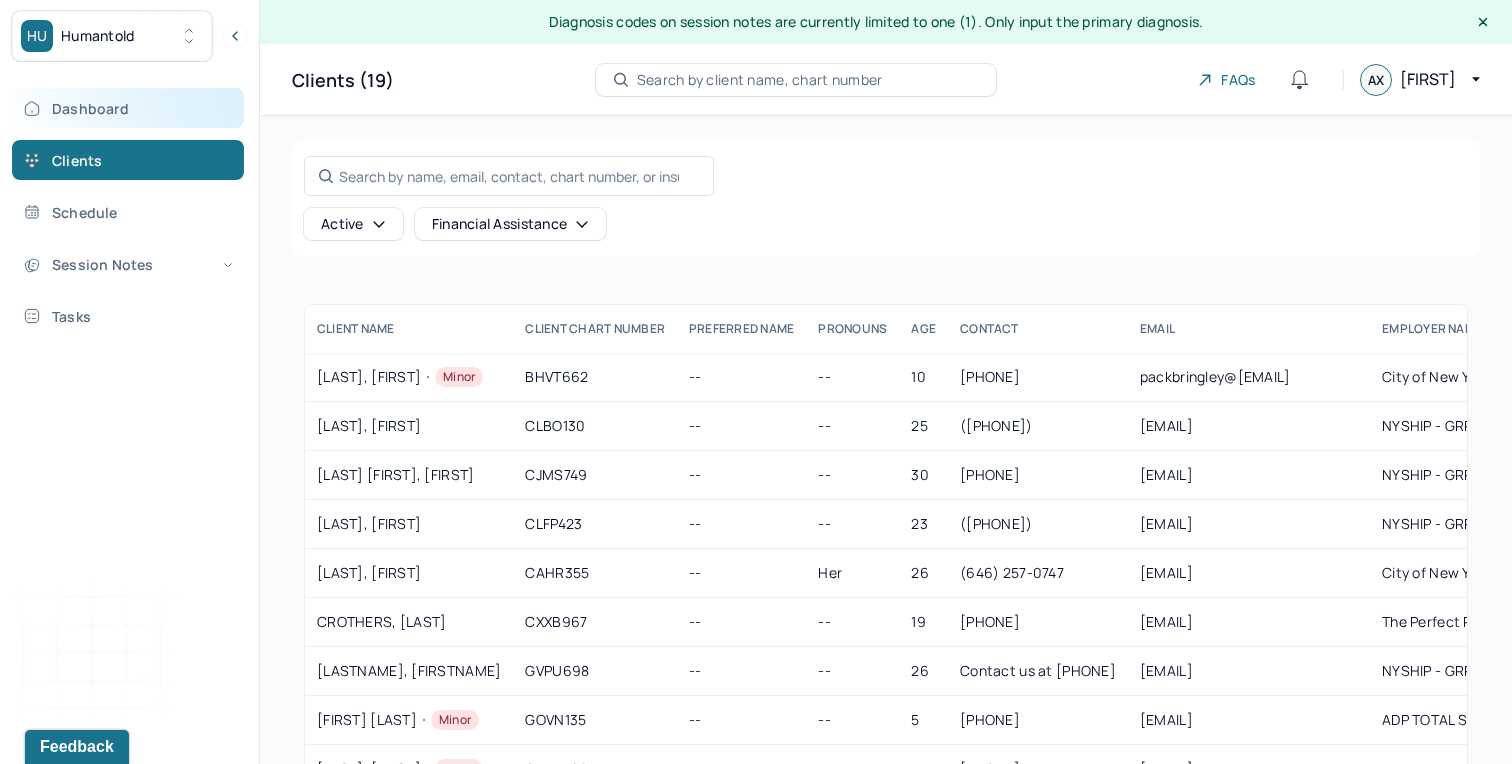 click on "Dashboard" at bounding box center [128, 108] 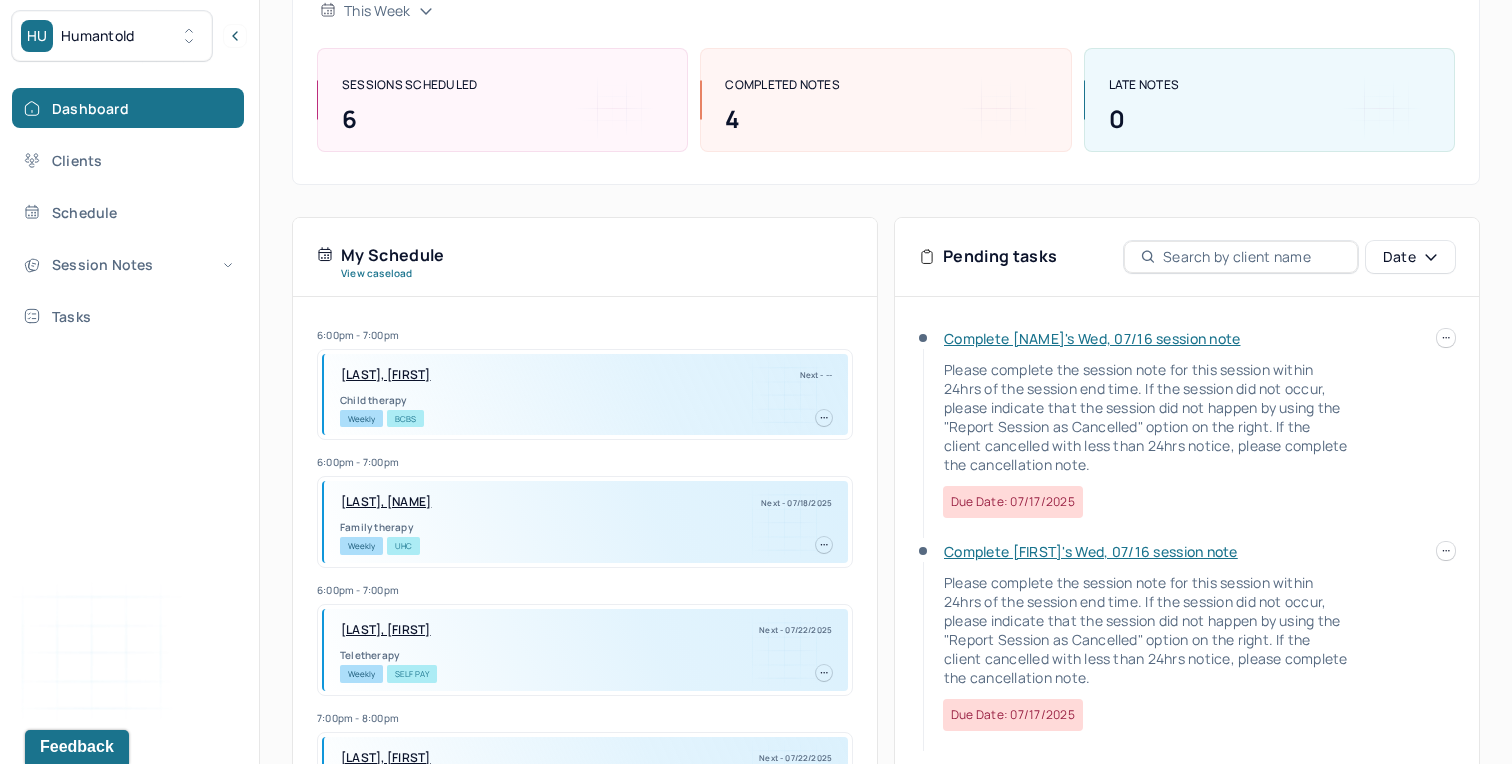 scroll, scrollTop: 293, scrollLeft: 0, axis: vertical 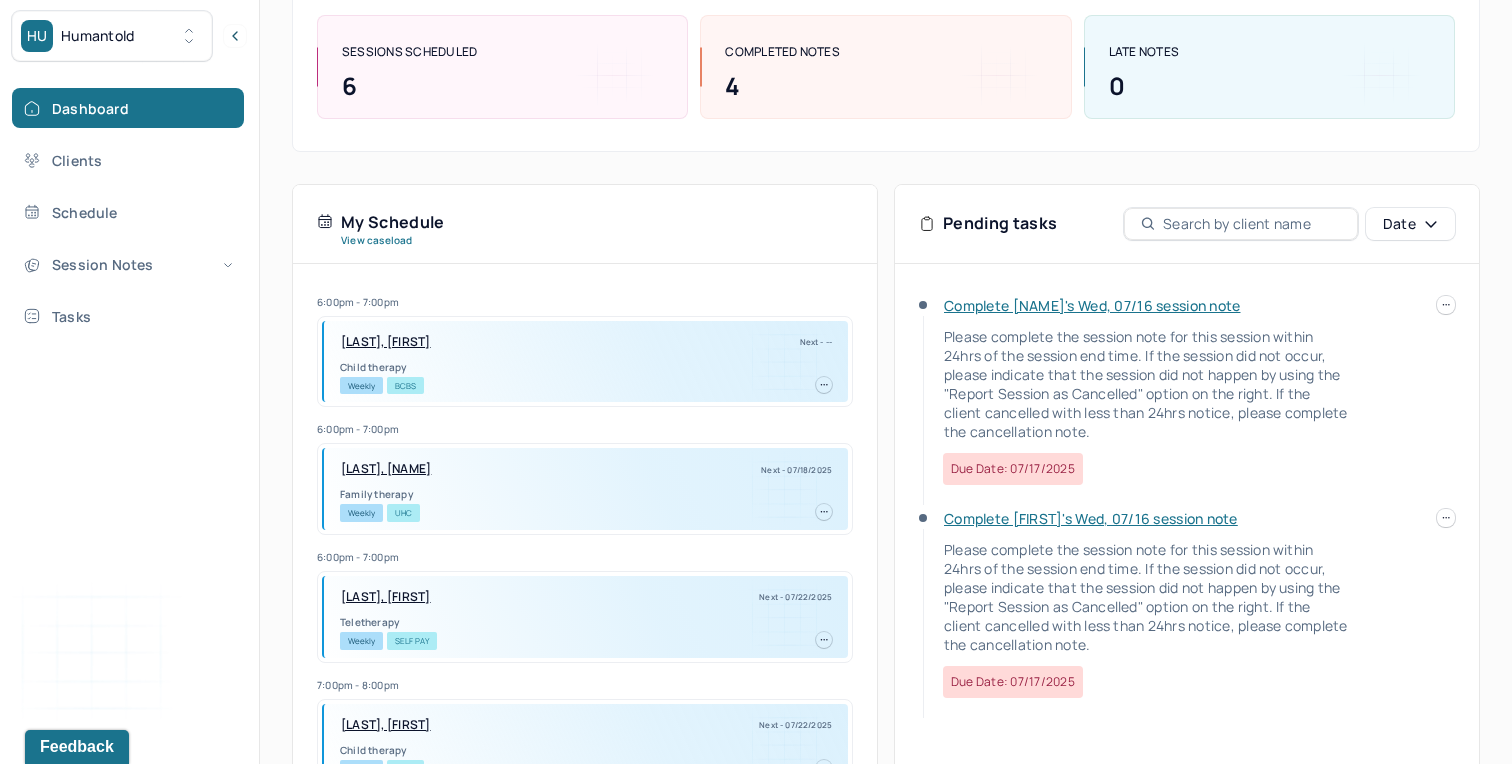 click on "Complete [FIRST]'s Wed, 07/16 session note" at bounding box center (1091, 518) 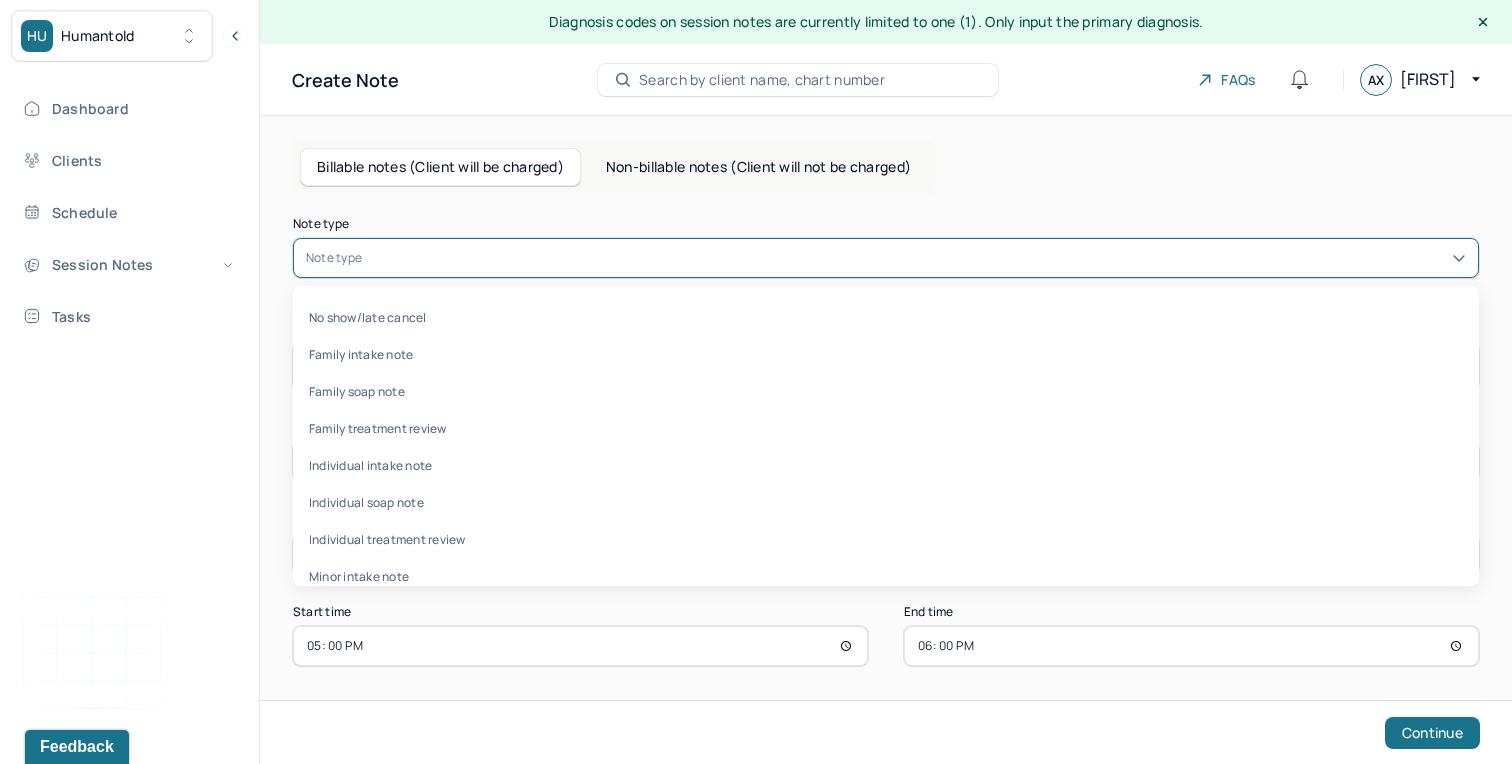 click at bounding box center (916, 258) 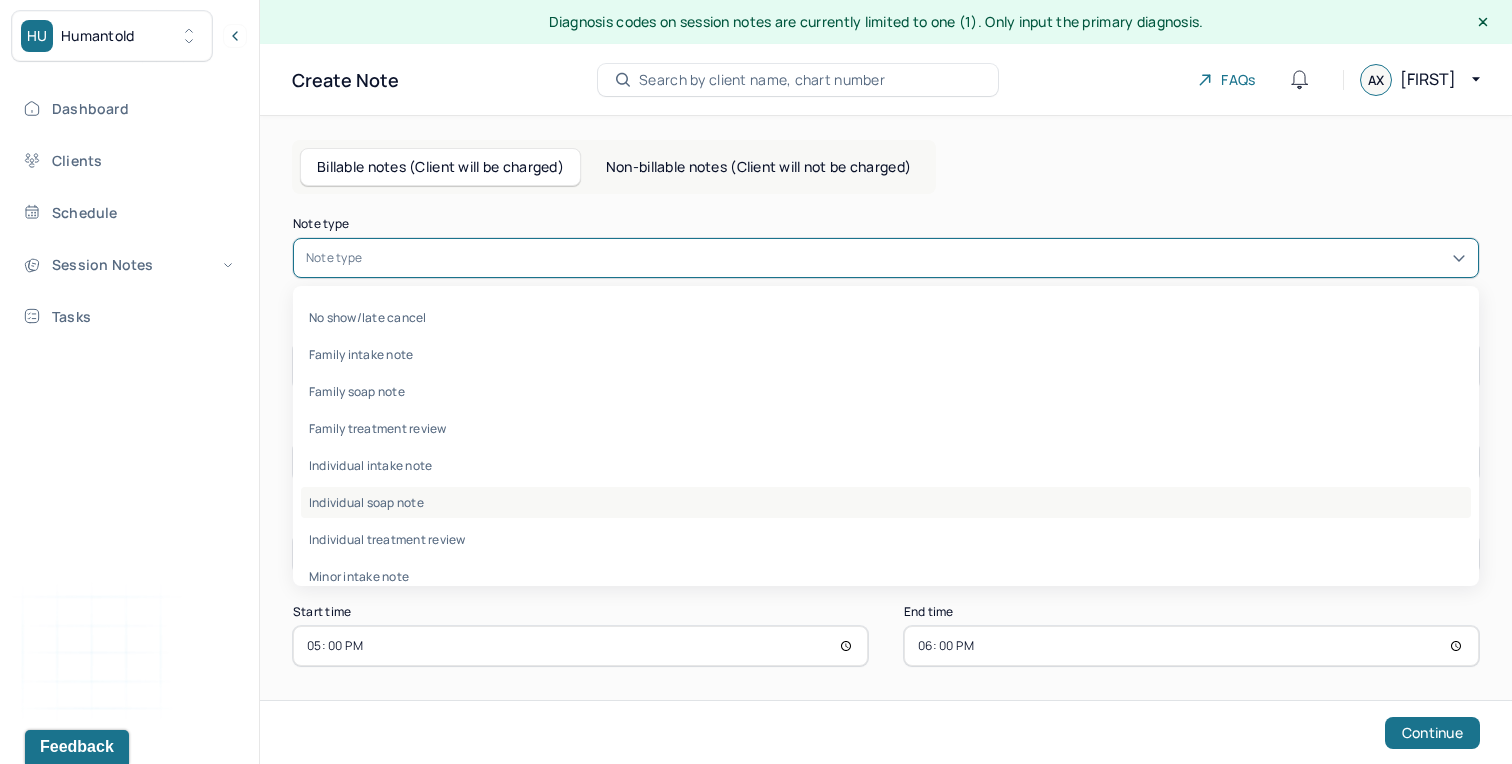 click on "Individual soap note" at bounding box center (886, 502) 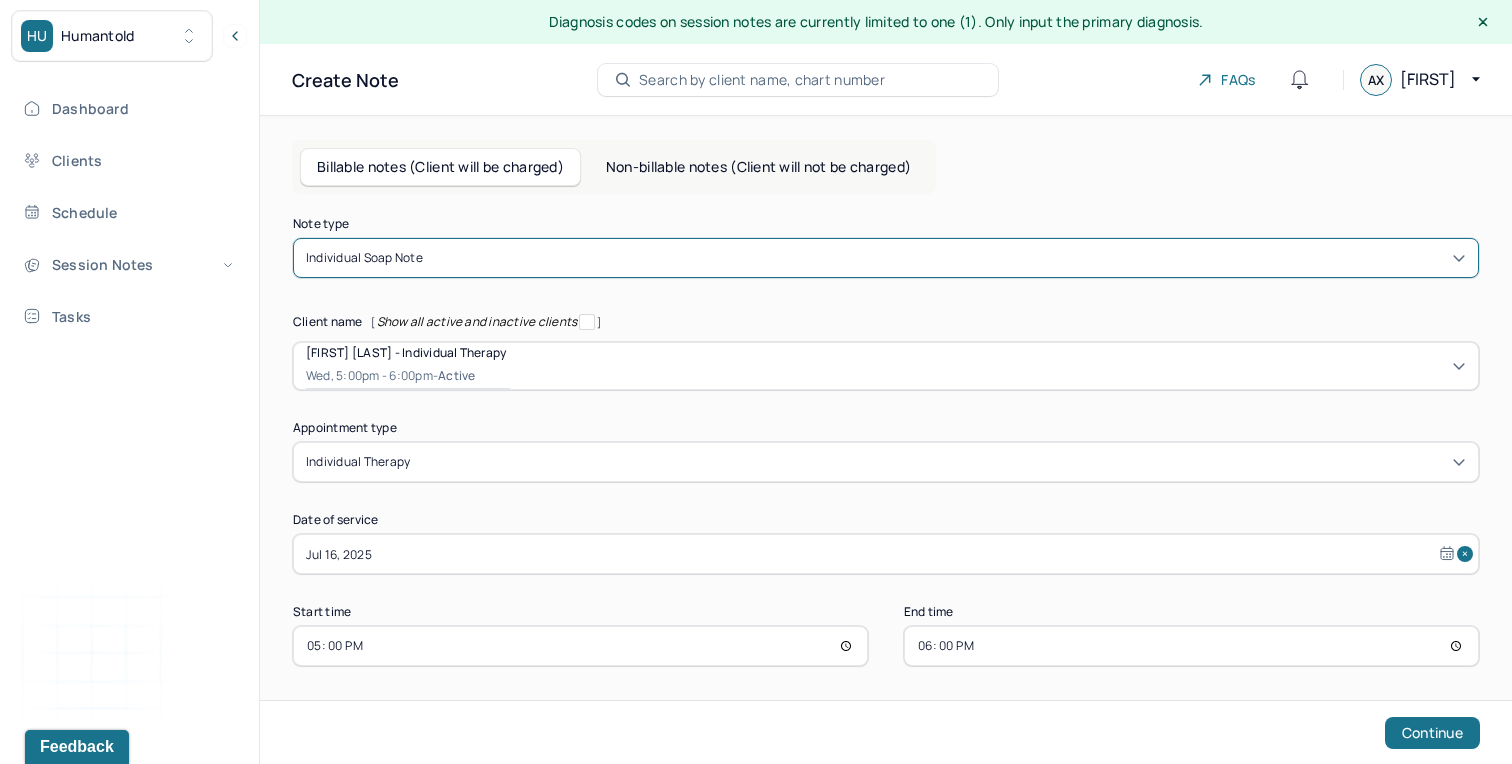 scroll, scrollTop: 7, scrollLeft: 0, axis: vertical 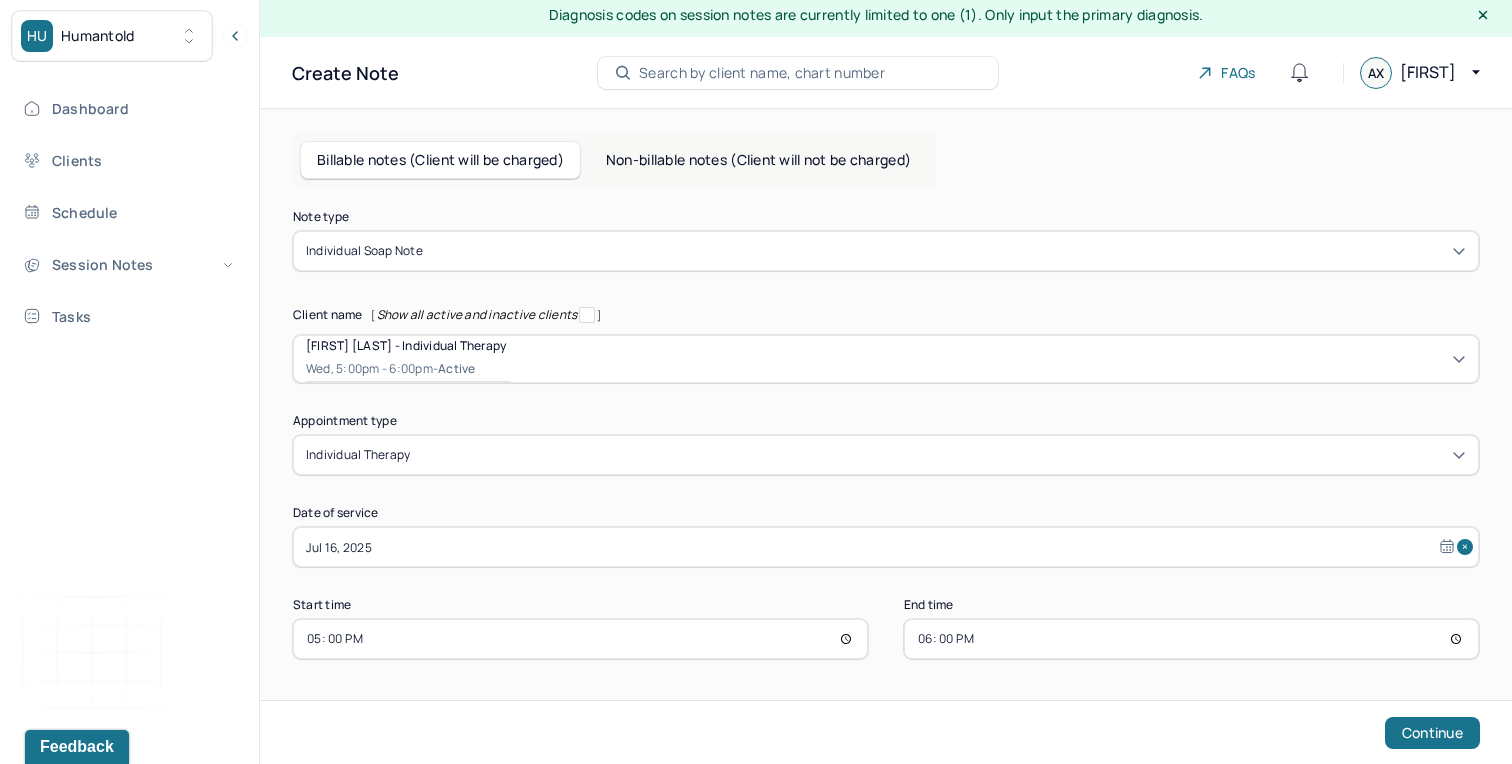 click on "18:00" at bounding box center [1191, 639] 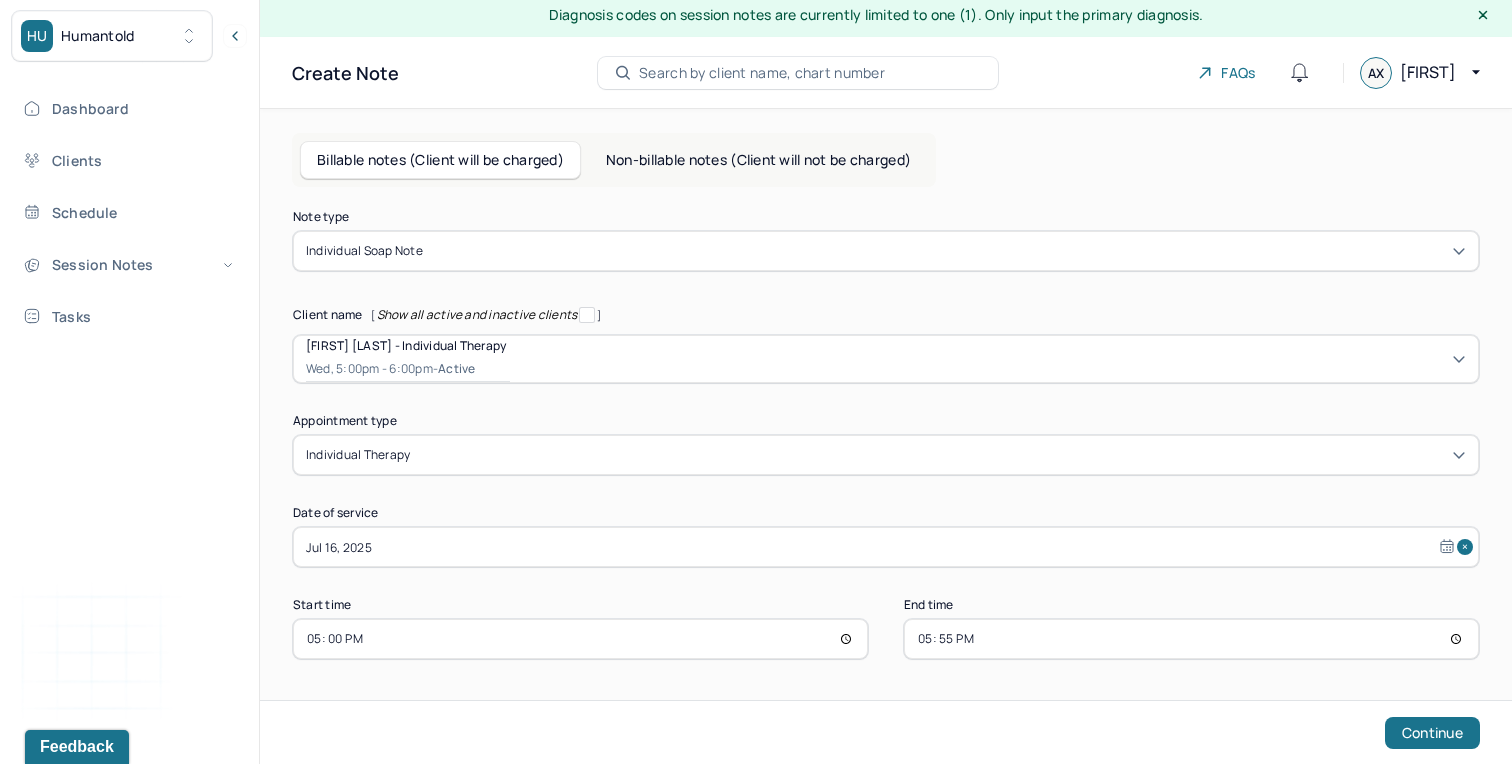 type on "17:55" 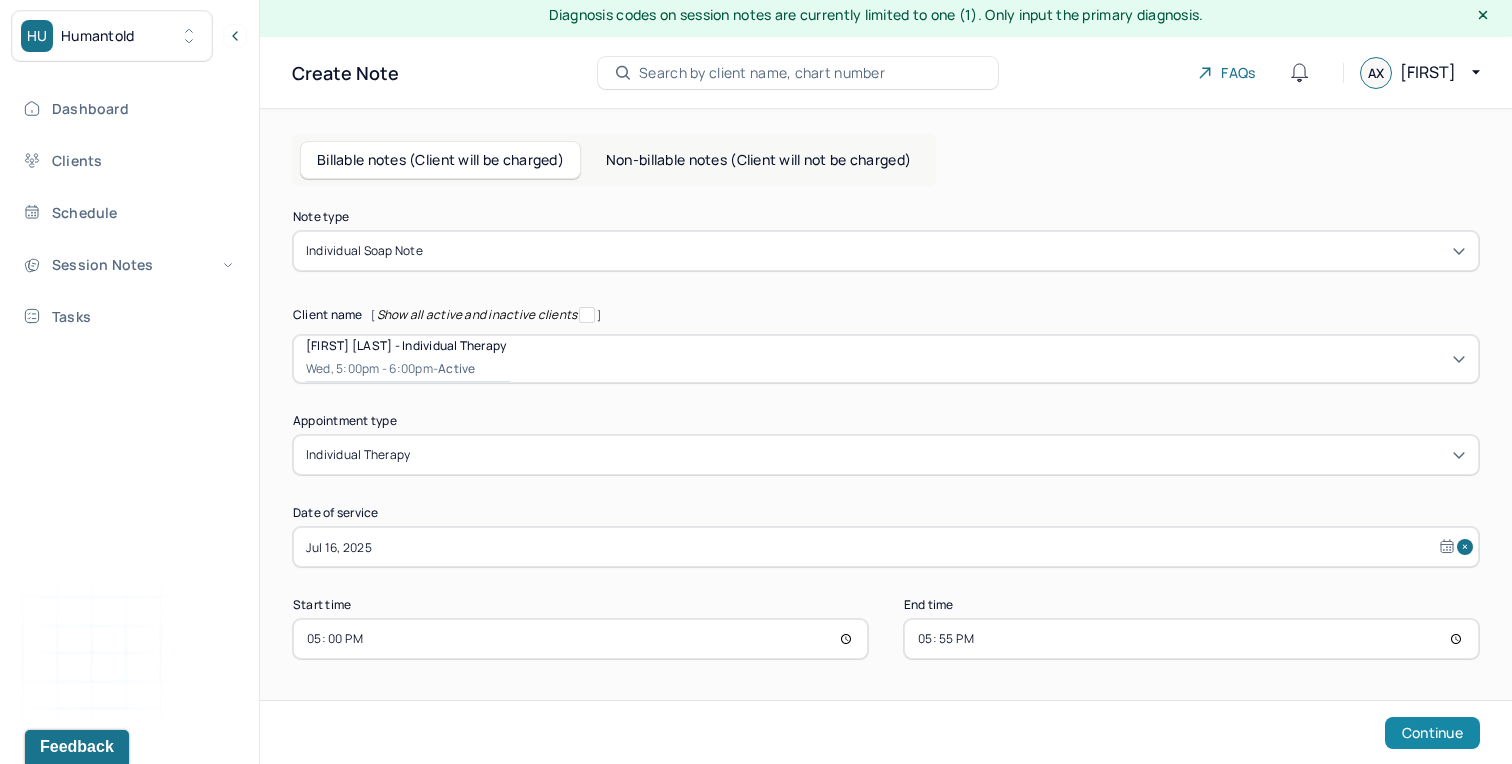click on "Continue" at bounding box center [1432, 733] 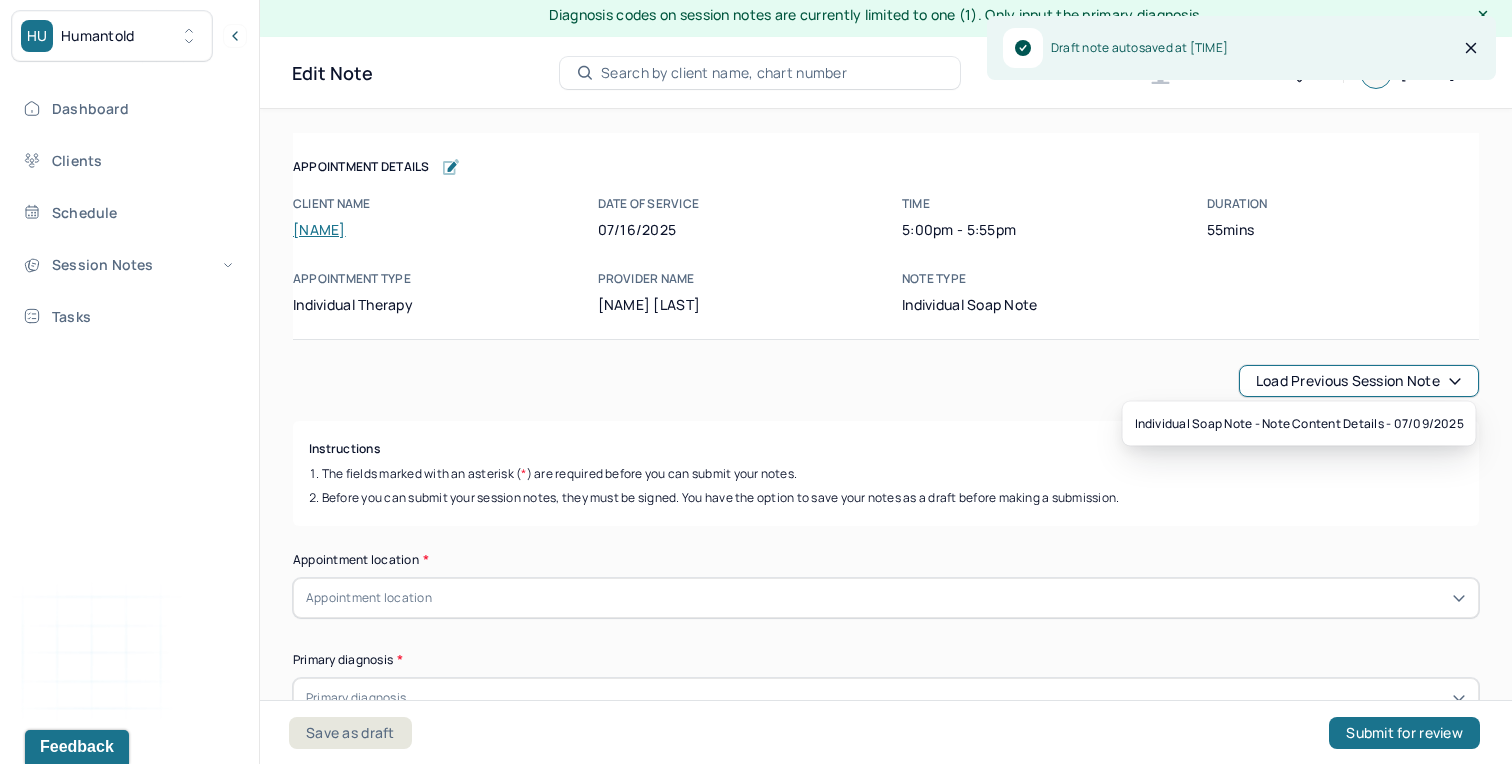 click on "Load previous session note" at bounding box center (1359, 381) 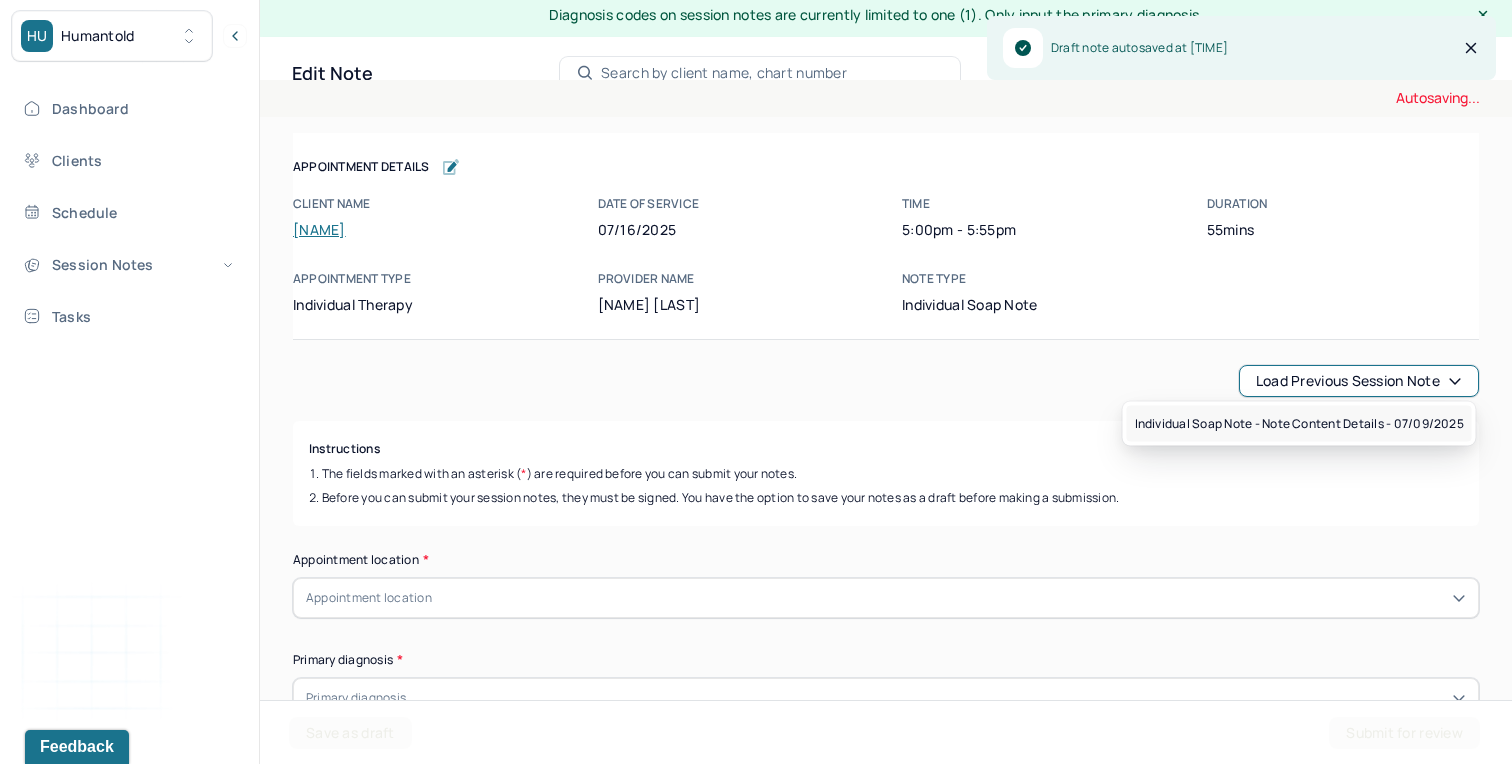 click on "Individual soap note   - Note content Details -   07/09/2025" at bounding box center (1299, 424) 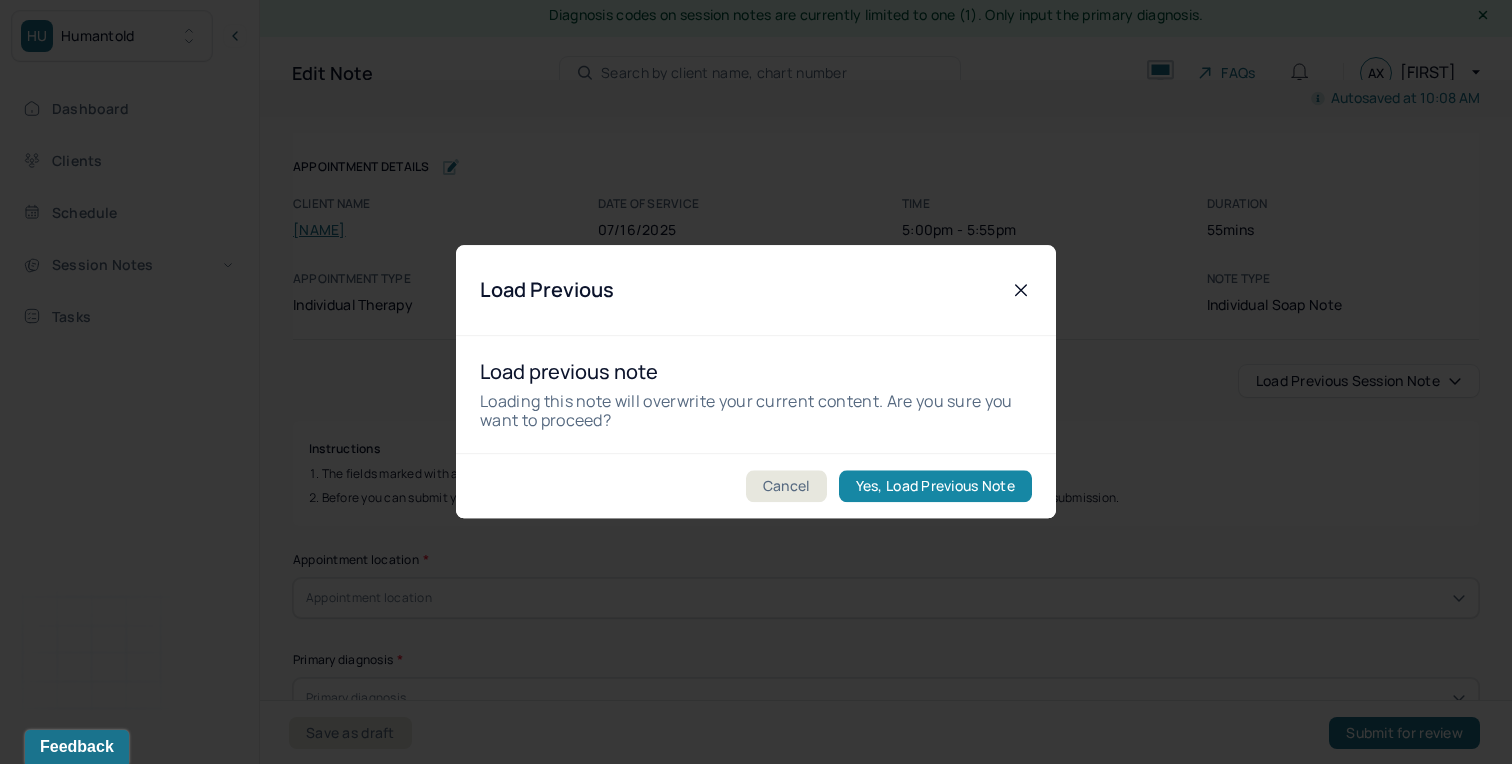 click on "Yes, Load Previous Note" at bounding box center (935, 487) 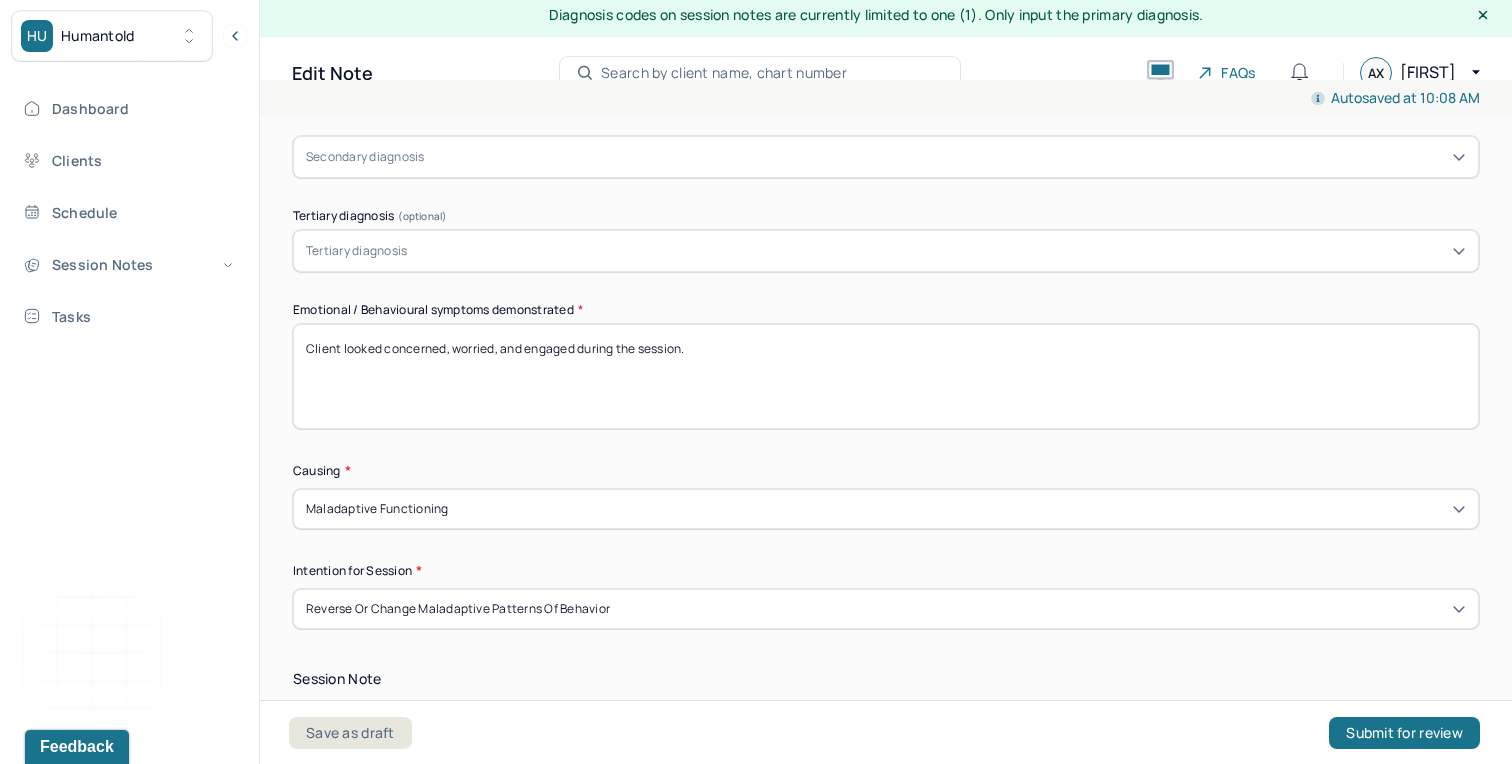 scroll, scrollTop: 661, scrollLeft: 0, axis: vertical 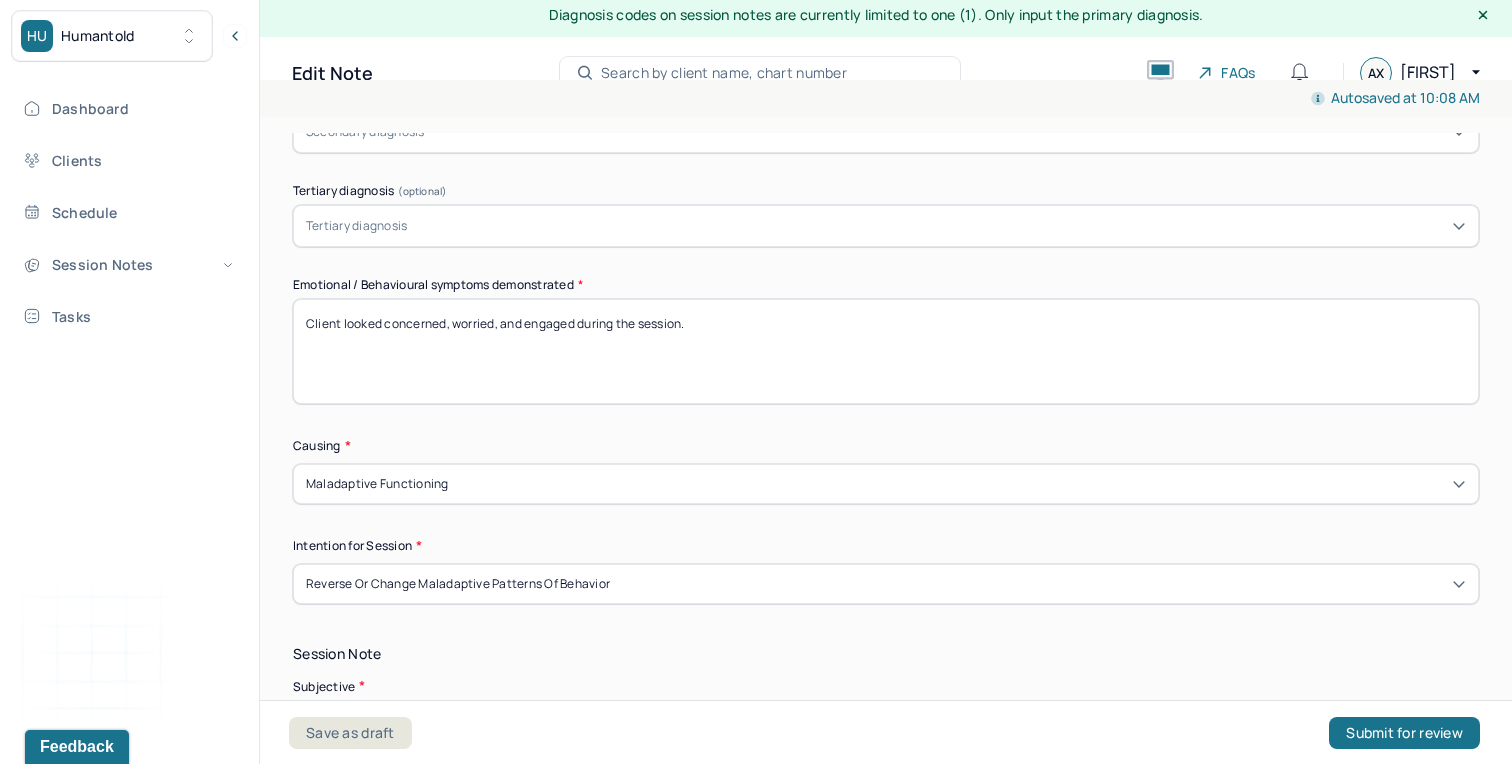 drag, startPoint x: 722, startPoint y: 320, endPoint x: 345, endPoint y: 315, distance: 377.03314 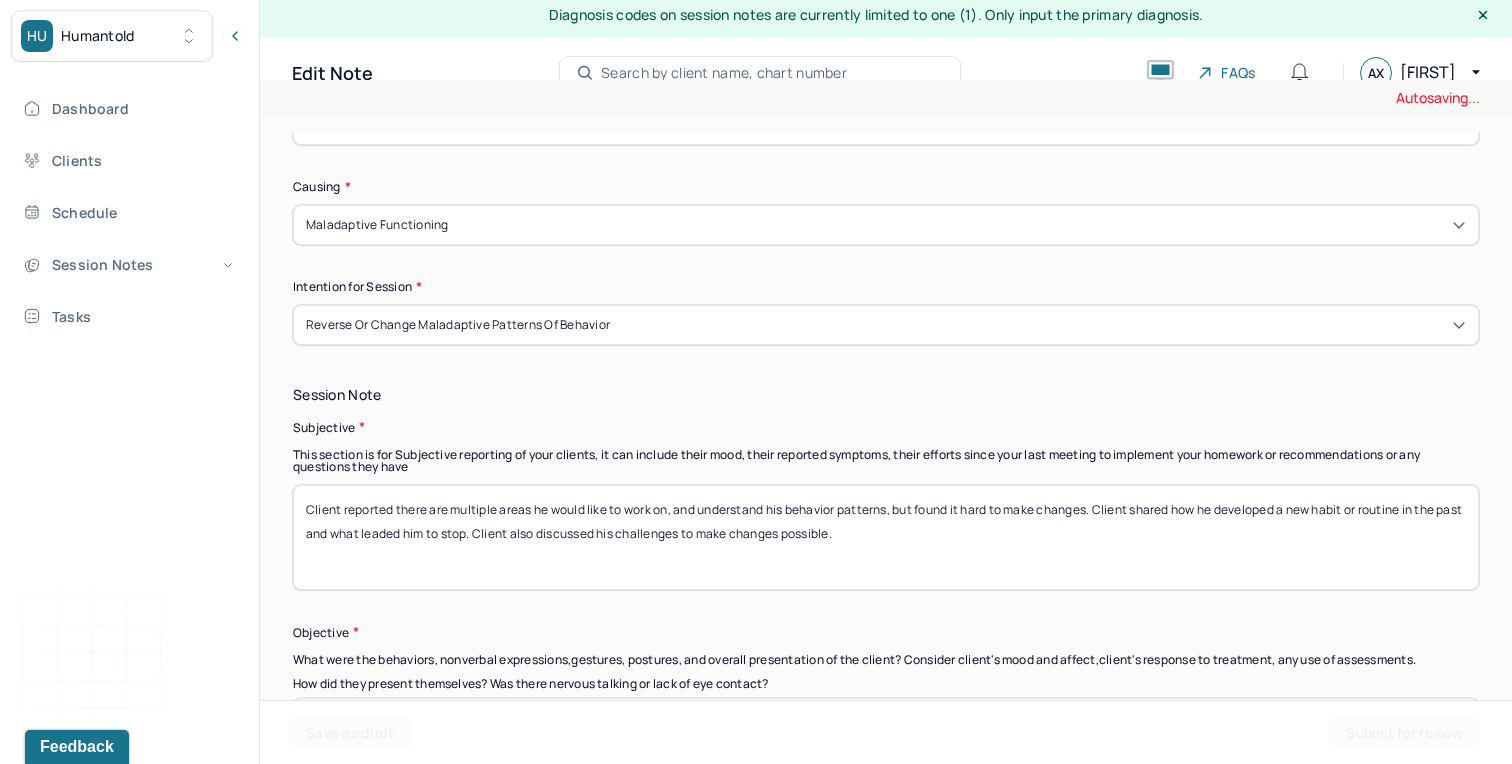 scroll, scrollTop: 966, scrollLeft: 0, axis: vertical 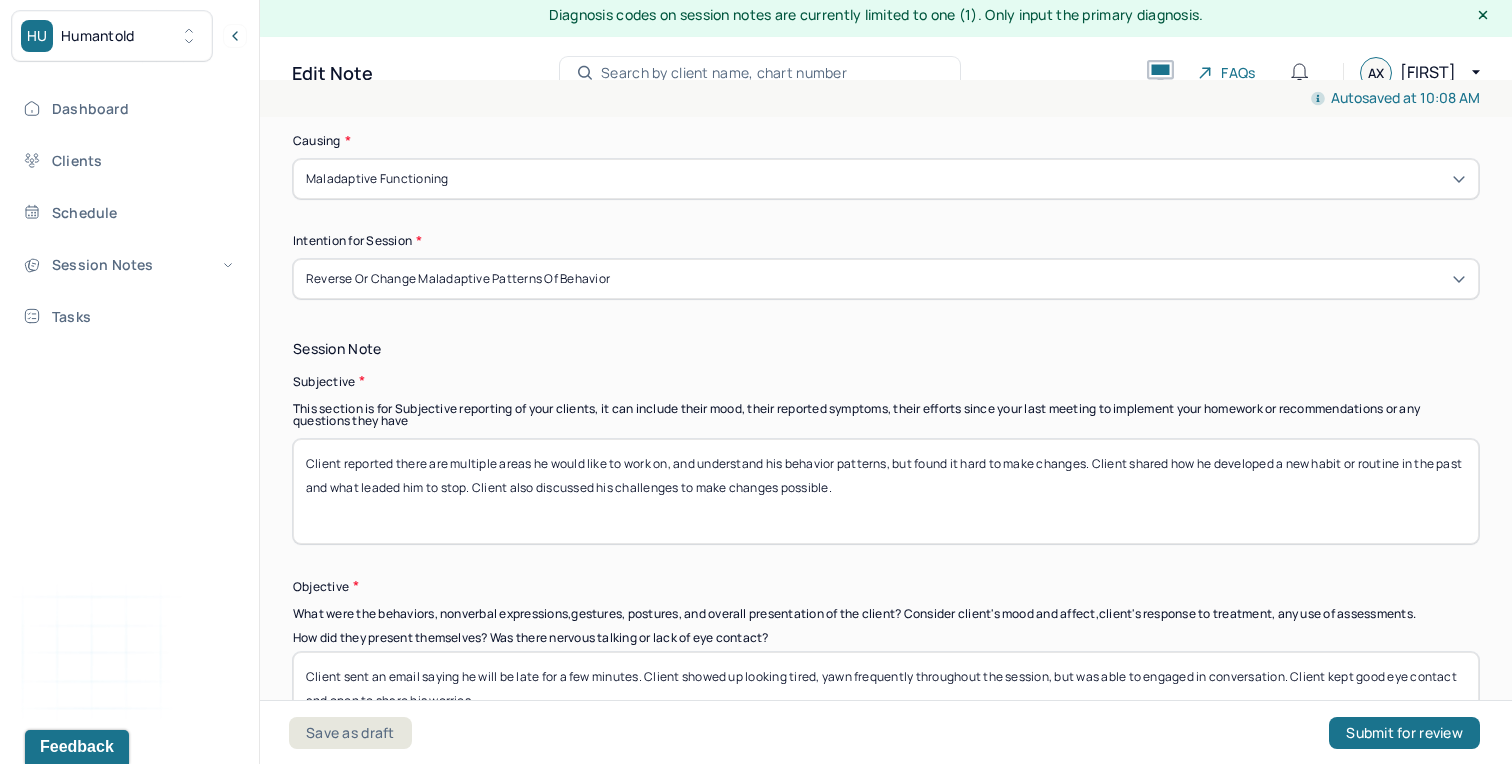 type on "Client was reflective, engaged, and open to discuss his past experiences." 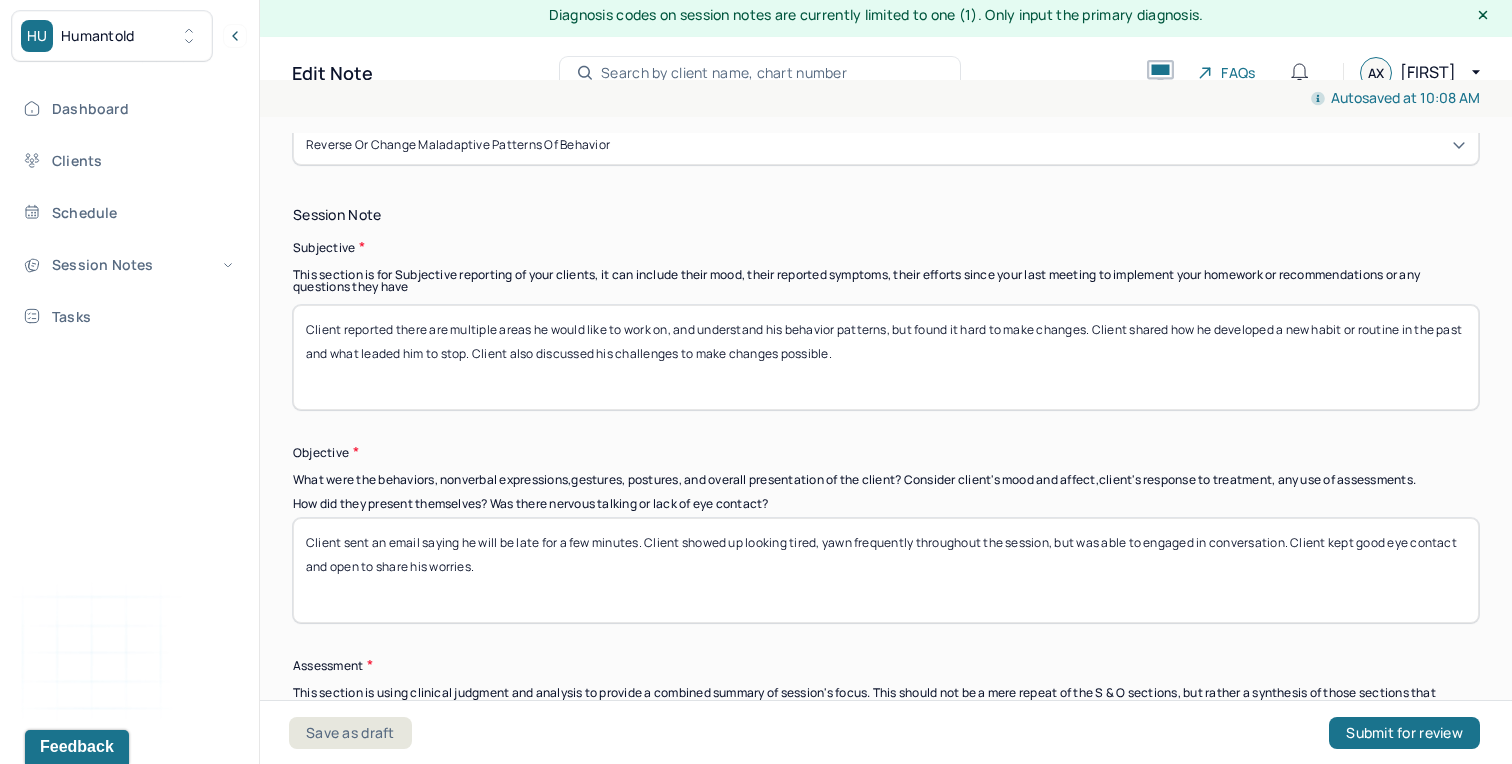 scroll, scrollTop: 1110, scrollLeft: 0, axis: vertical 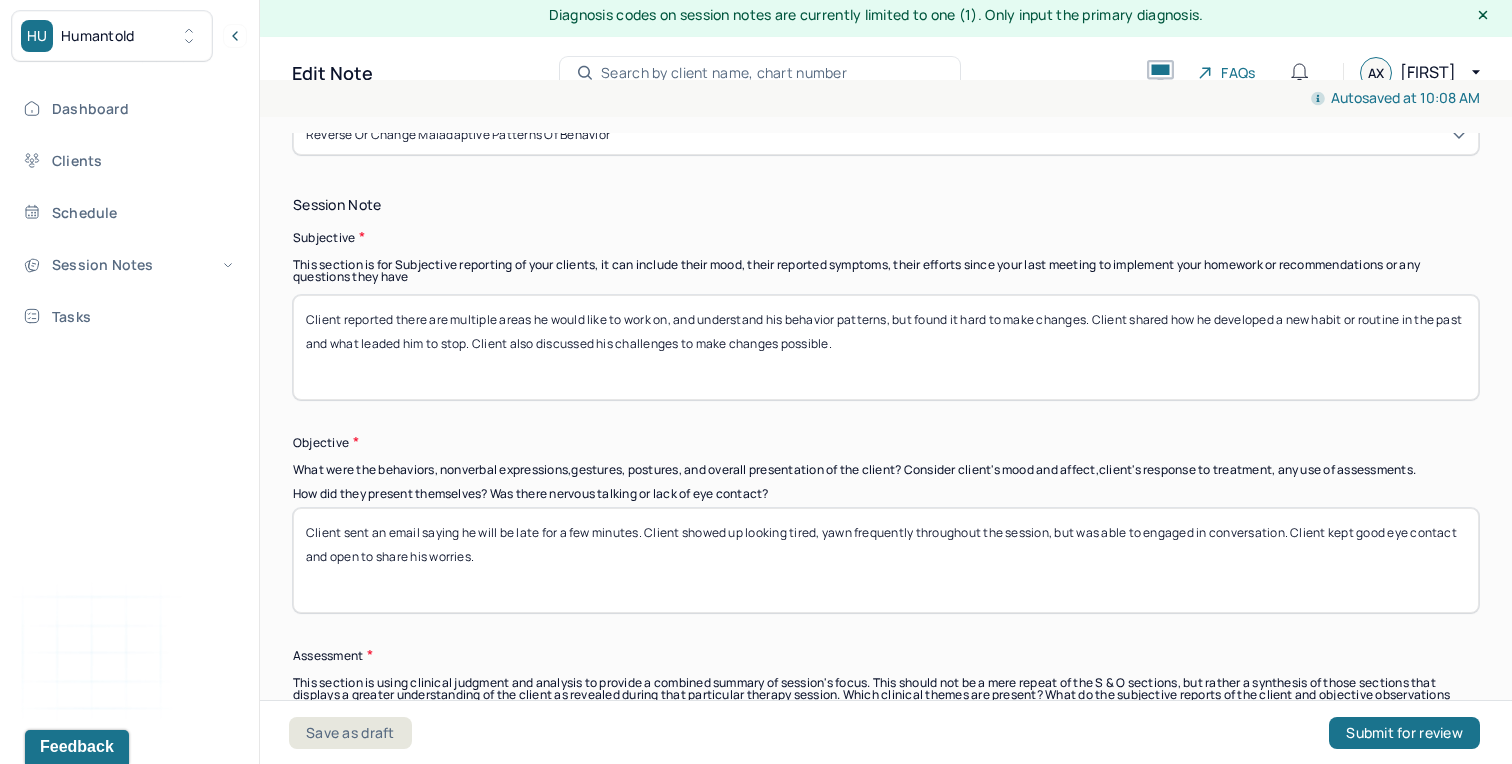 drag, startPoint x: 907, startPoint y: 342, endPoint x: 396, endPoint y: 307, distance: 512.1972 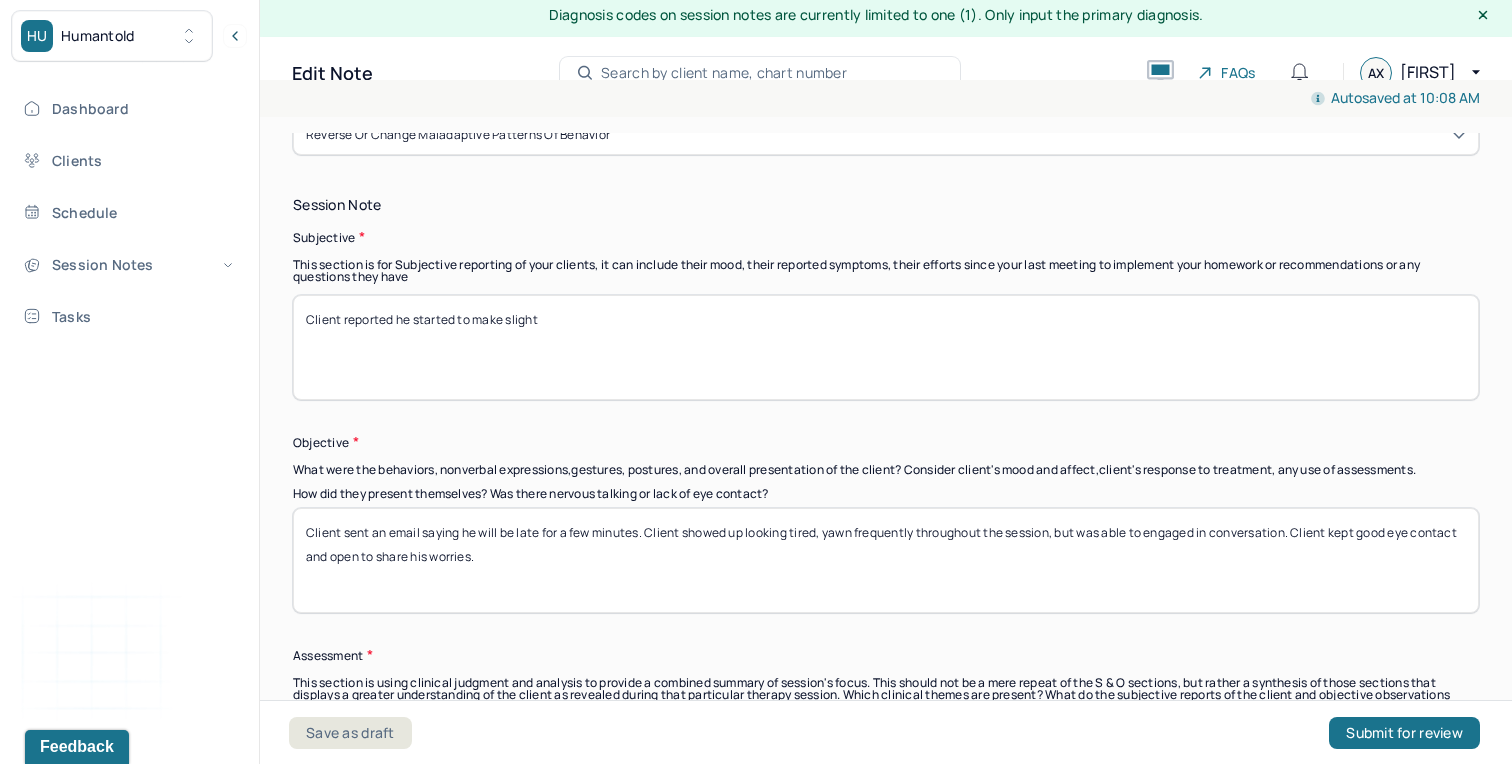 click on "Client reported there are multiple areas he would like to work on, and understand his behavior patterns, but found it hard to make changes. Client shared how he developed a new habit or routine in the past and what leaded him to stop. Client also discussed his challenges to make changes possible." at bounding box center [886, 347] 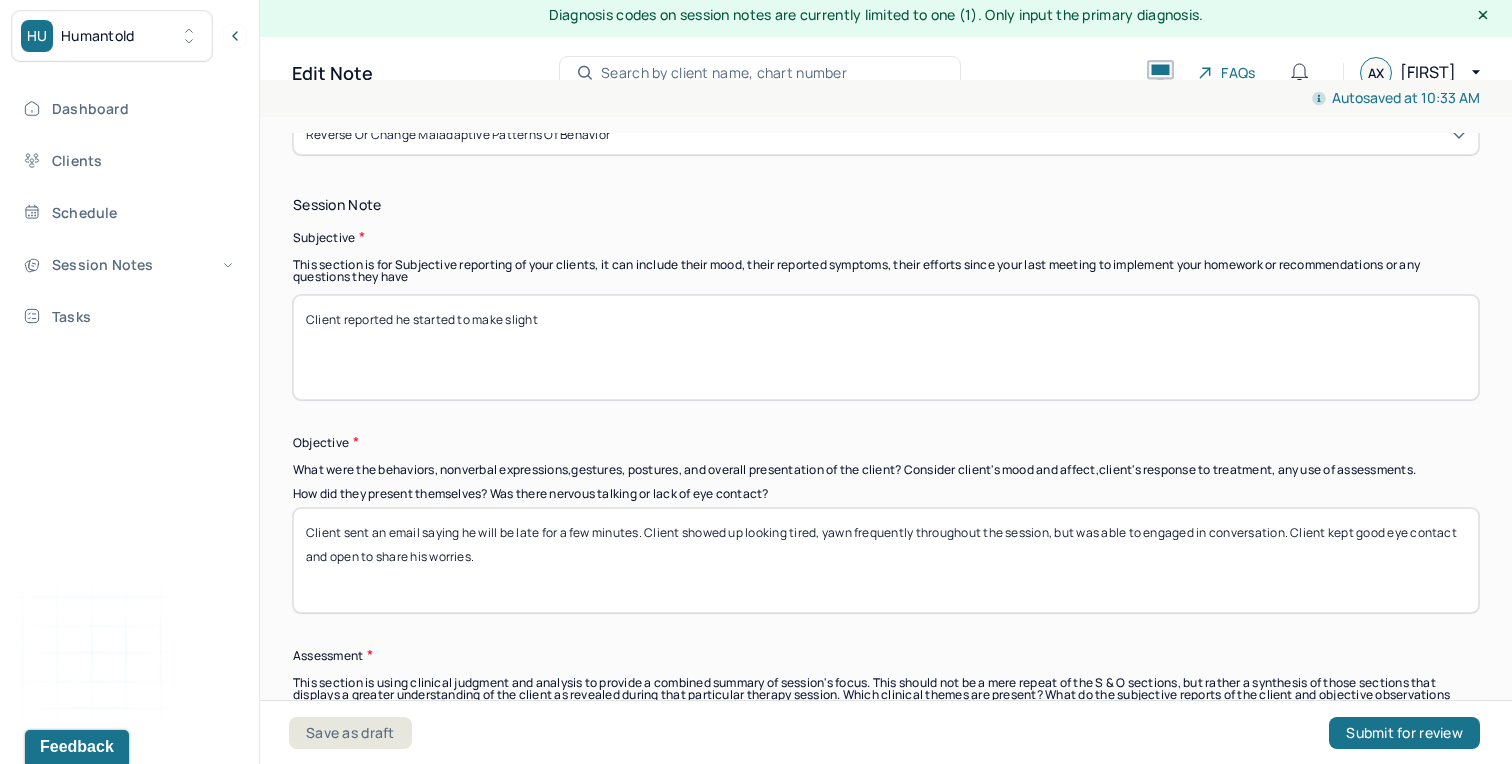 click on "Client reported he started to make slight" at bounding box center [886, 347] 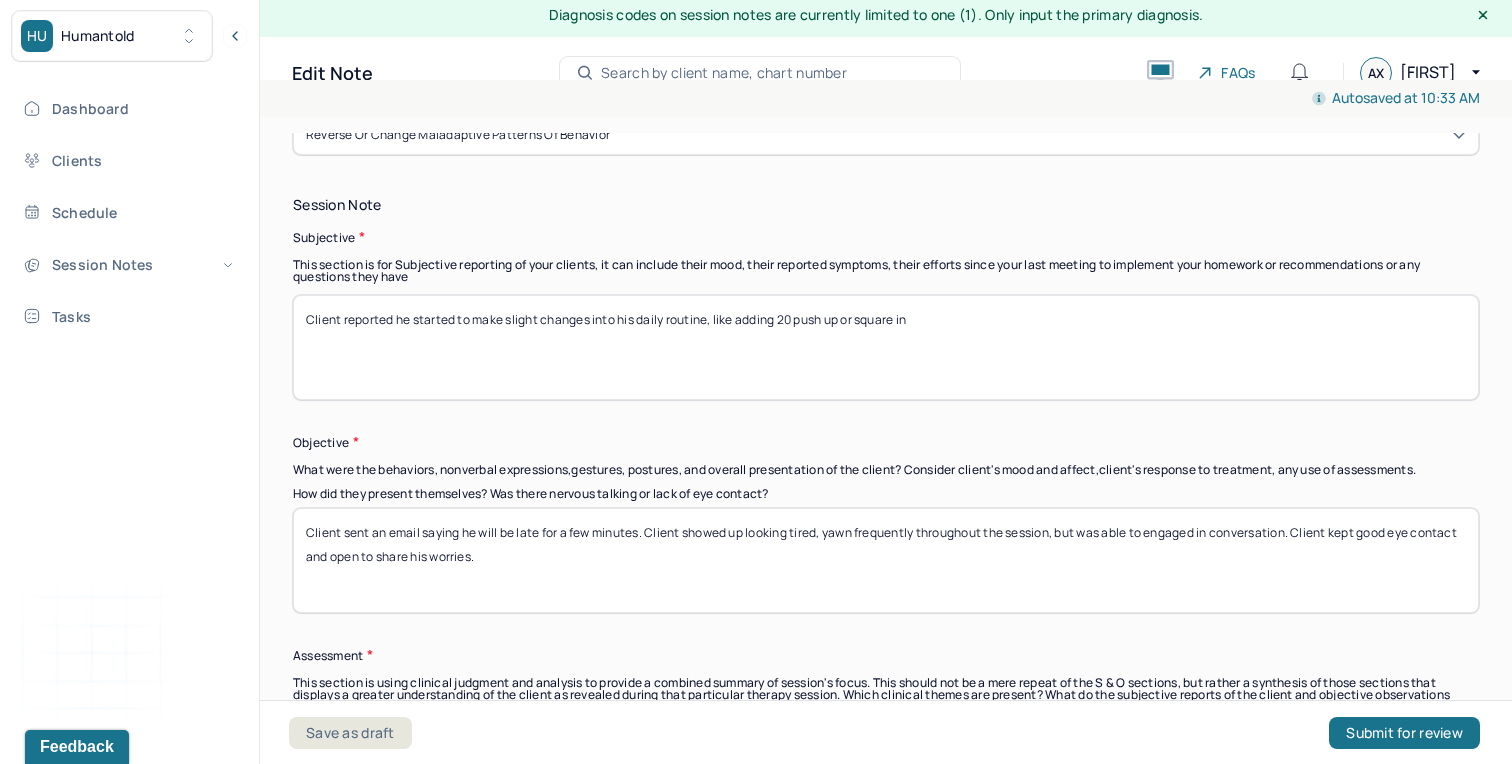 click on "Client reported he started to make slight changes into his" at bounding box center [886, 347] 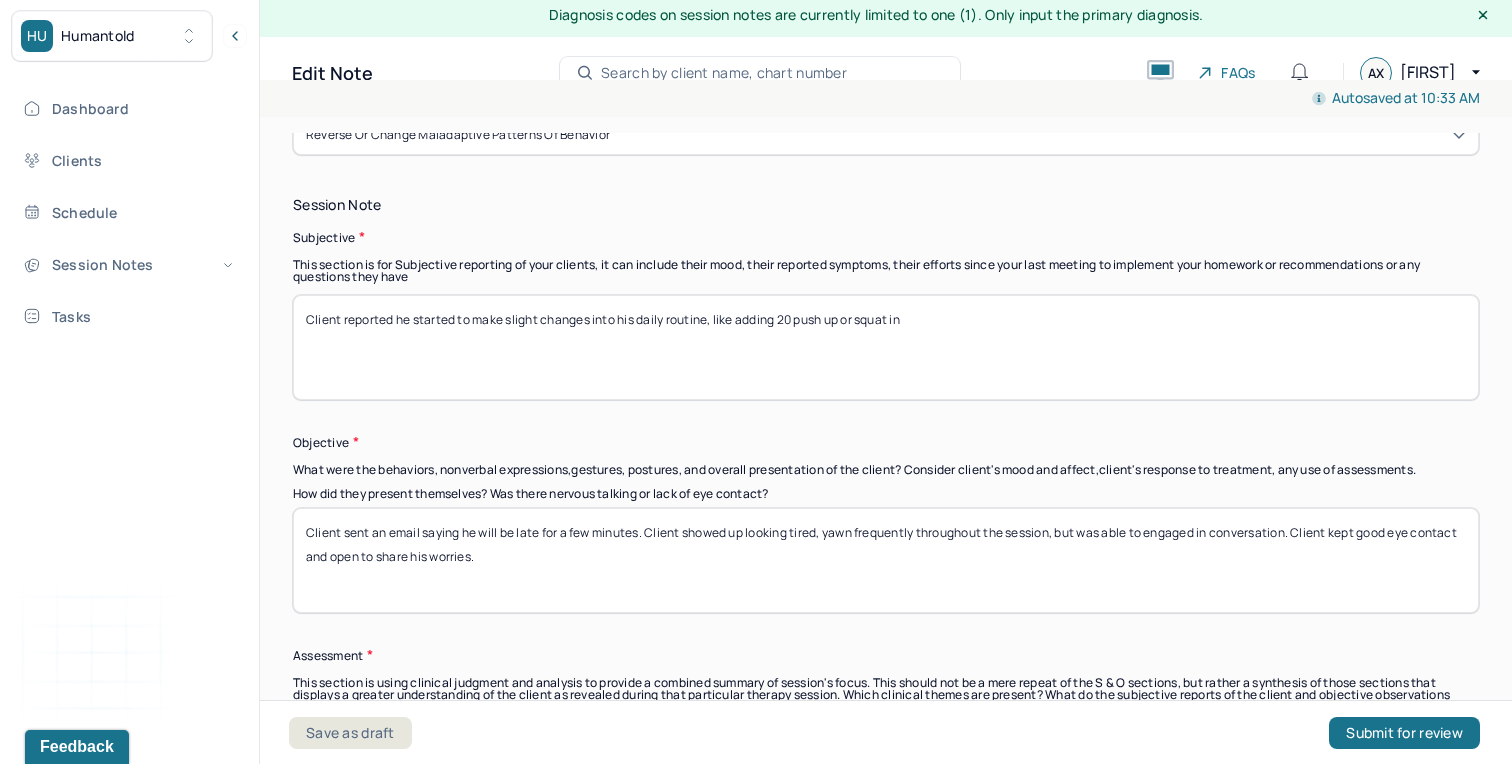 click on "Client reported he started to make slight changes into his daily routine, like adding 20 push up or square in" at bounding box center (886, 347) 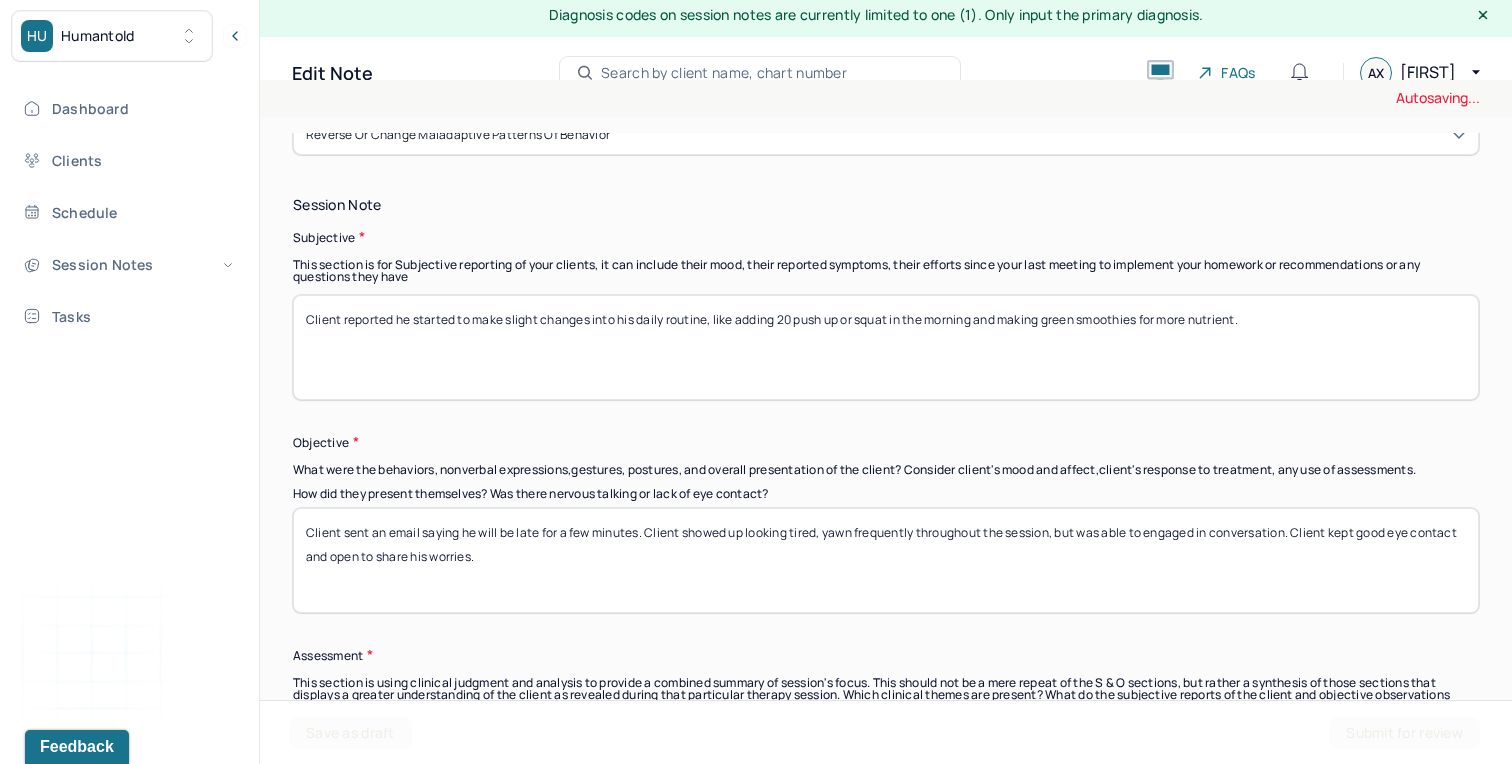 click on "Client reported he started to make slight changes into his daily routine, like adding 20 push up or squat in the morning and making green smoothies for more nutri" at bounding box center (886, 347) 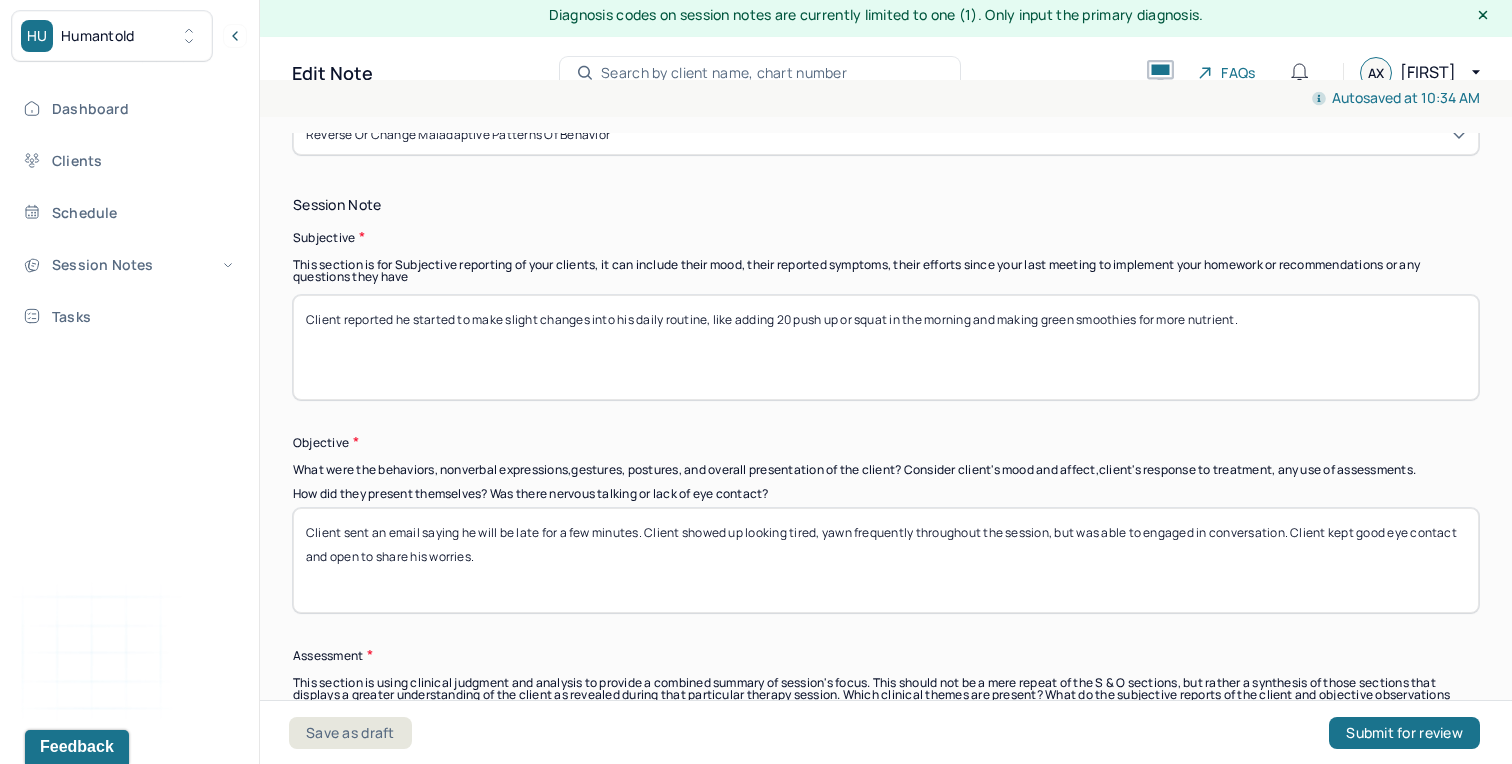 click on "Client reported he started to make slight changes into his daily routine, like adding 20 push up or squat in the morning and making green smoothies for more nutrient." at bounding box center (886, 347) 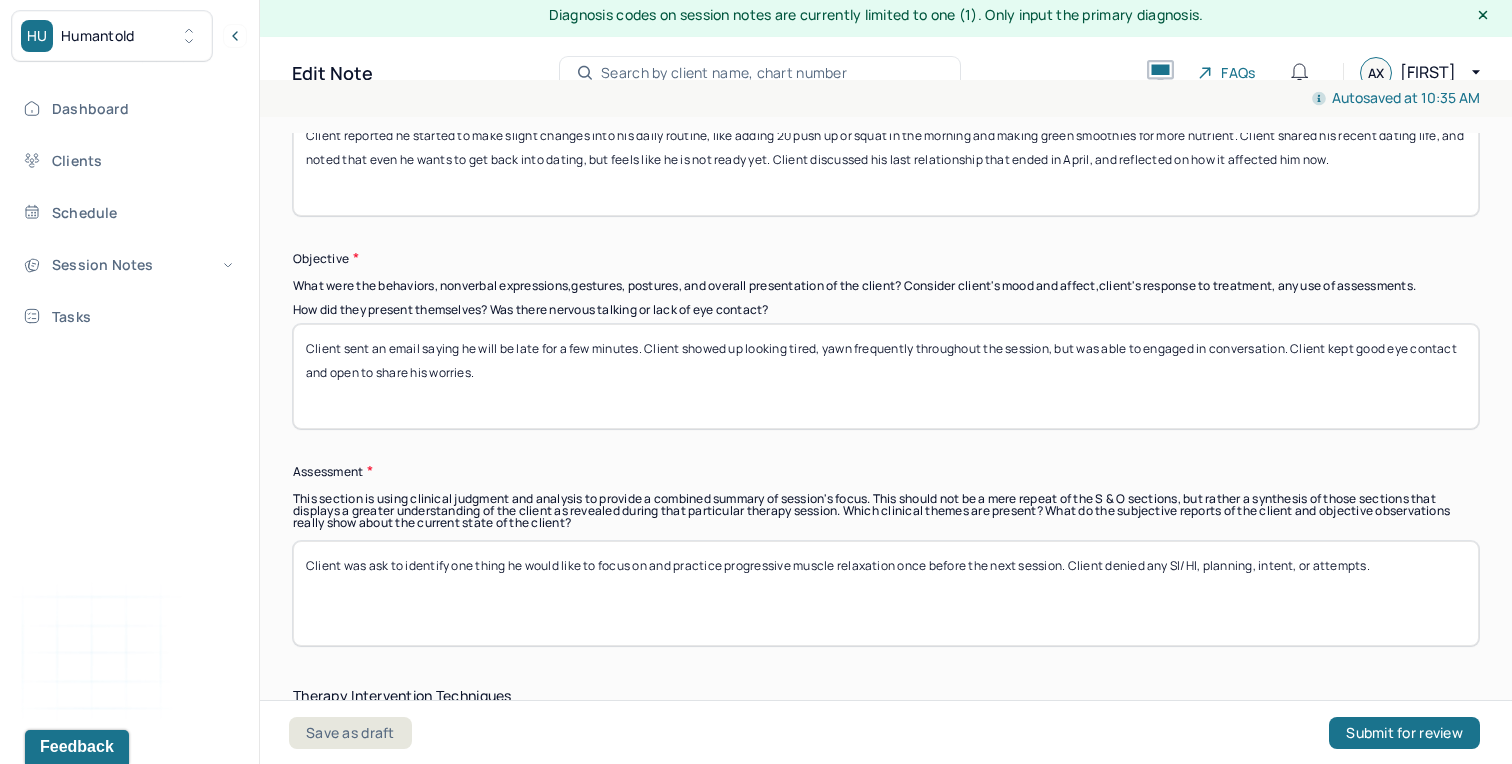scroll, scrollTop: 1295, scrollLeft: 0, axis: vertical 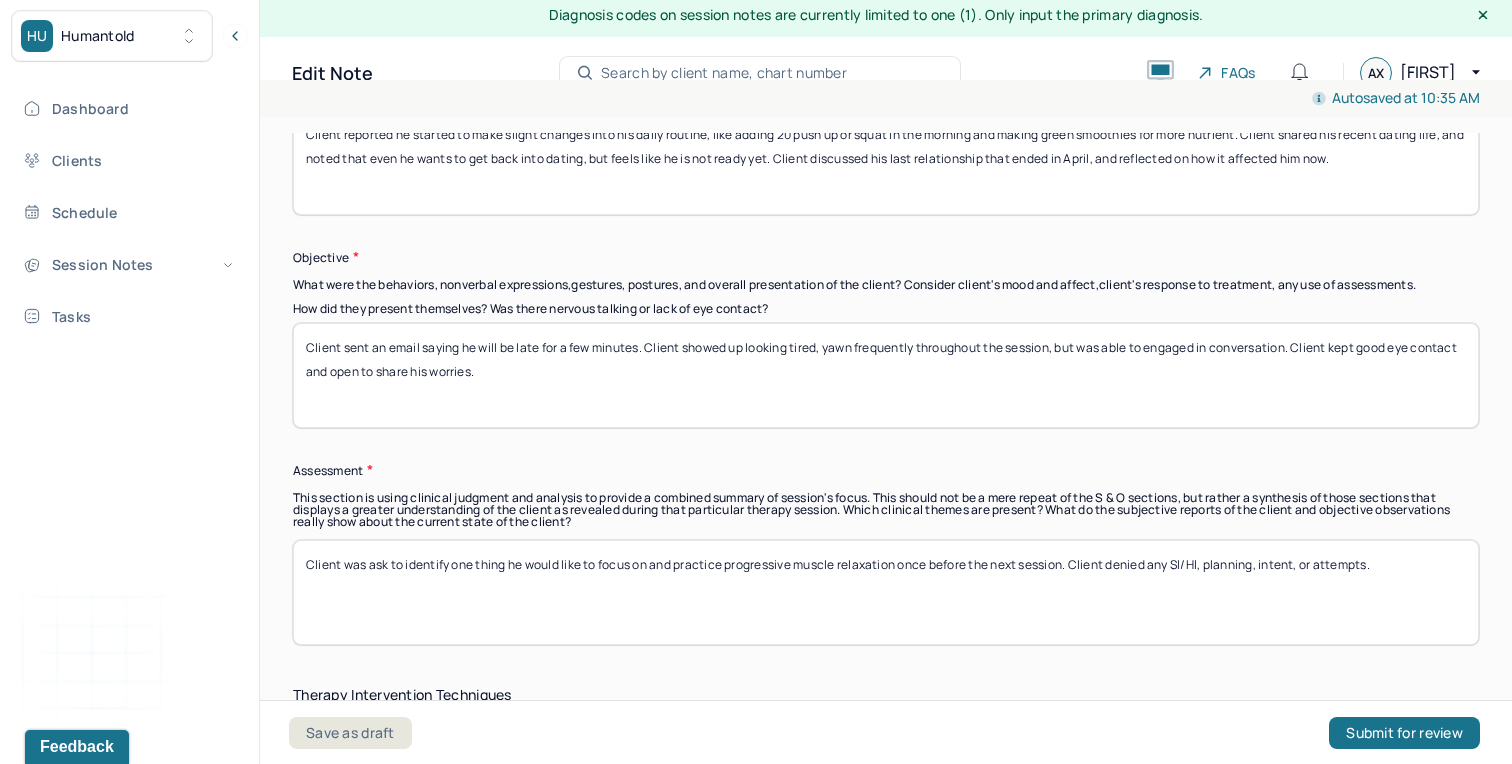 type on "Client reported he started to make slight changes into his daily routine, like adding 20 push up or squat in the morning and making green smoothies for more nutrient. Client shared his recent dating life, and noted that even he wants to get back into dating, but feels like he is not ready yet. Client discussed his last relationship that ended in April, and reflected on how it affected him now." 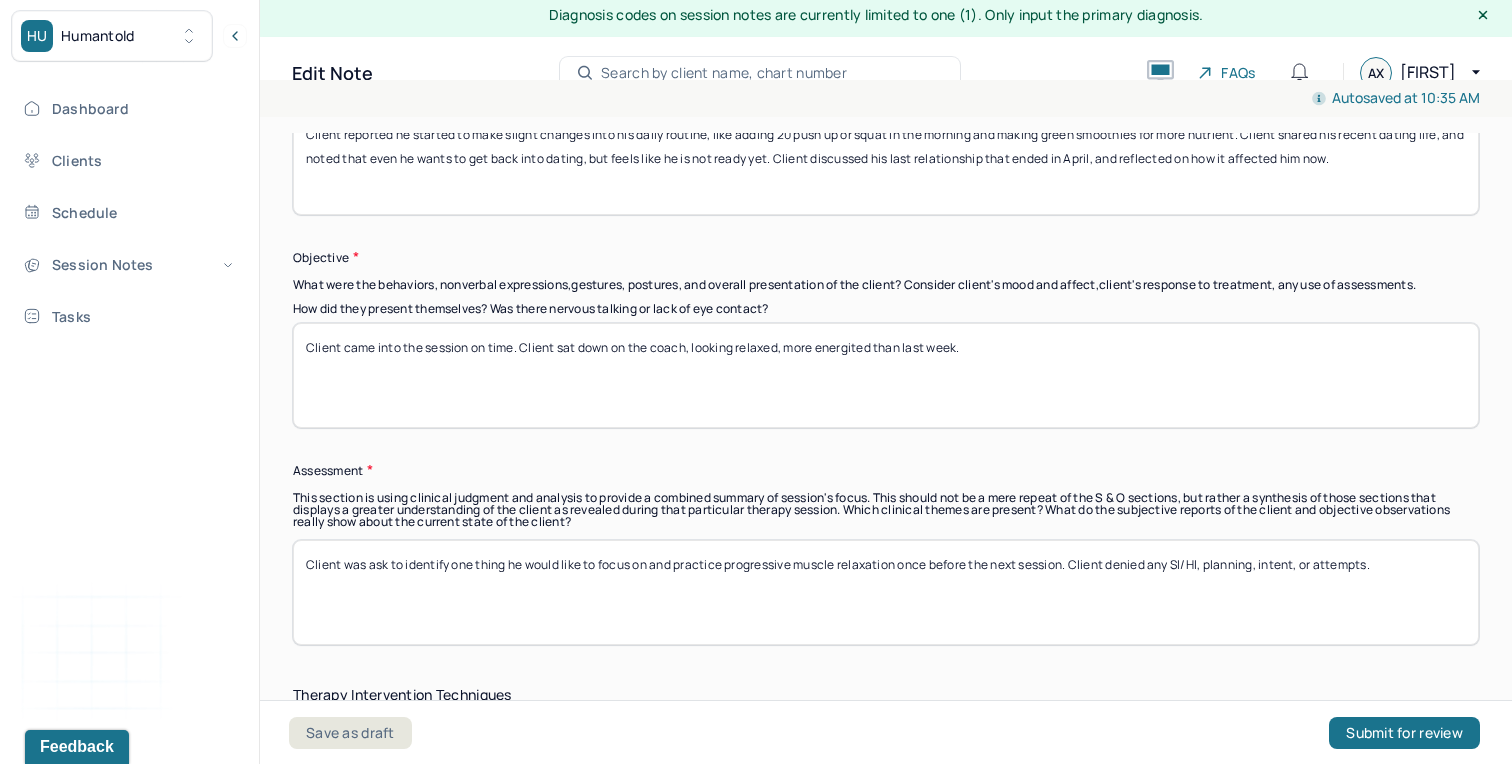click on "Client came into the session on time. Client sat down on the coach, looking relaxed, more" at bounding box center [886, 375] 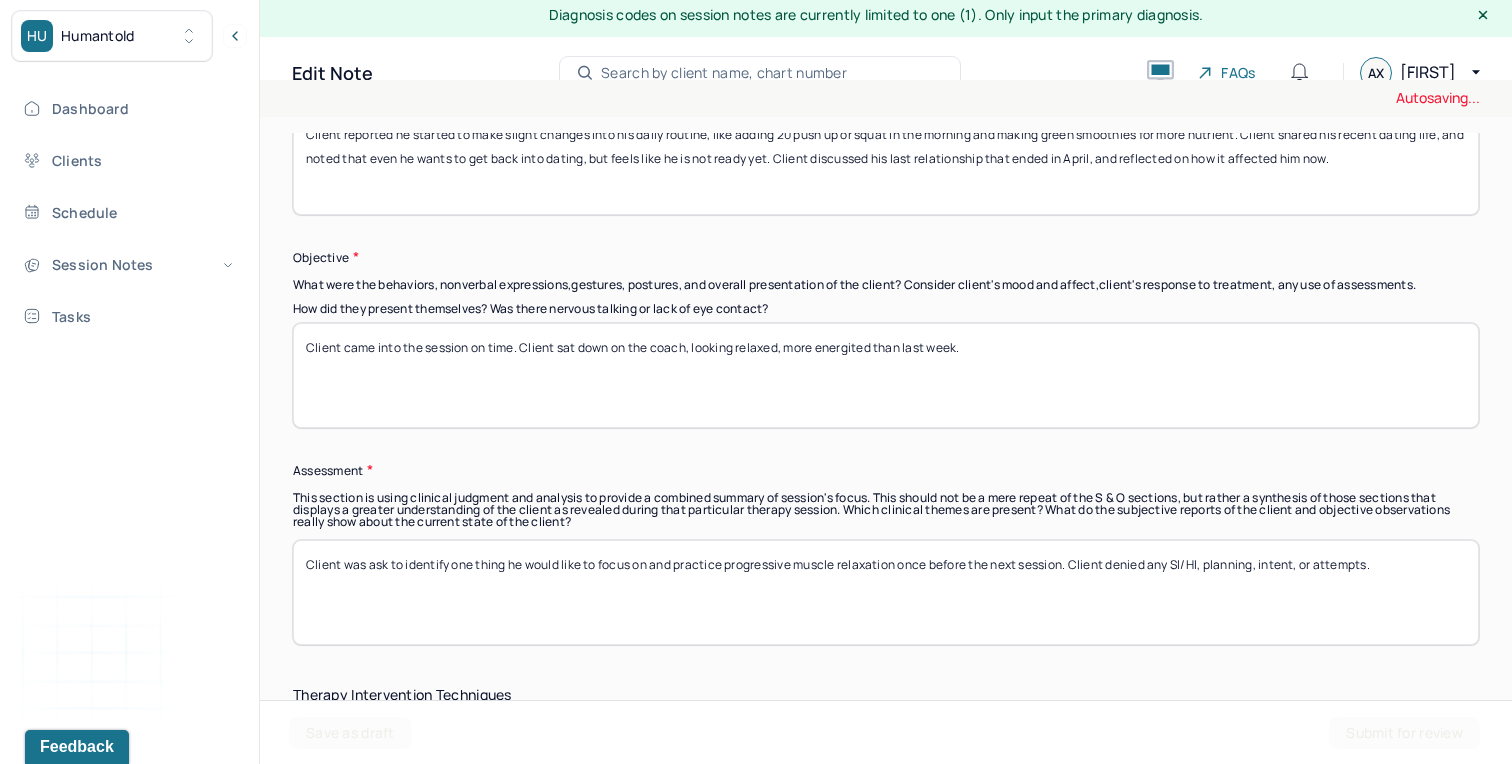 click on "Client came into the session on time. Client sat down on the coach, looking relaxed, more" at bounding box center [886, 375] 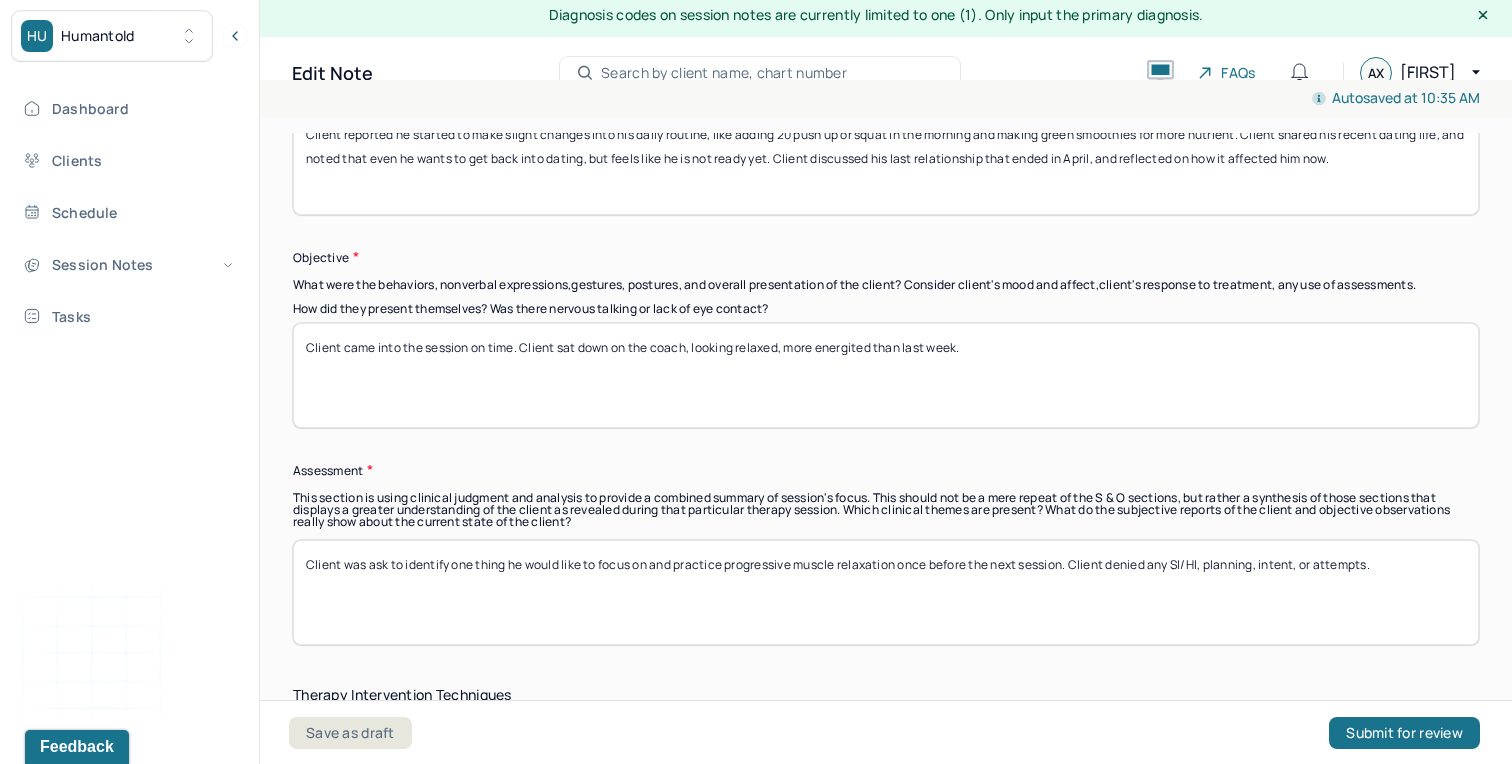 click on "Client came into the session on time. Client sat down on the coach, looking relaxed, more" at bounding box center [886, 375] 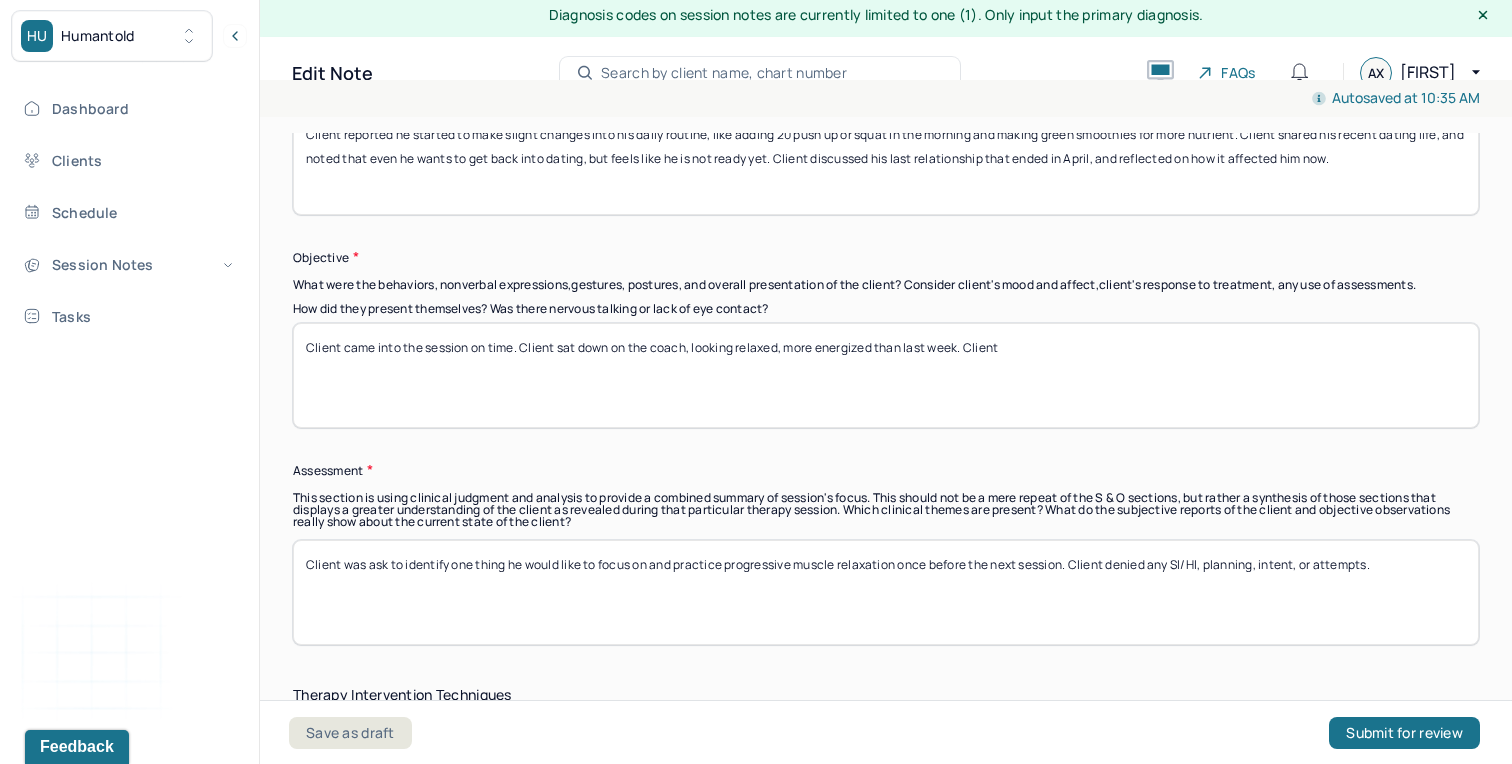 click on "Client came into the session on time. Client sat down on the coach, looking relaxed, more energited than last week." at bounding box center [886, 375] 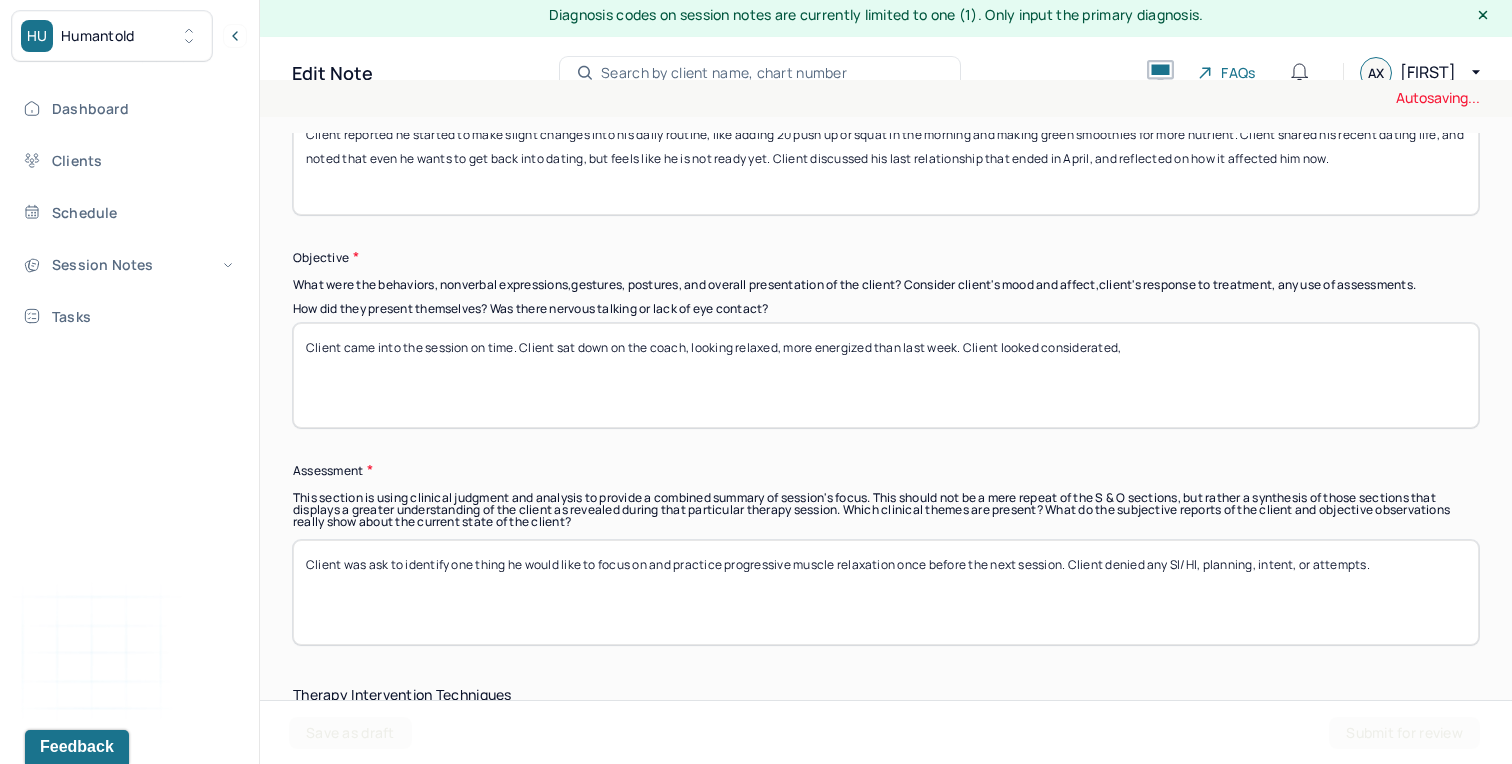 click on "Client came into the session on time. Client sat down on the coach, looking relaxed, more energized than last week. Client" at bounding box center [886, 375] 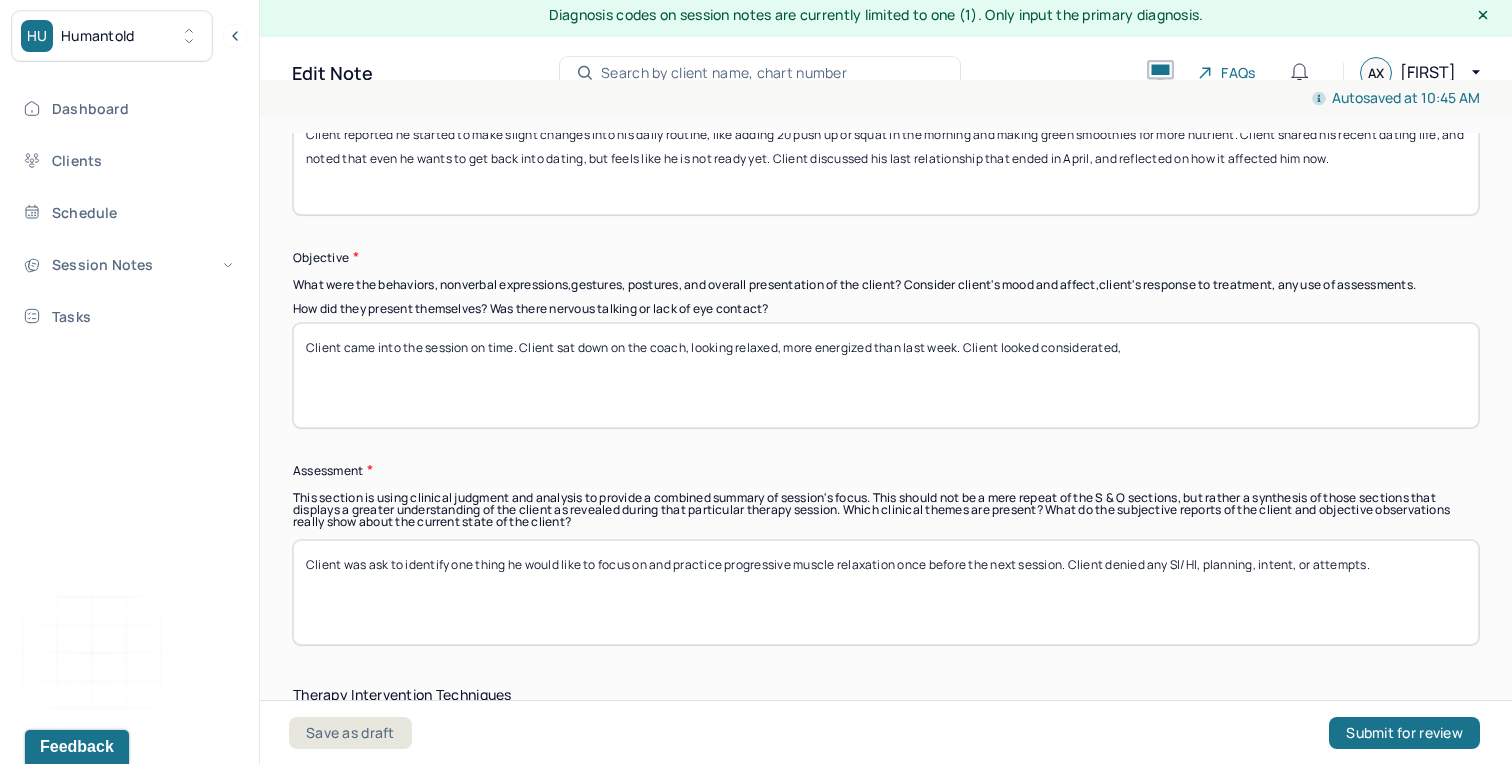 paste 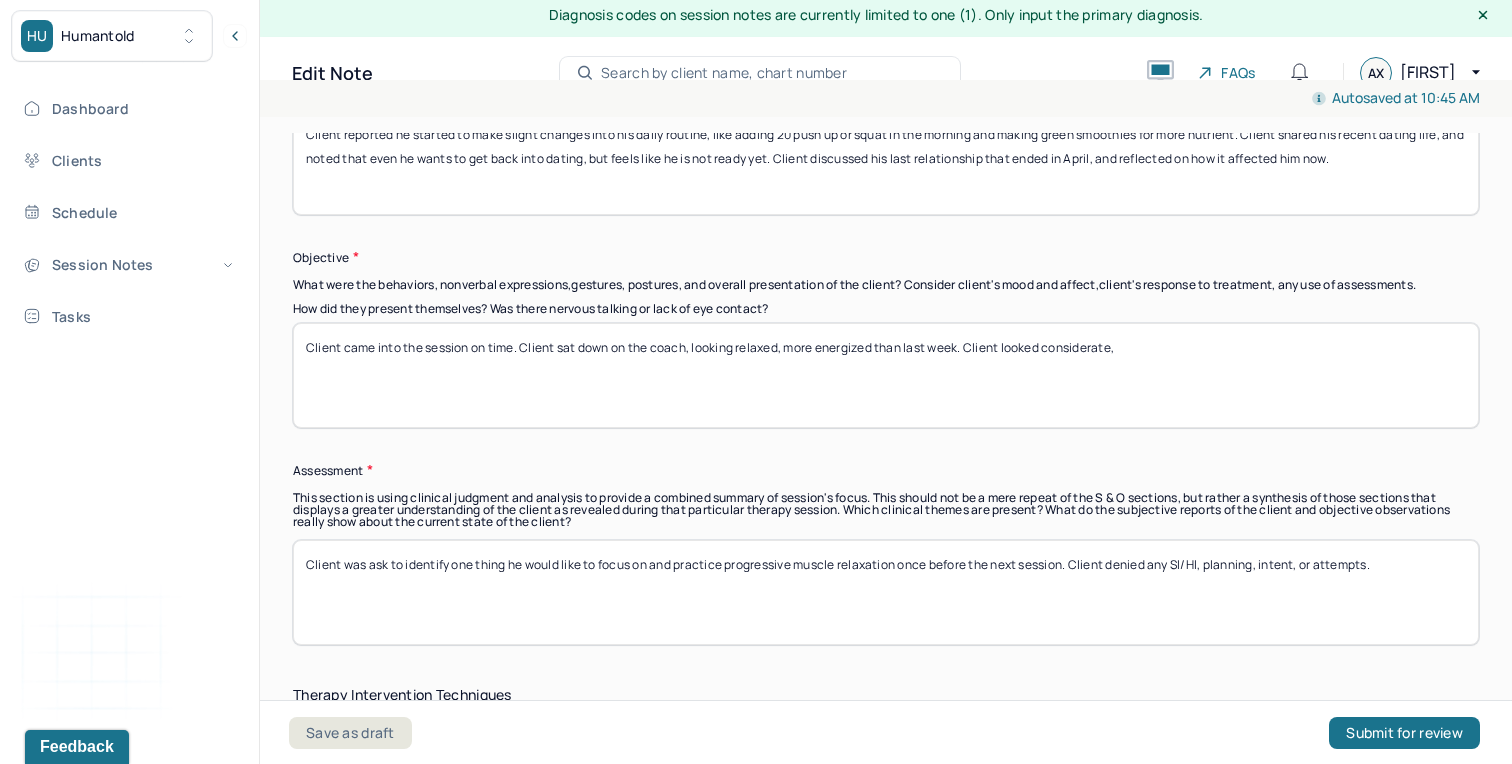 click on "Client came into the session on time. Client sat down on the coach, looking relaxed, more energized than last week. Client looked considerated," at bounding box center (886, 375) 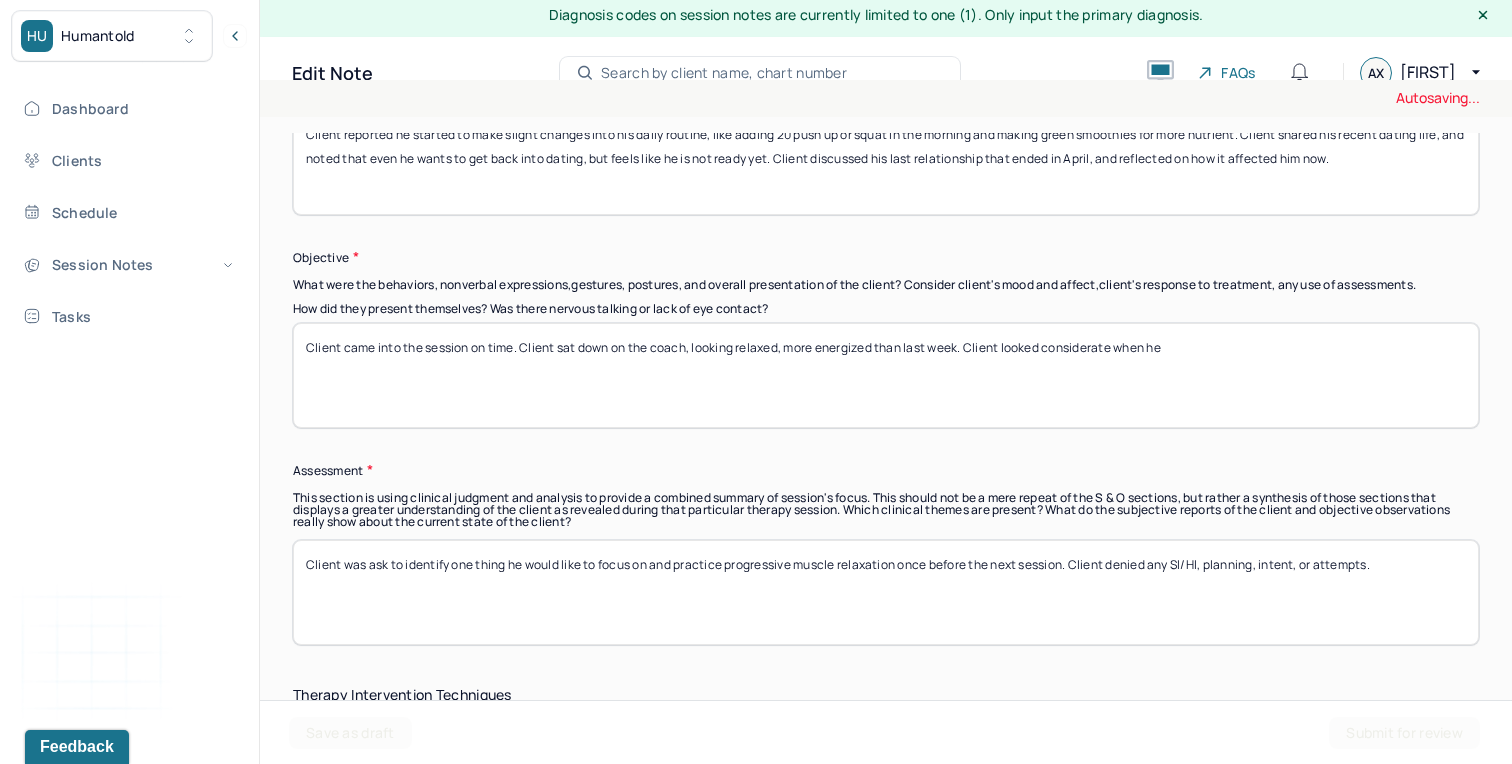 click on "Client came into the session on time. Client sat down on the coach, looking relaxed, more energized than last week. Client looked considerate," at bounding box center [886, 375] 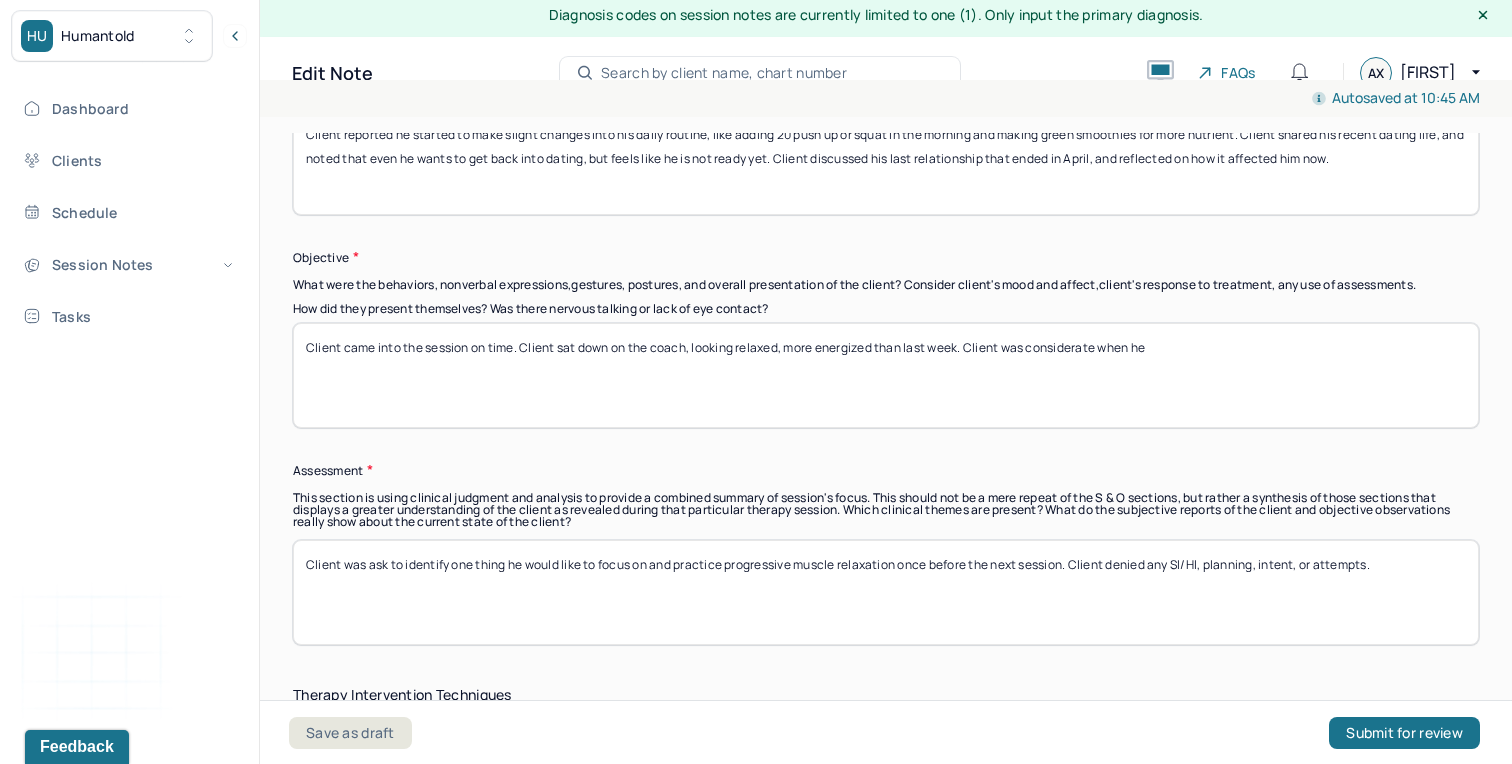 click on "Client came into the session on time. Client sat down on the coach, looking relaxed, more energized than last week. Client looked considerate when he" at bounding box center [886, 375] 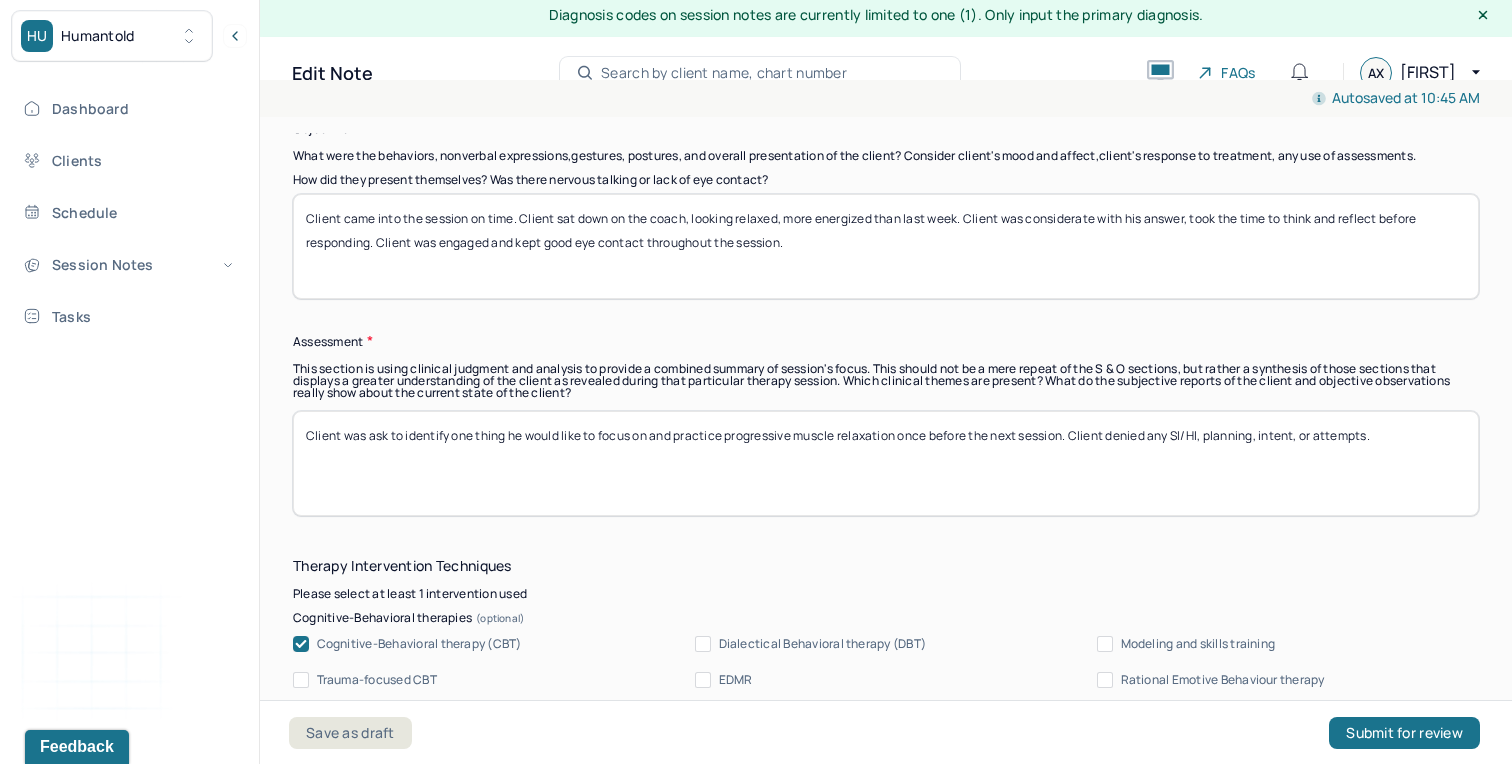 scroll, scrollTop: 1471, scrollLeft: 0, axis: vertical 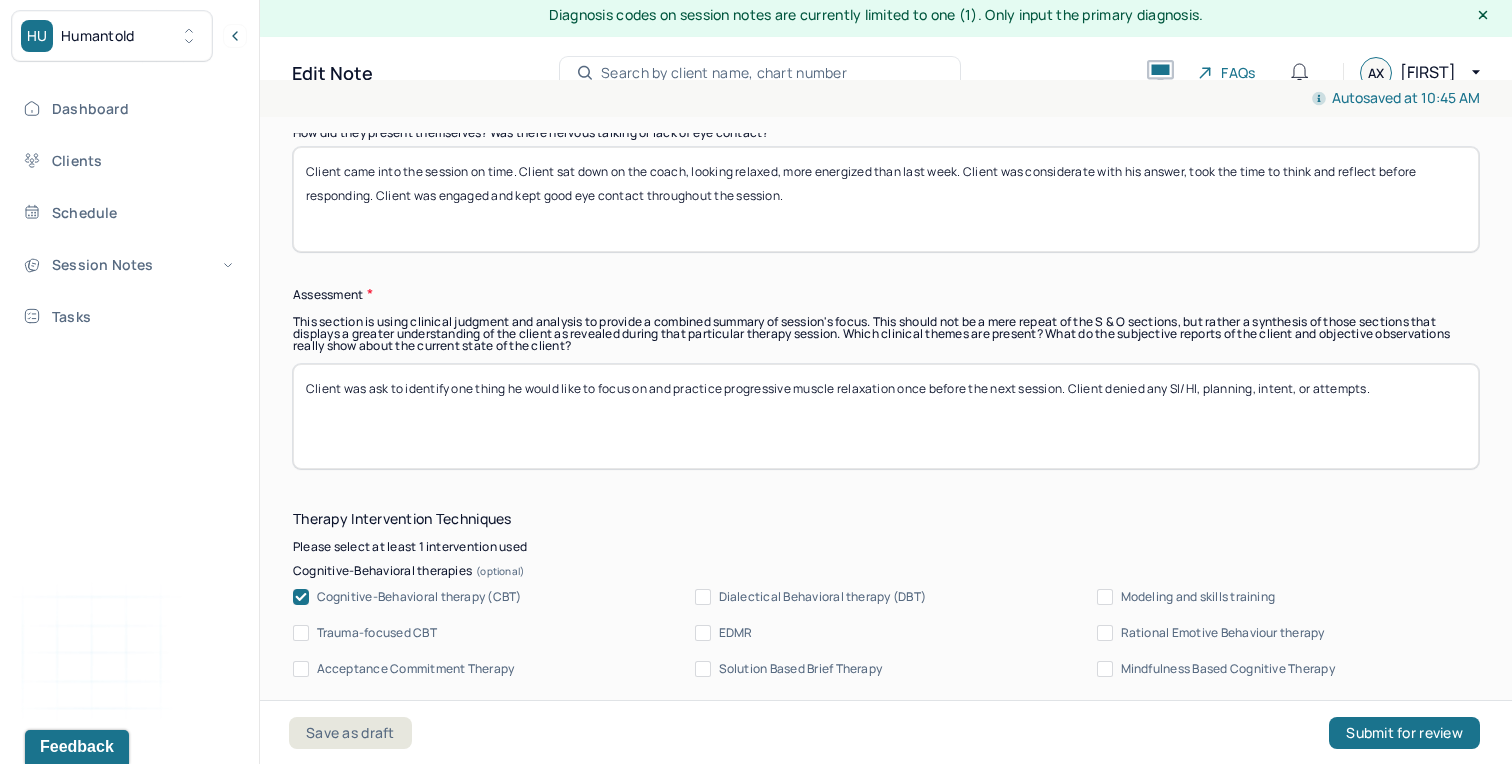 type on "Client came into the session on time. Client sat down on the coach, looking relaxed, more energized than last week. Client was considerate with his answer, took the time to think and reflect before responding. Client was engaged and kept good eye contact throughout the session." 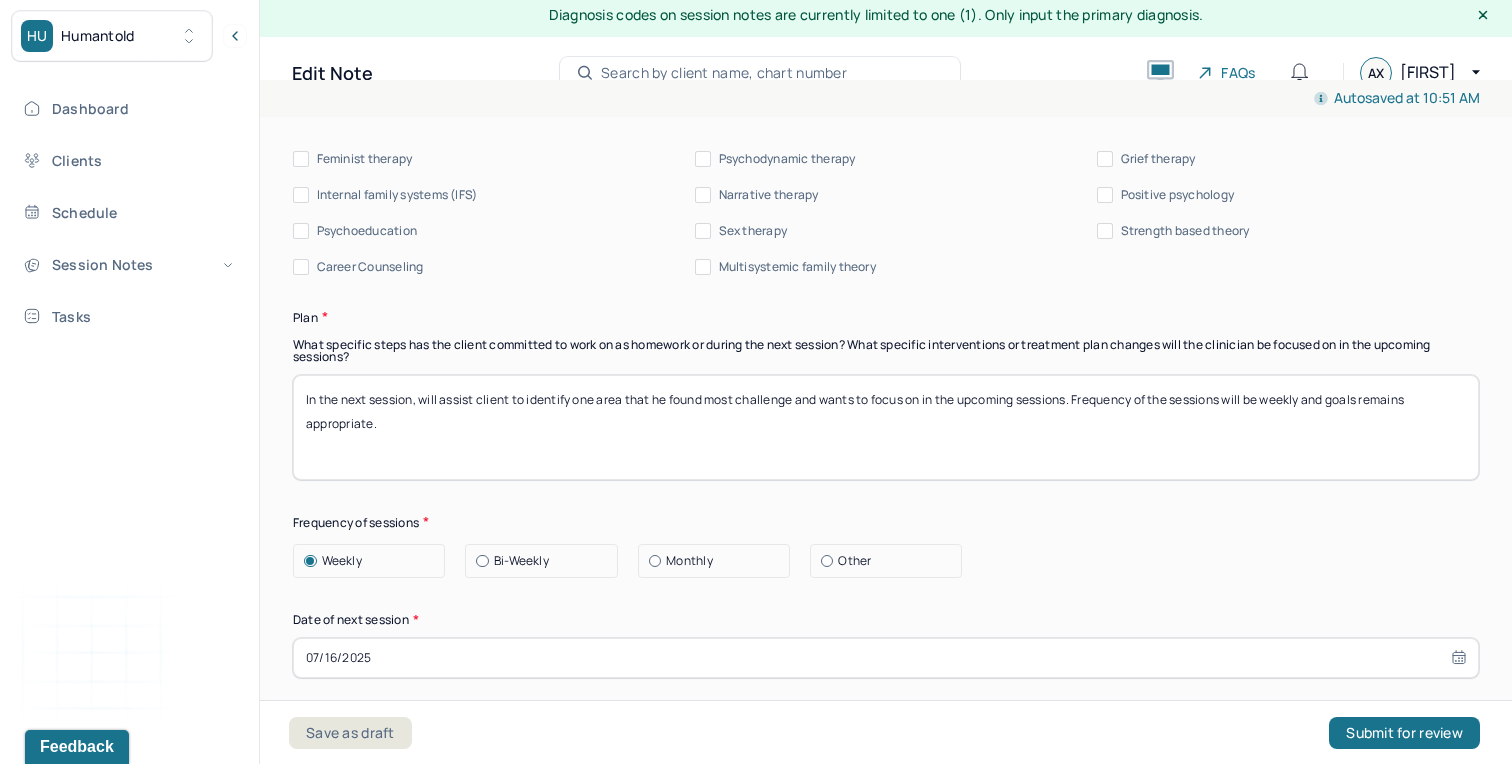 scroll, scrollTop: 2225, scrollLeft: 0, axis: vertical 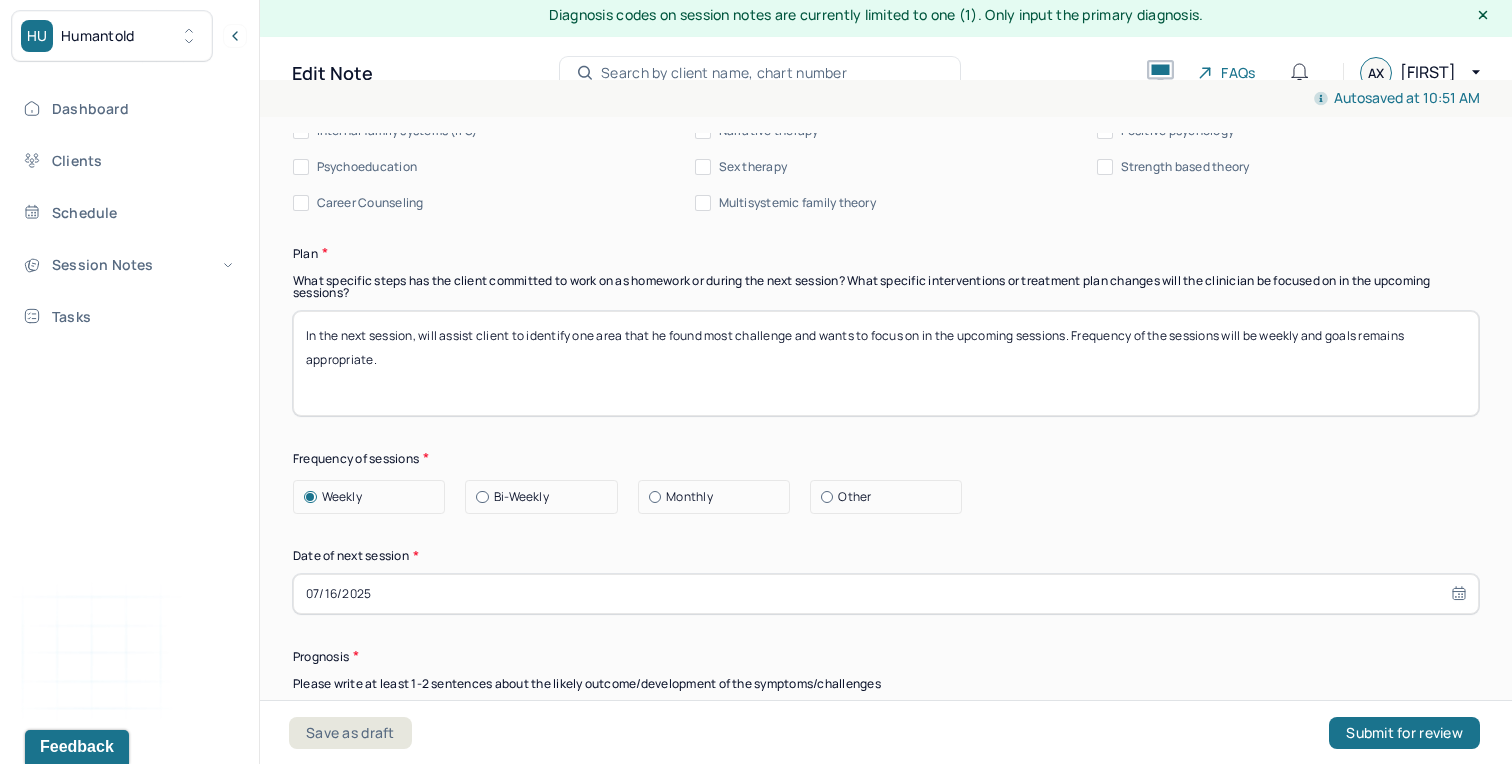 type on "Client was able to take away from the last session and added one small routine into his daily life. However, client continue to report worries about his future and finding himself more days than not in a week. Client continue to meet the diagnosis. Client will benefit from CBT to assist him to reduce anxiety symptoms and anxious thoughts. Client denied any SI/HI, planning, intent, or attempts." 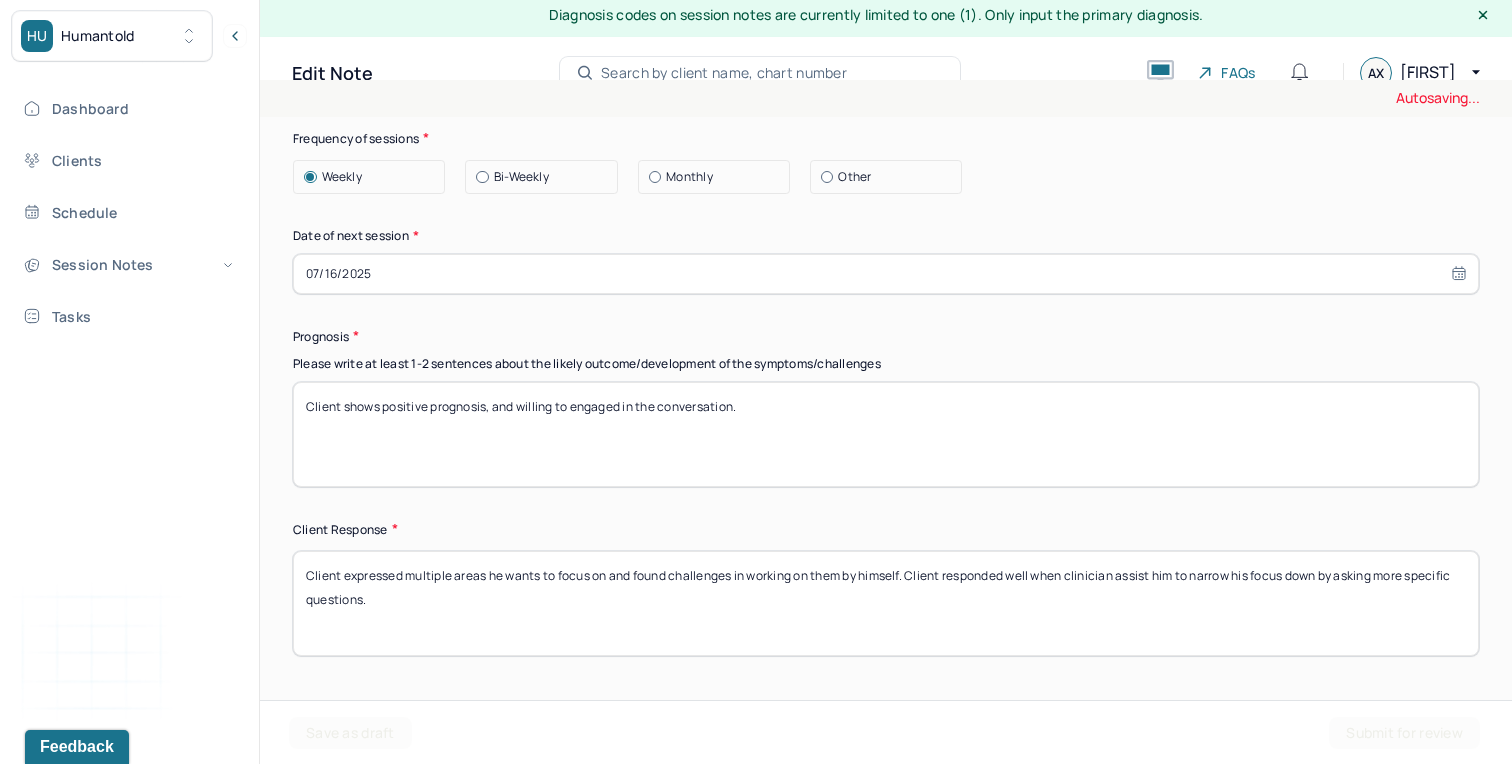 scroll, scrollTop: 2562, scrollLeft: 0, axis: vertical 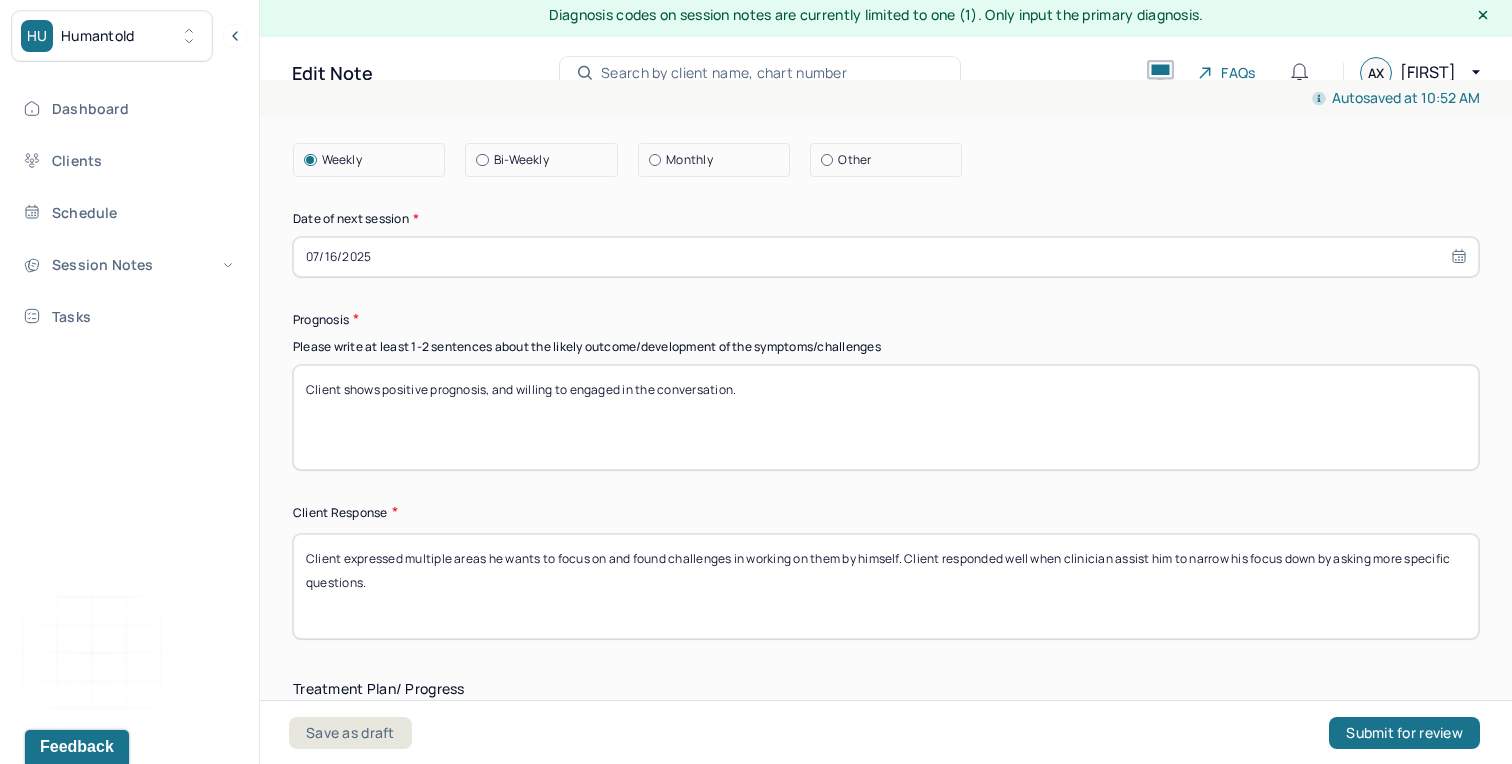 type on "In the next session, will continue to assist client to identify what his missed about the last relationship that is holding him back from doing what he wants. Frequency of the sessions will be weekly and goals remains appropriate." 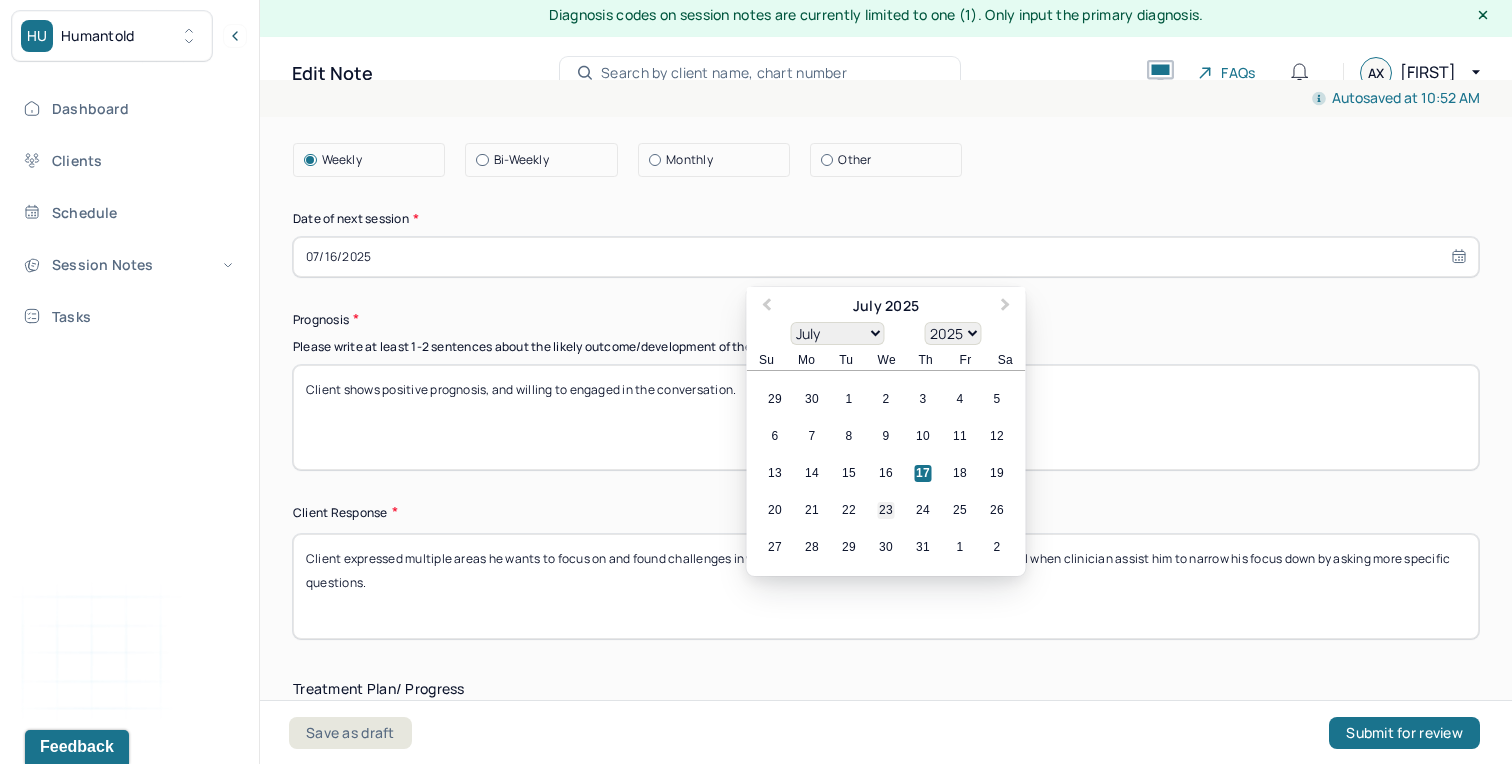 click on "23" at bounding box center [886, 510] 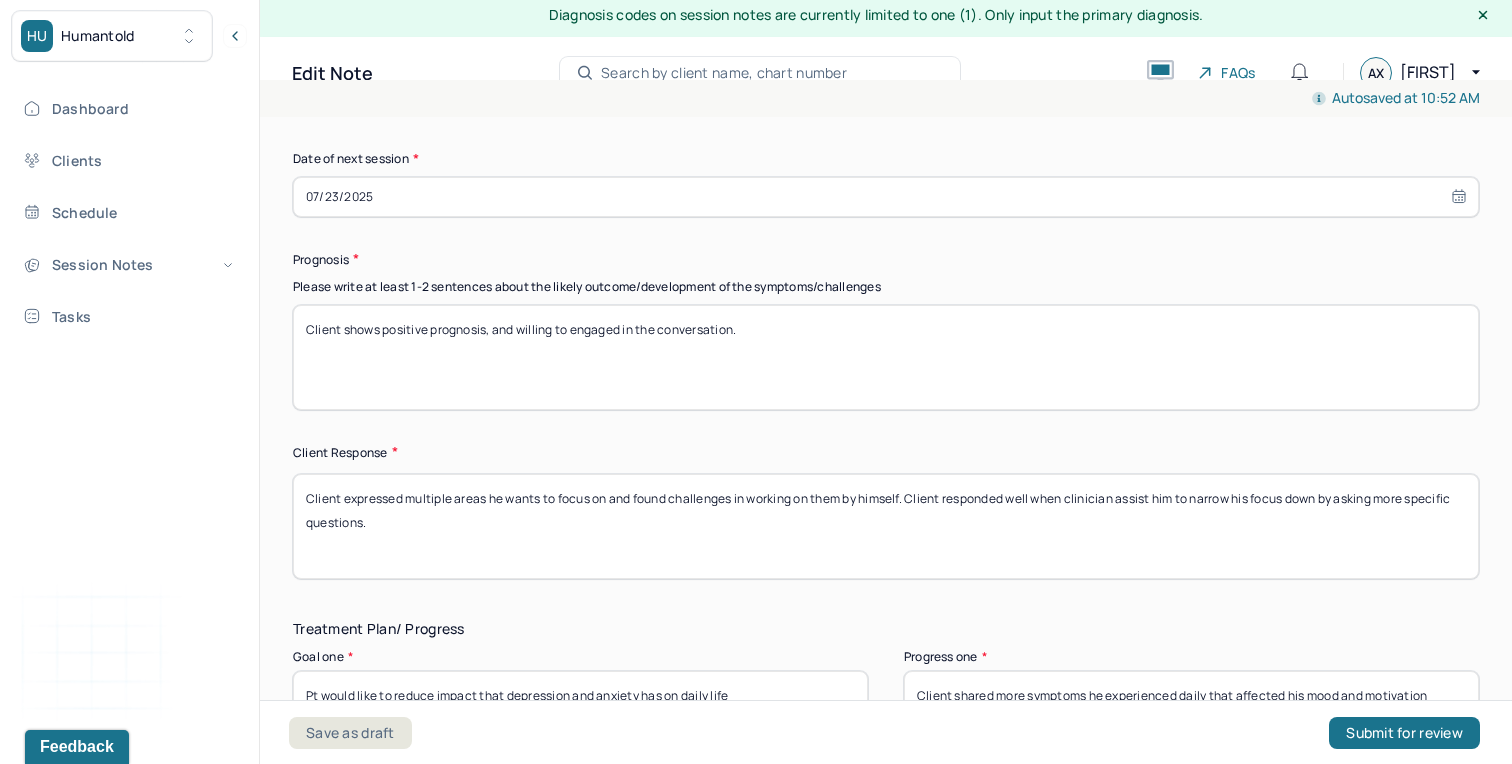scroll, scrollTop: 2625, scrollLeft: 0, axis: vertical 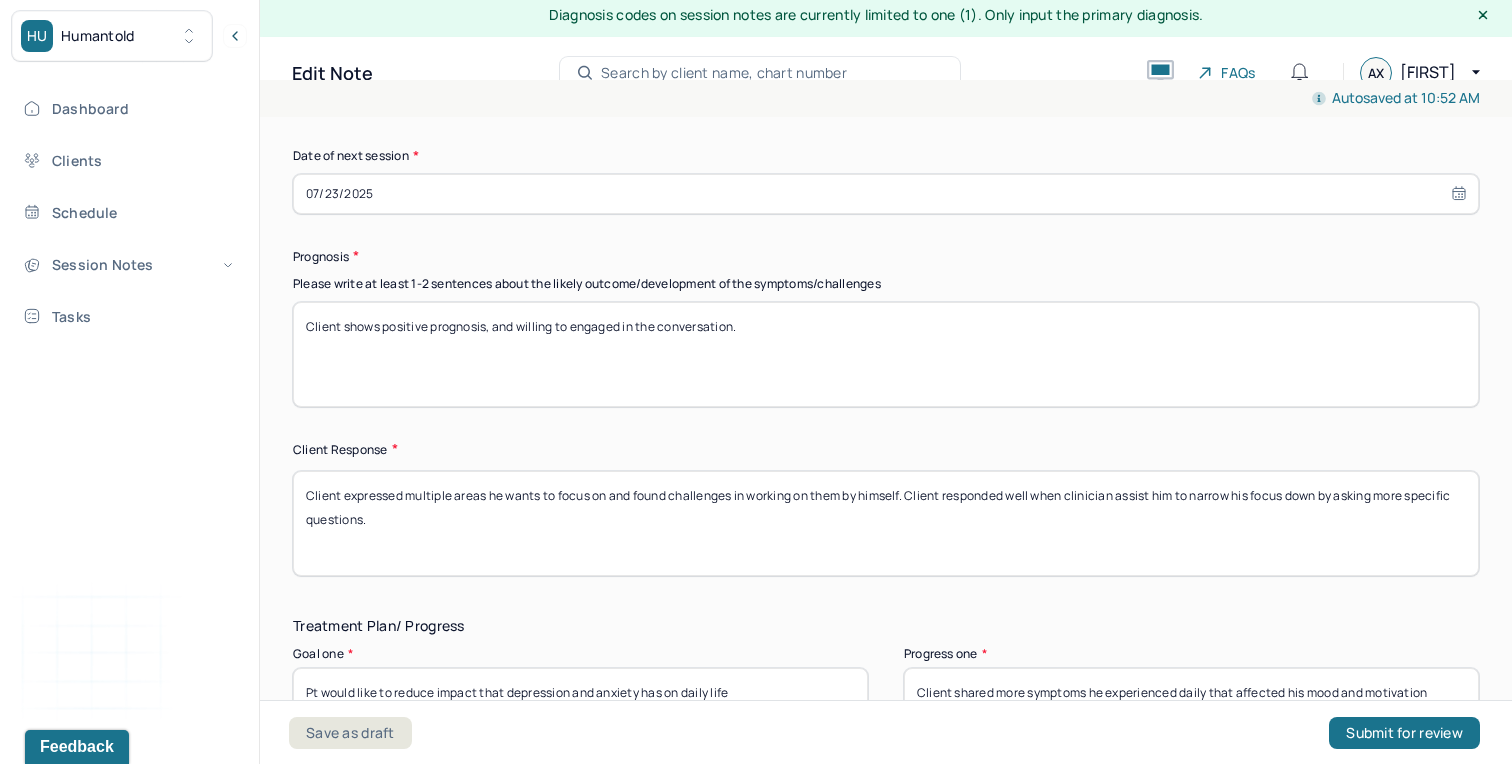 drag, startPoint x: 765, startPoint y: 320, endPoint x: 569, endPoint y: 315, distance: 196.06377 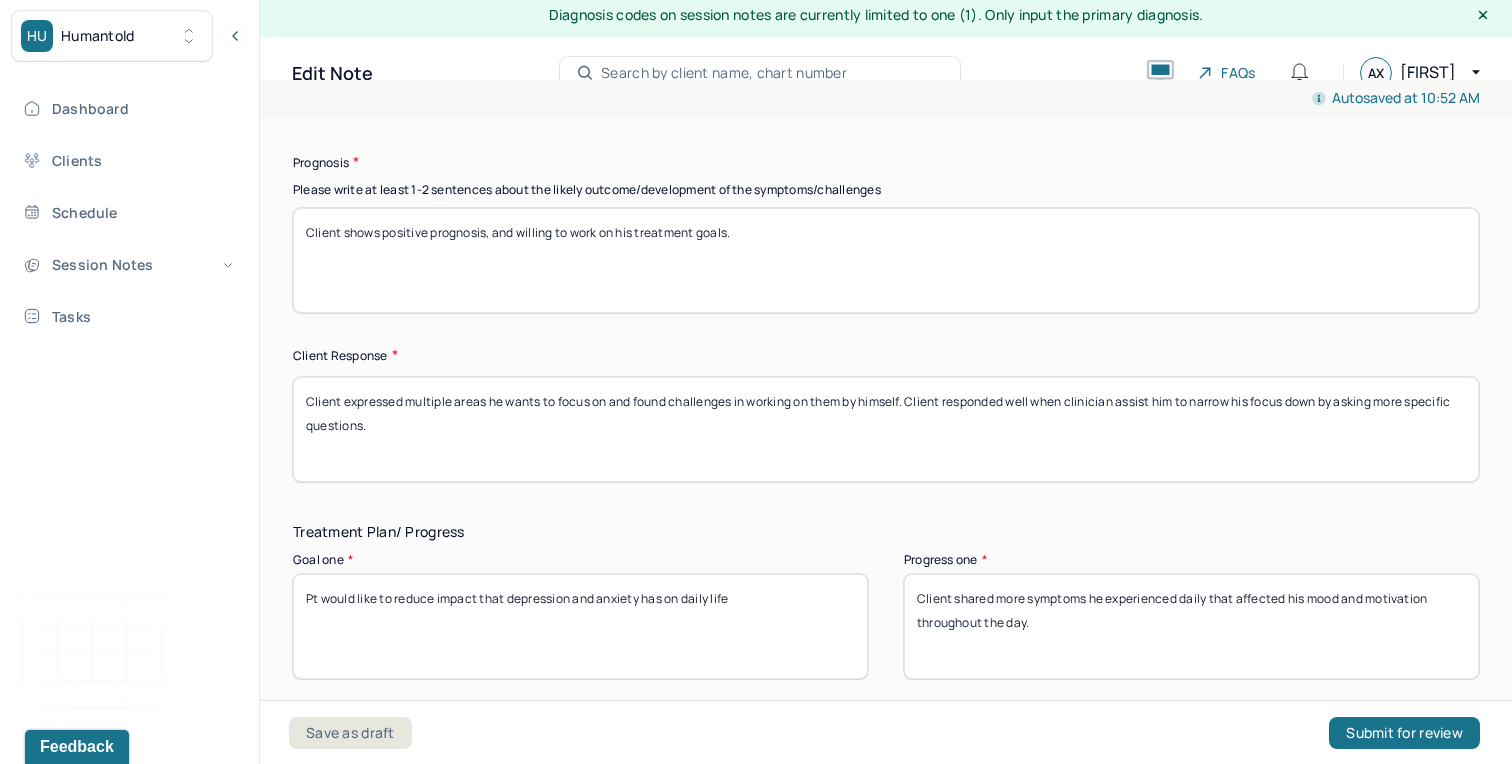 scroll, scrollTop: 2722, scrollLeft: 0, axis: vertical 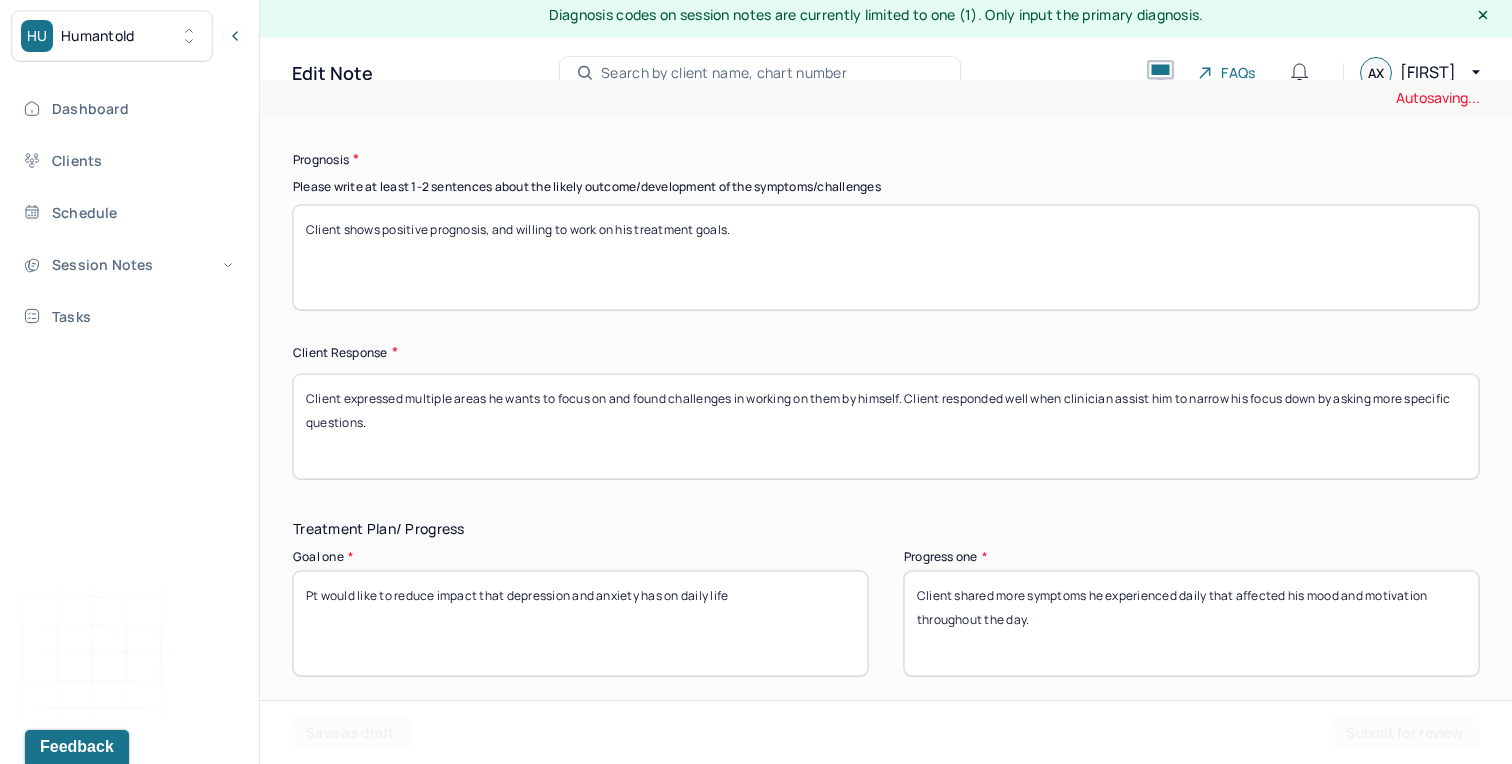 type on "Client shows positive prognosis, and willing to work on his treatment goals." 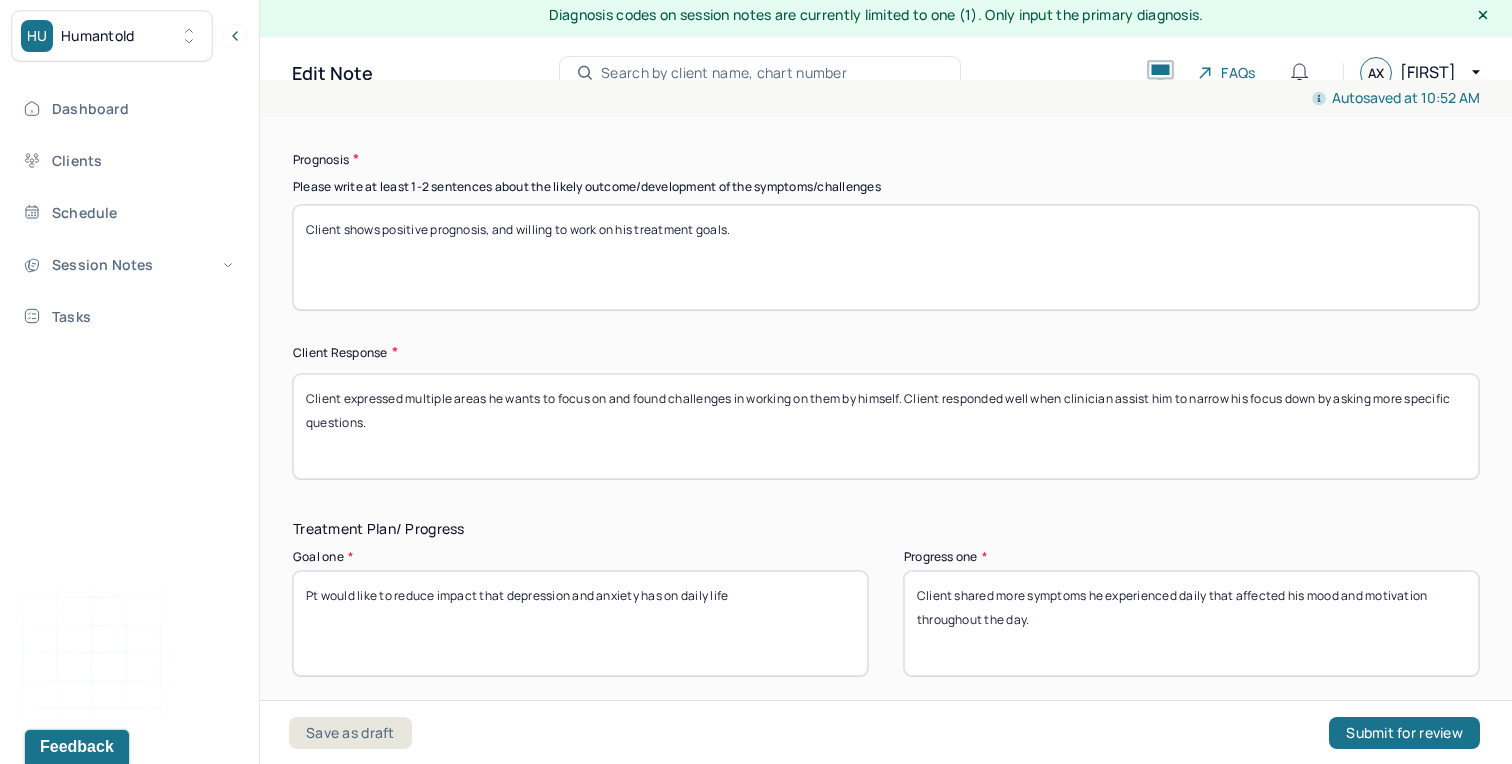 click on "Client expressed multiple areas he wants to focus on and found challenges in working on them by himself. Client responded well when clinician assist him to narrow his focus down by asking more specific questions." at bounding box center [886, 426] 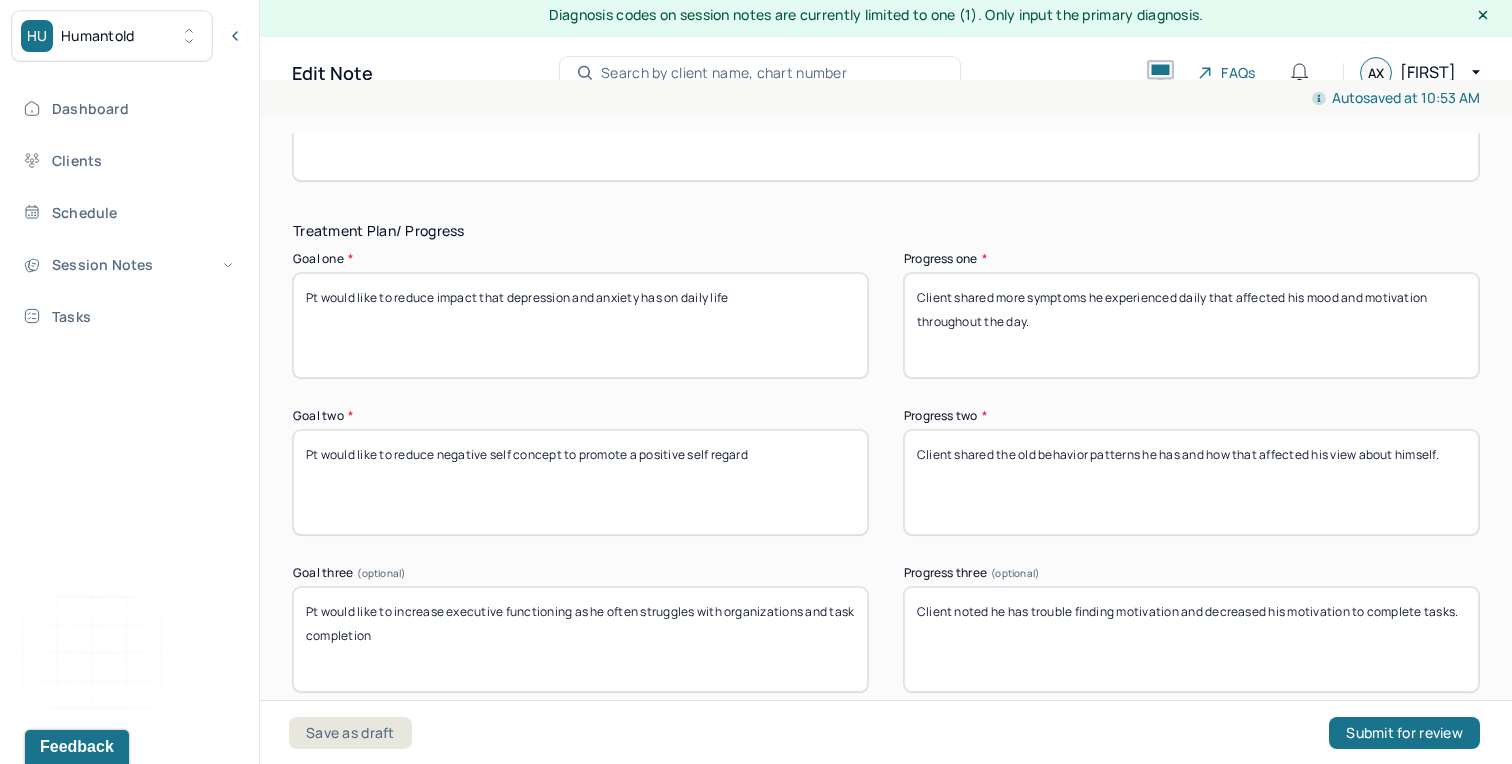 scroll, scrollTop: 3032, scrollLeft: 0, axis: vertical 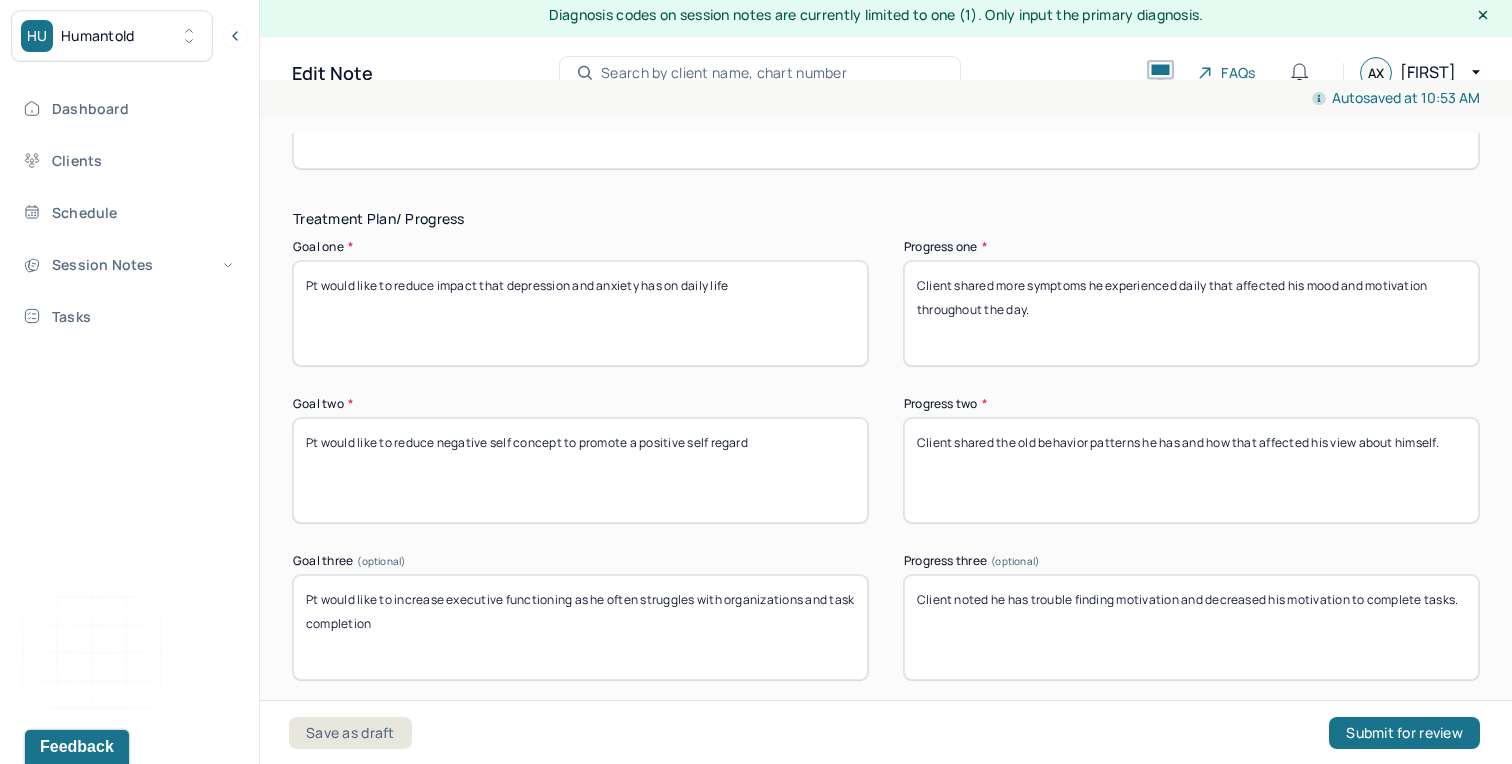type on "Client was willing to express his worries, reflective, and engaged." 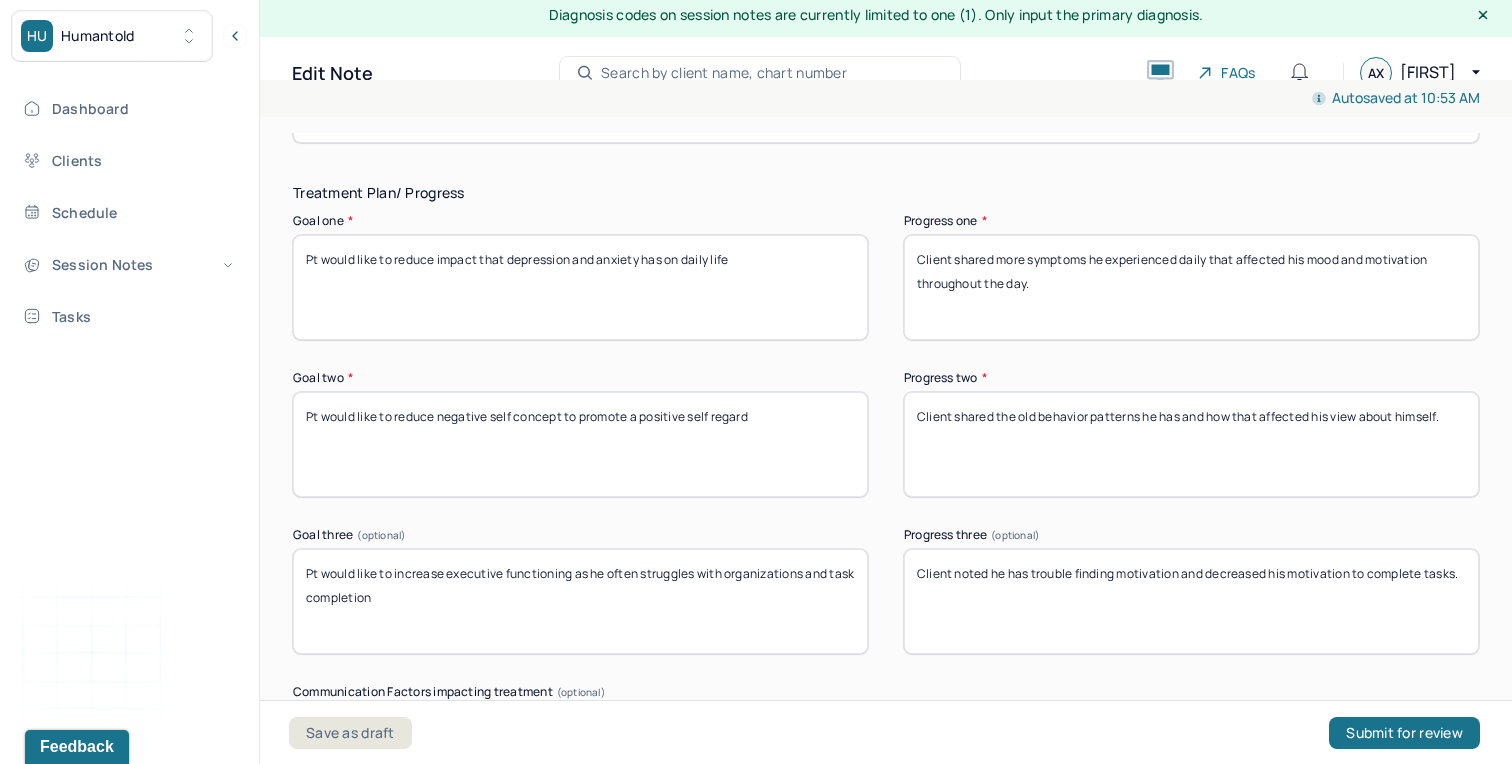 scroll, scrollTop: 3065, scrollLeft: 0, axis: vertical 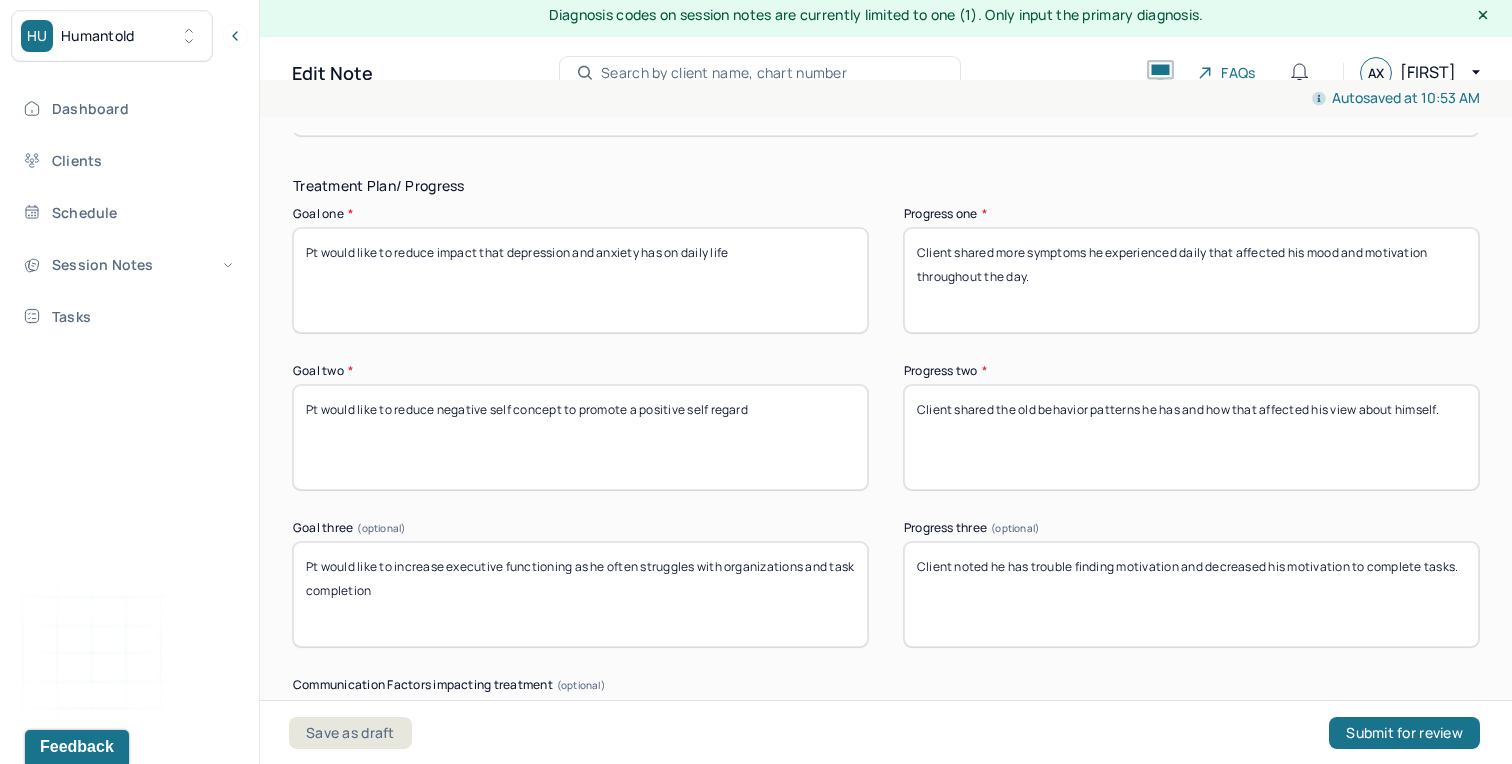 drag, startPoint x: 1463, startPoint y: 563, endPoint x: 990, endPoint y: 561, distance: 473.00424 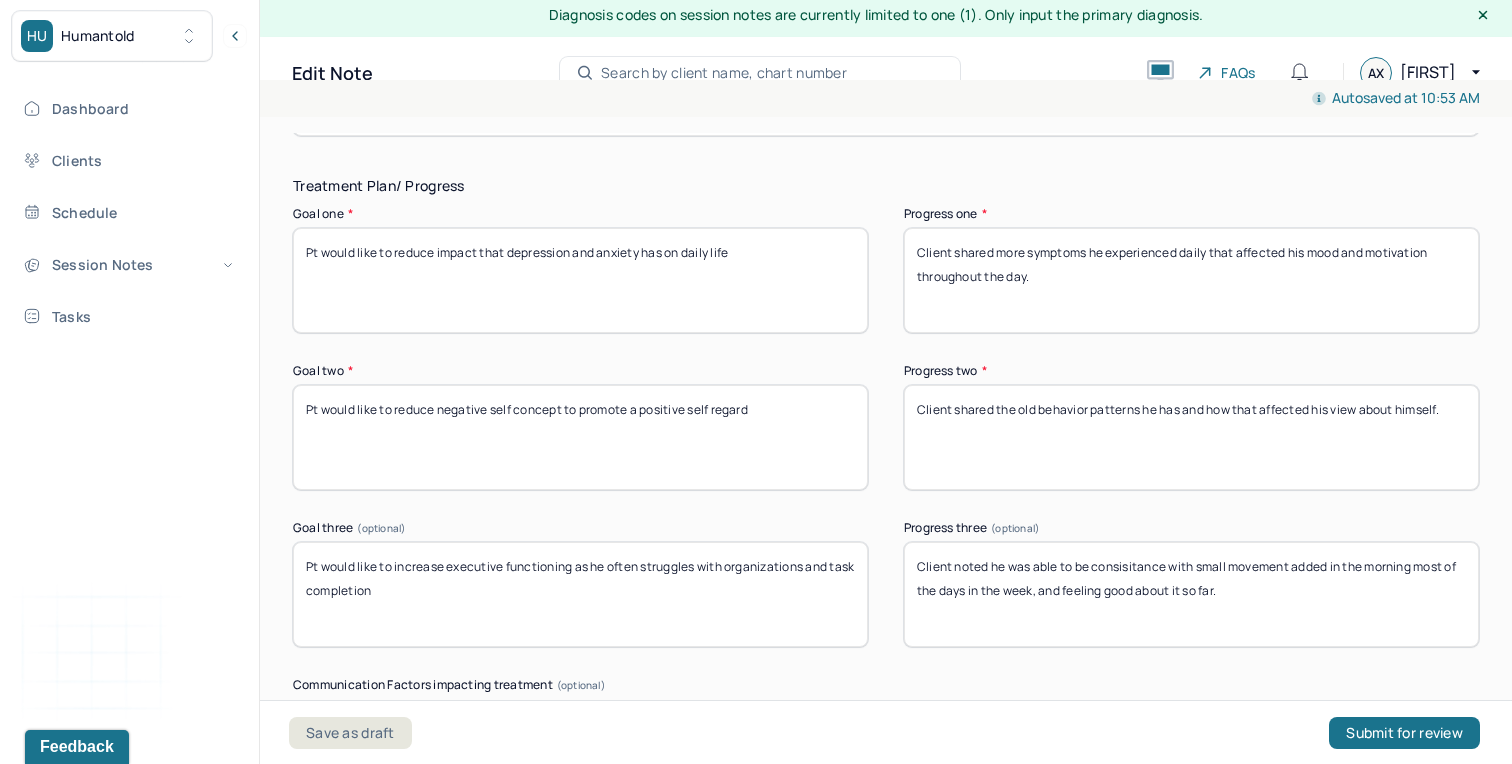 click on "Client noted he was able to be consisitance with small" at bounding box center (1191, 594) 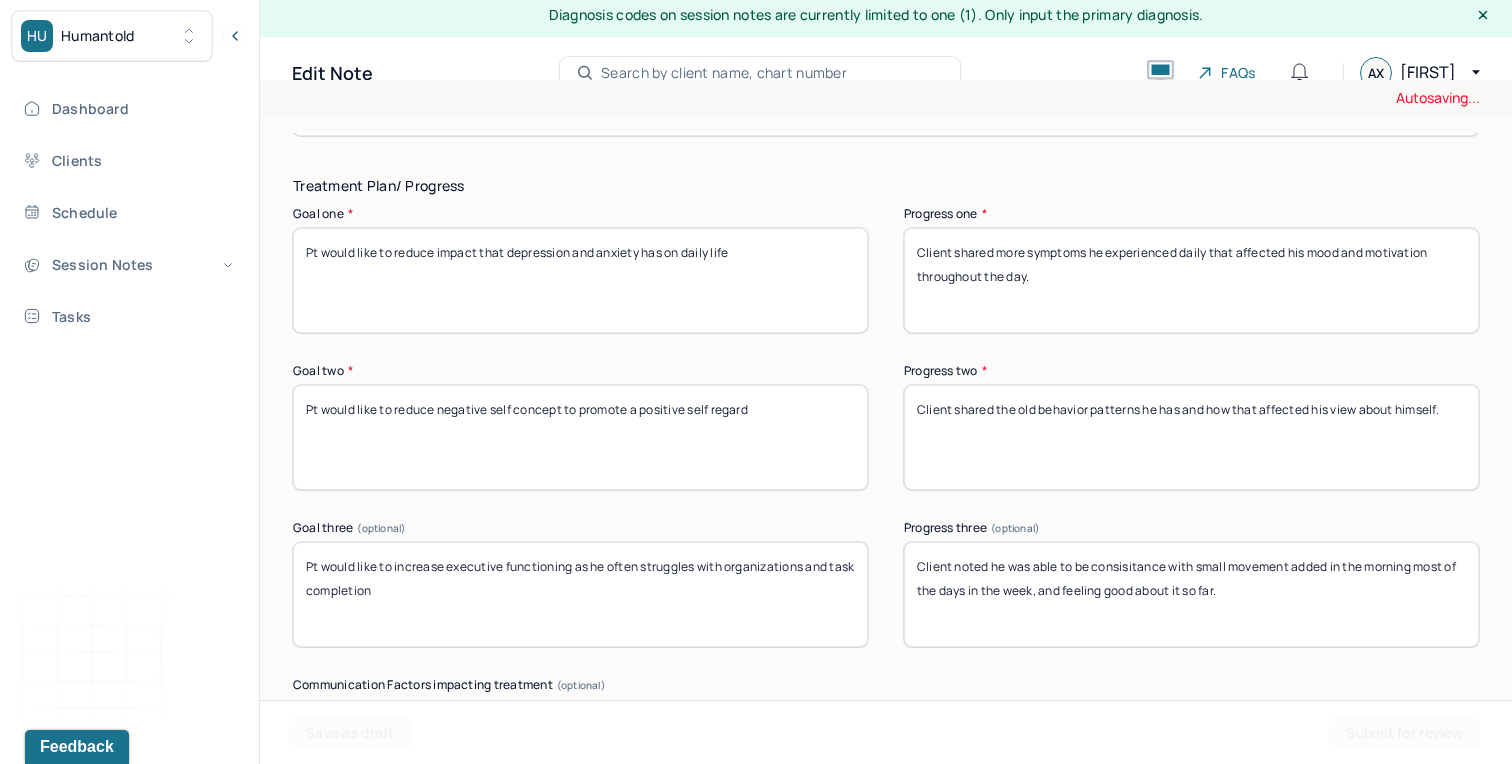 click on "Client noted he was able to be consisitance with small" at bounding box center [1191, 594] 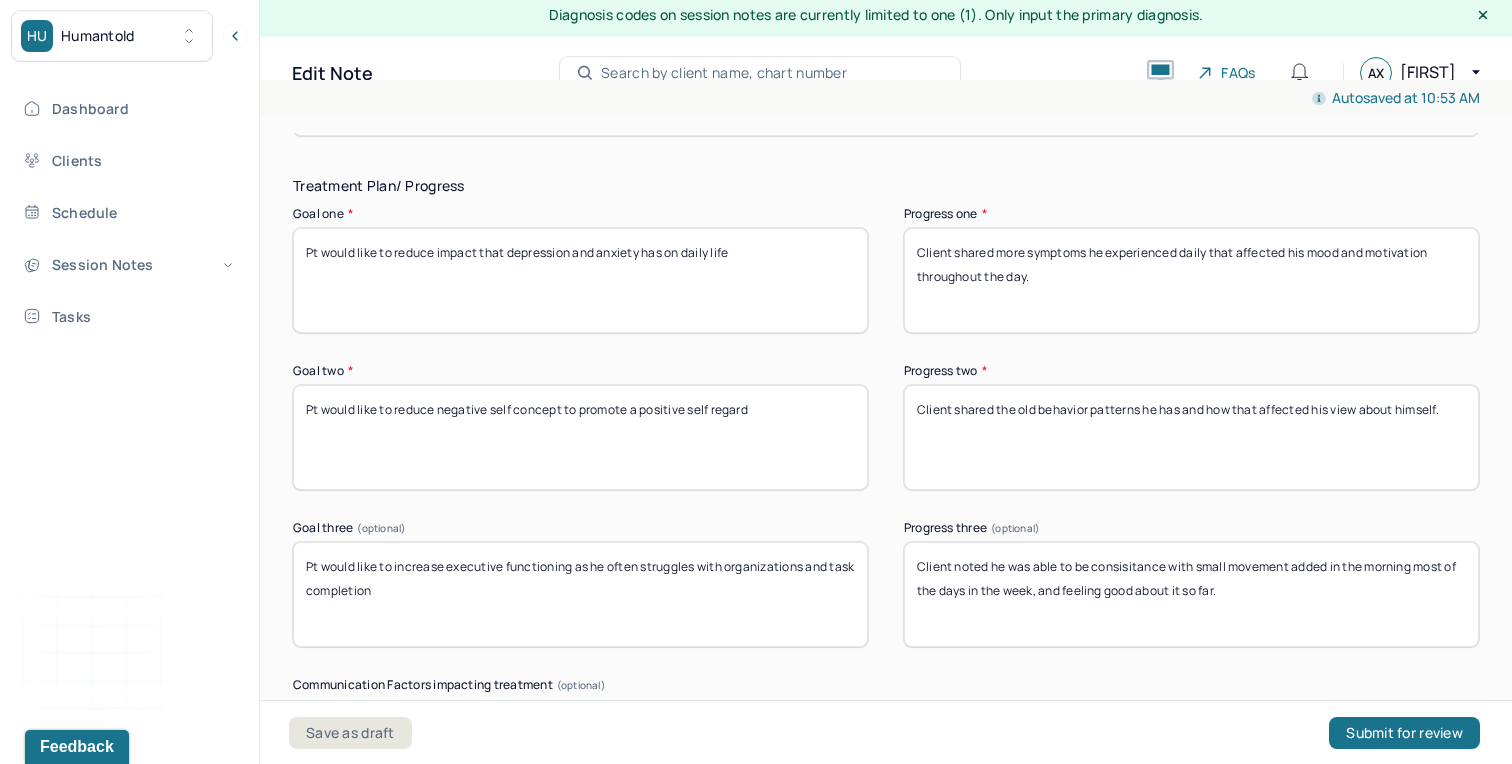 paste 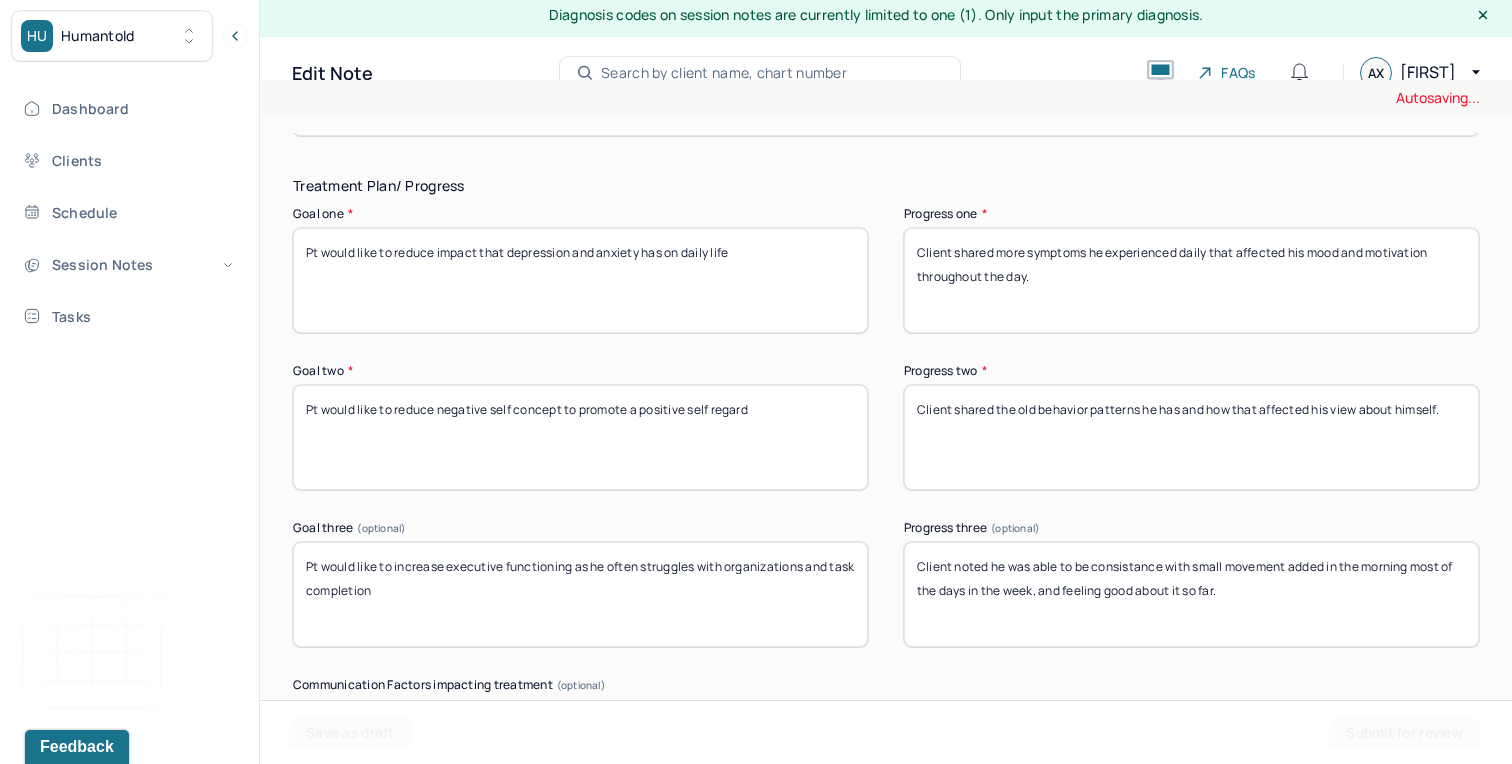 type on "Client noted he was able to be consistance with small movement added in the morning most of the days in the week, and feeling good about it so far." 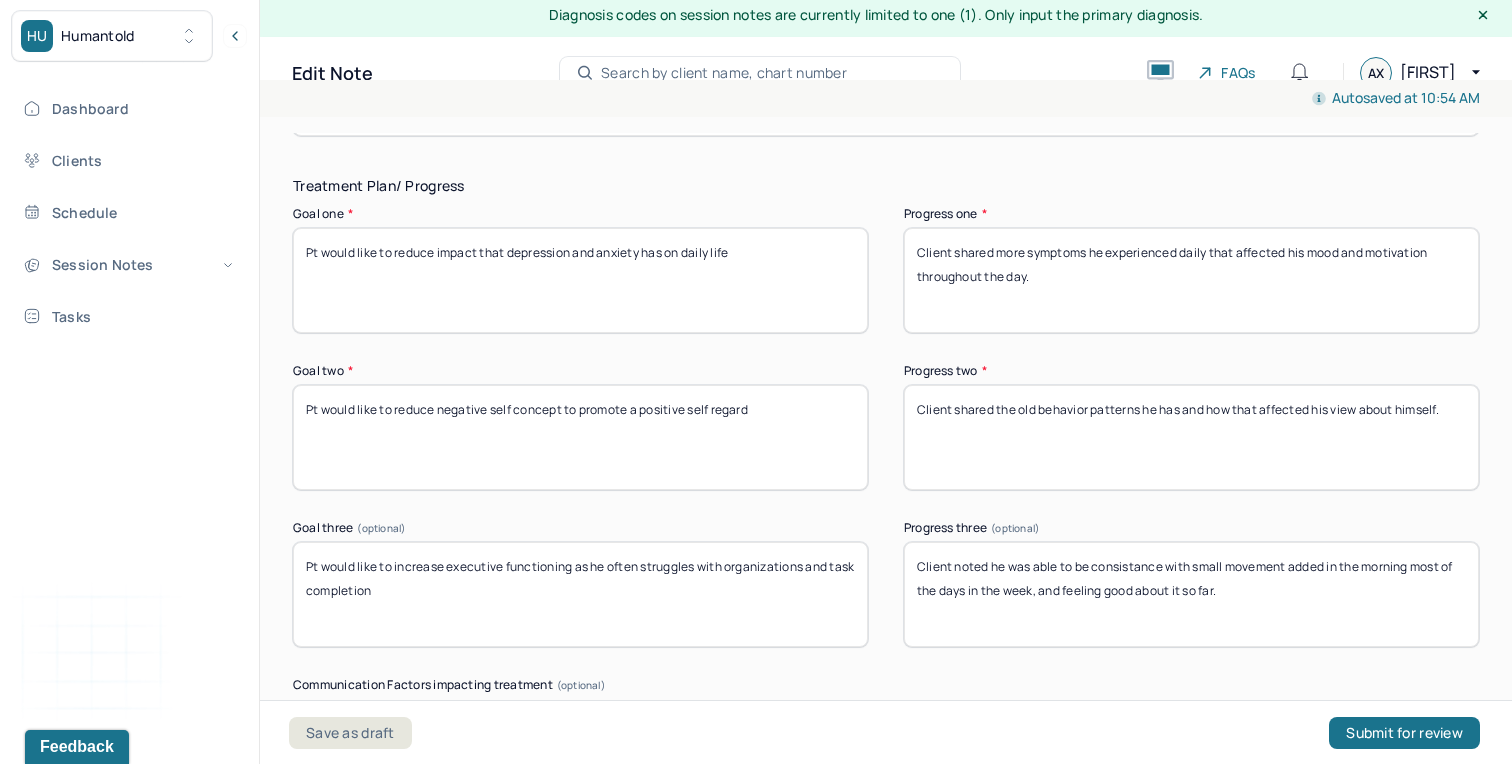 drag, startPoint x: 1458, startPoint y: 405, endPoint x: 961, endPoint y: 408, distance: 497.00906 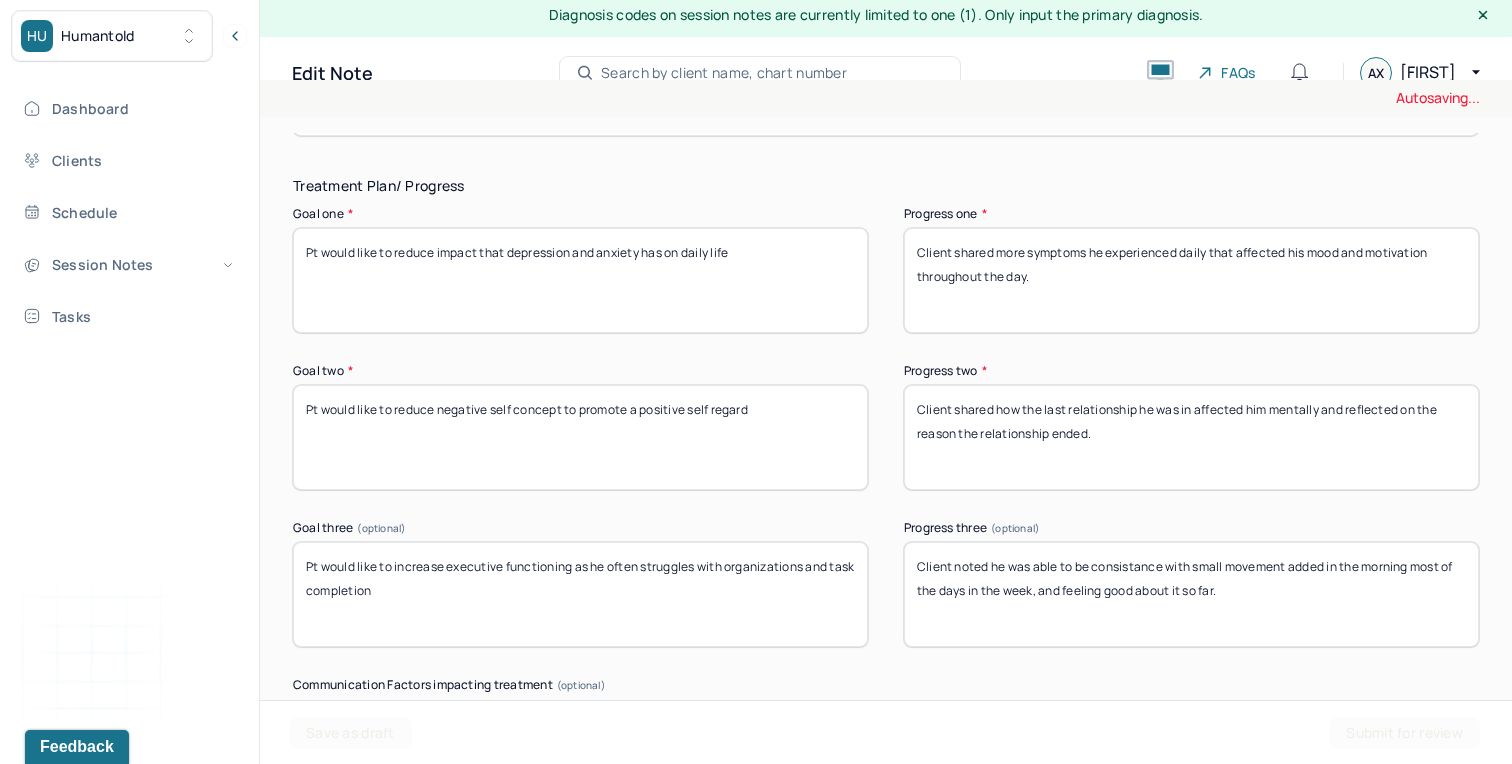 type on "Client shared how the last relationship he was in affected him mentally and reflected on the reason the relationship ended." 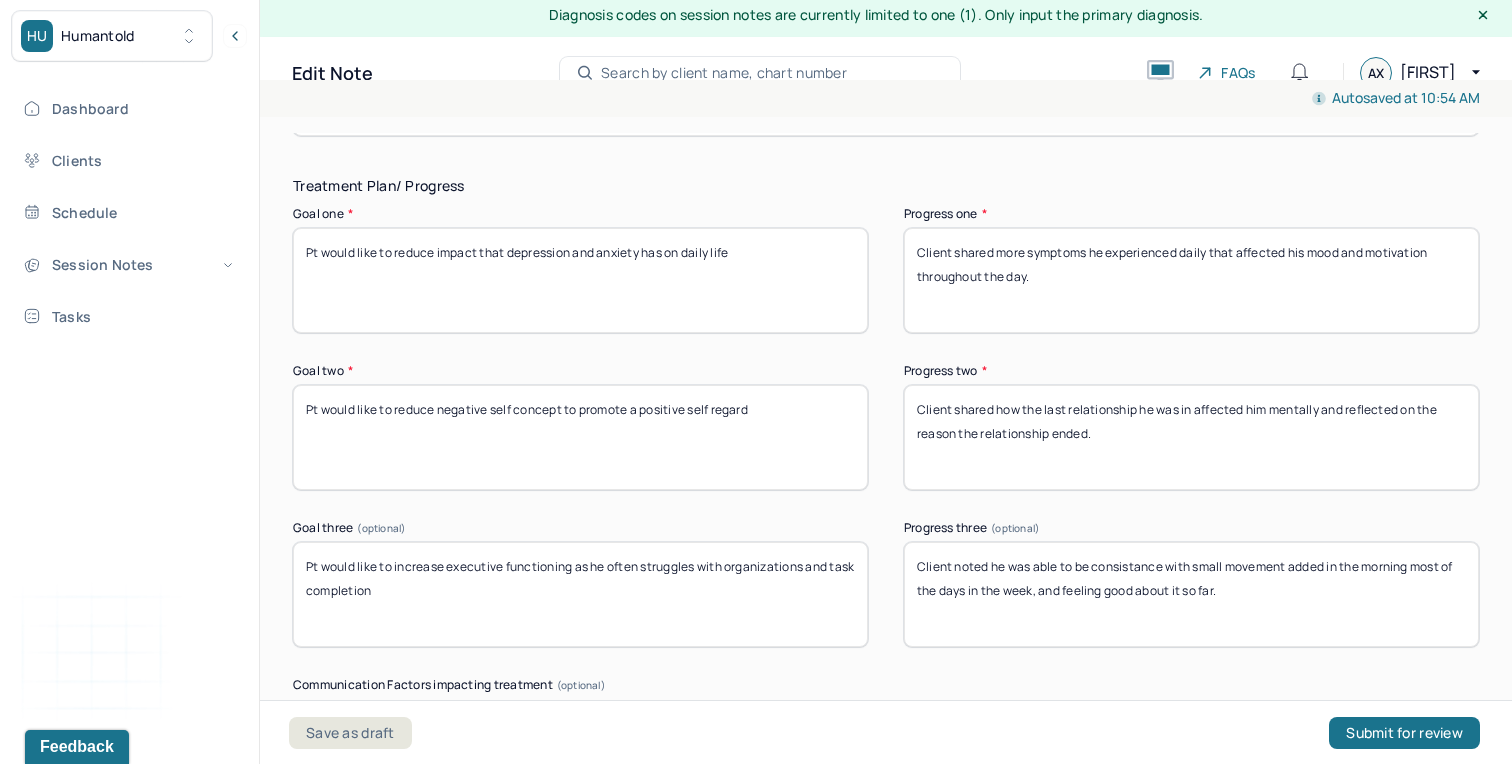 drag, startPoint x: 1053, startPoint y: 266, endPoint x: 956, endPoint y: 241, distance: 100.16985 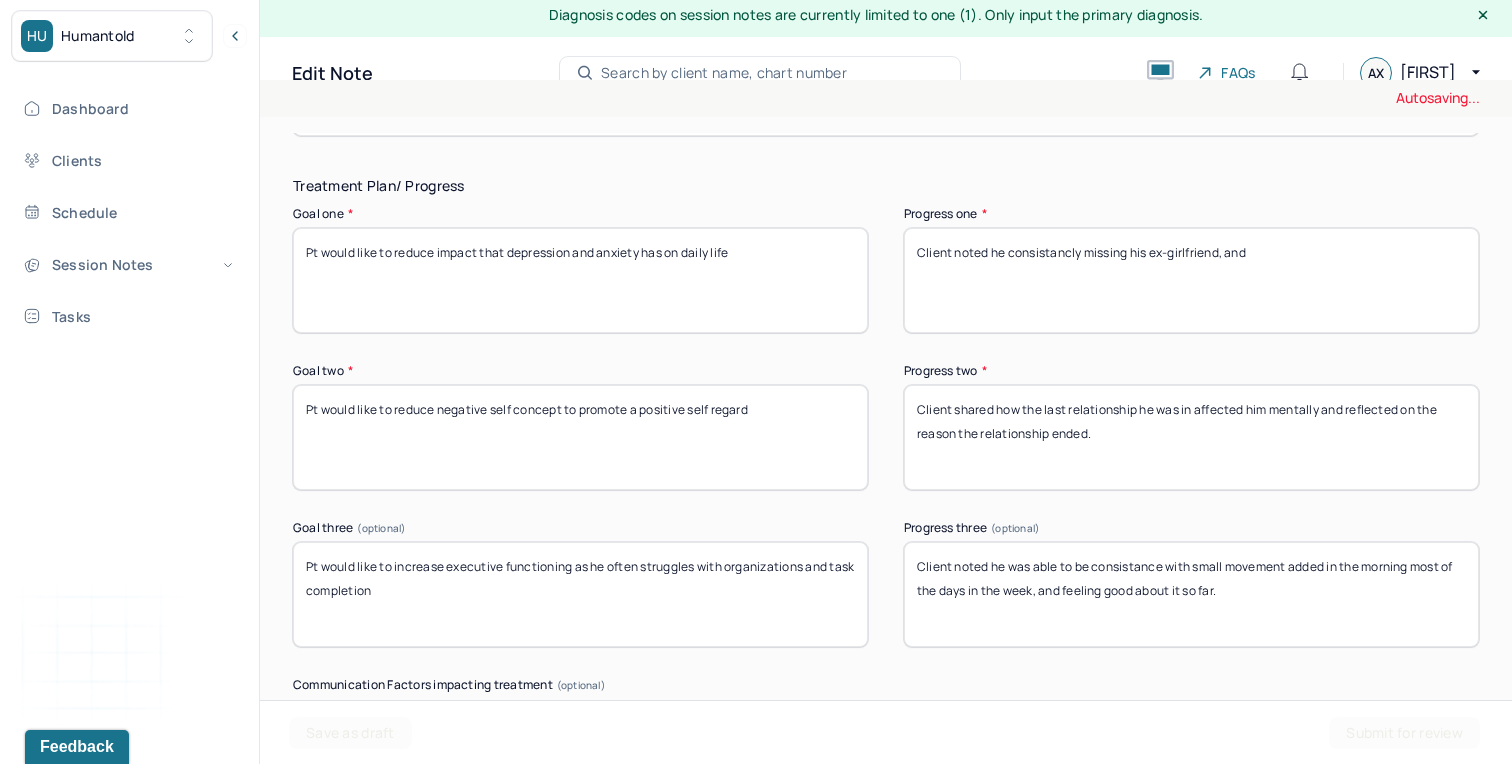 click on "Client noted he was able to be consistance with small movement added in the morning most of the days in the week, and feeling good about it so far." at bounding box center [1191, 594] 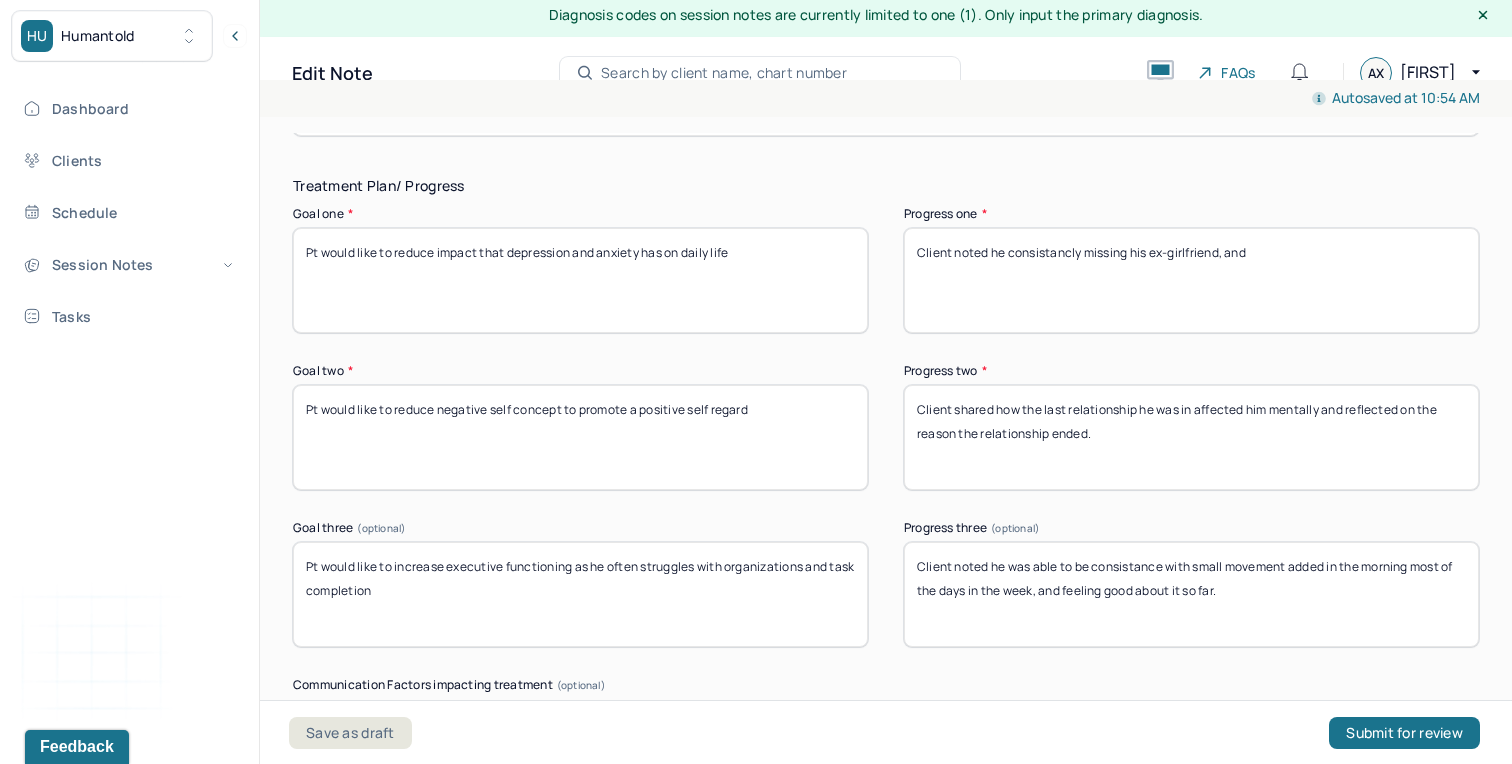 click on "Client noted he was able to be consistance with small movement added in the morning most of the days in the week, and feeling good about it so far." at bounding box center (1191, 594) 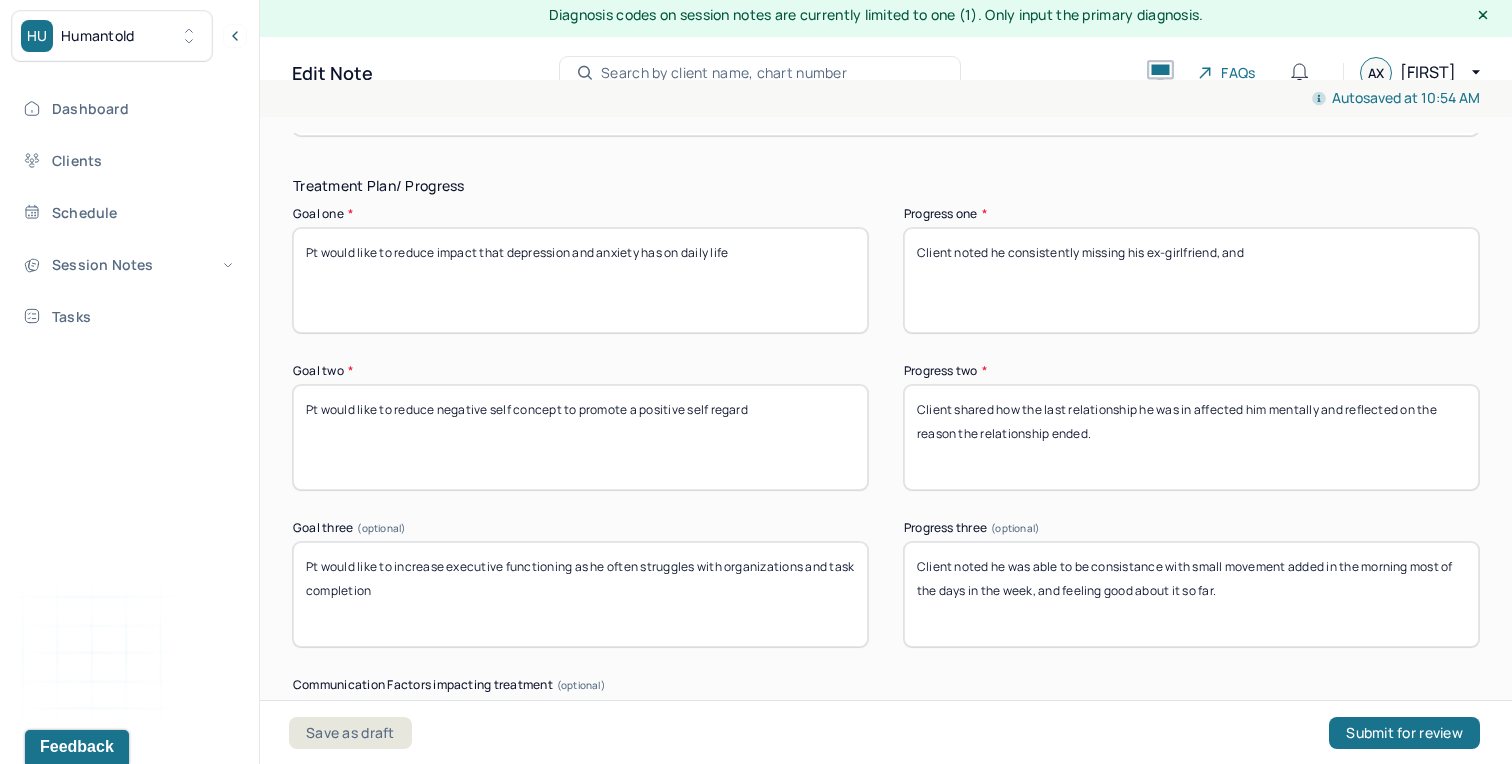 click on "Client noted he consistancly missing his ex-girlfriend, and" at bounding box center [1191, 280] 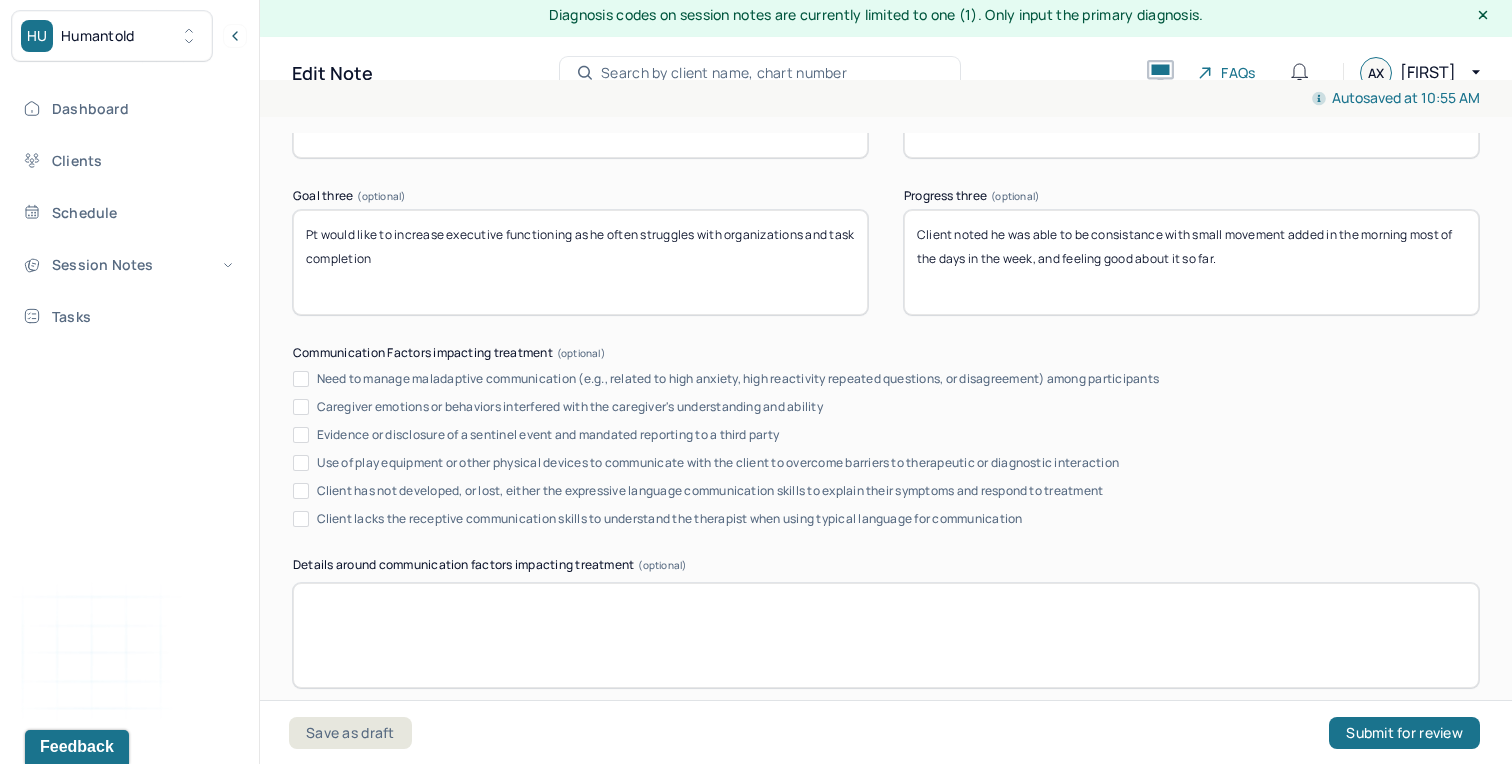 scroll, scrollTop: 3630, scrollLeft: 0, axis: vertical 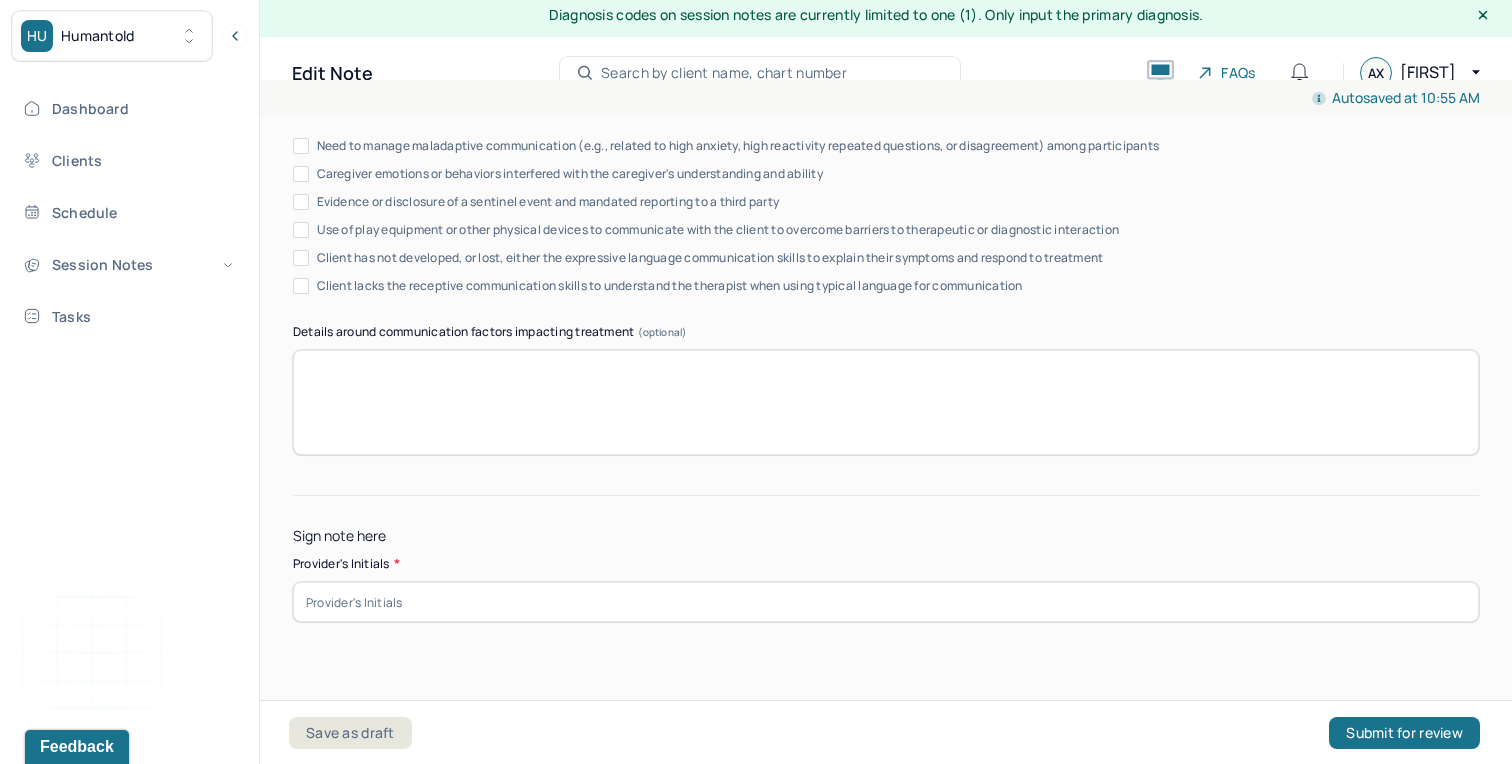 type on "Client noted he consistently missing his ex-girlfriend, and got reminded of her most of the time where he will feel sad for the day." 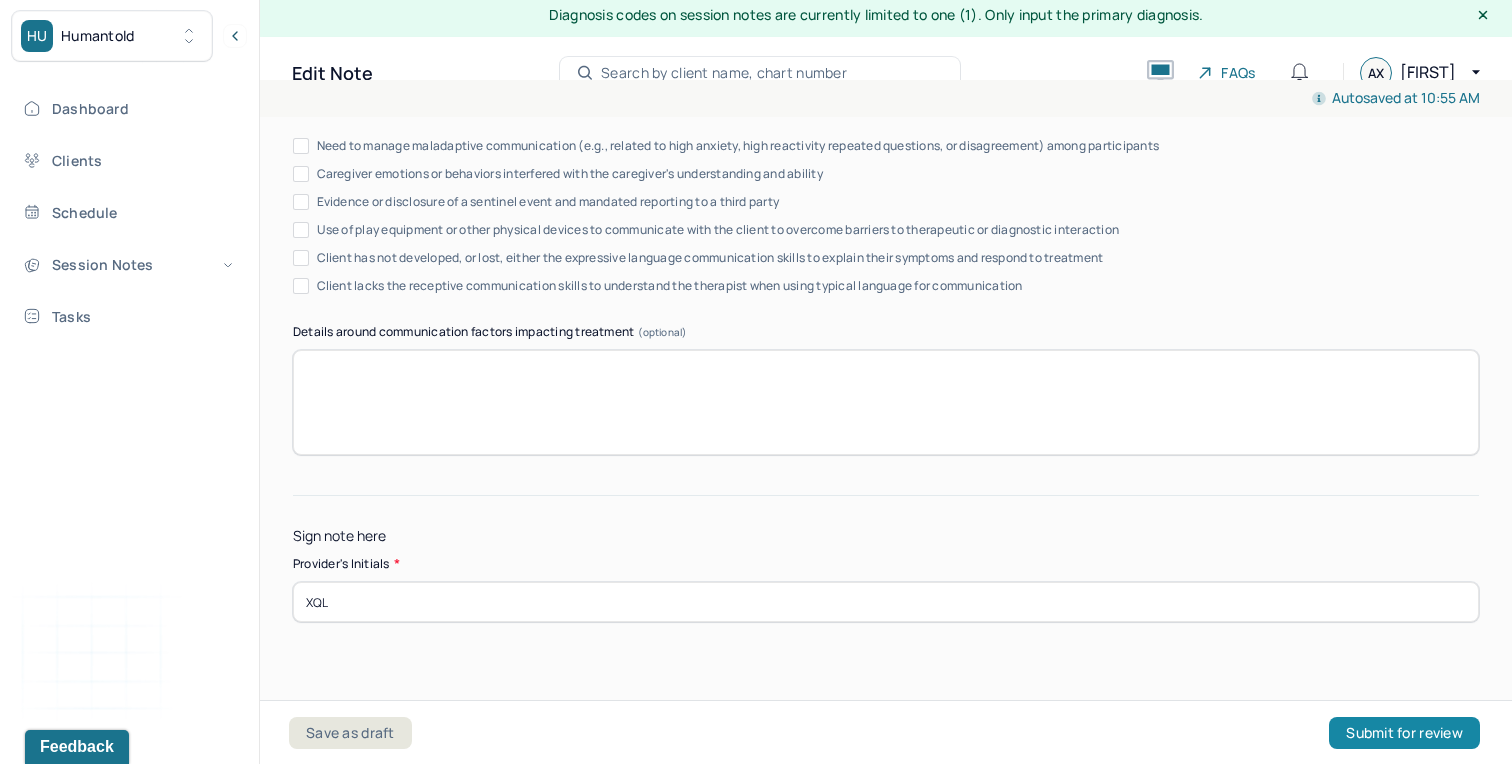type on "XQL" 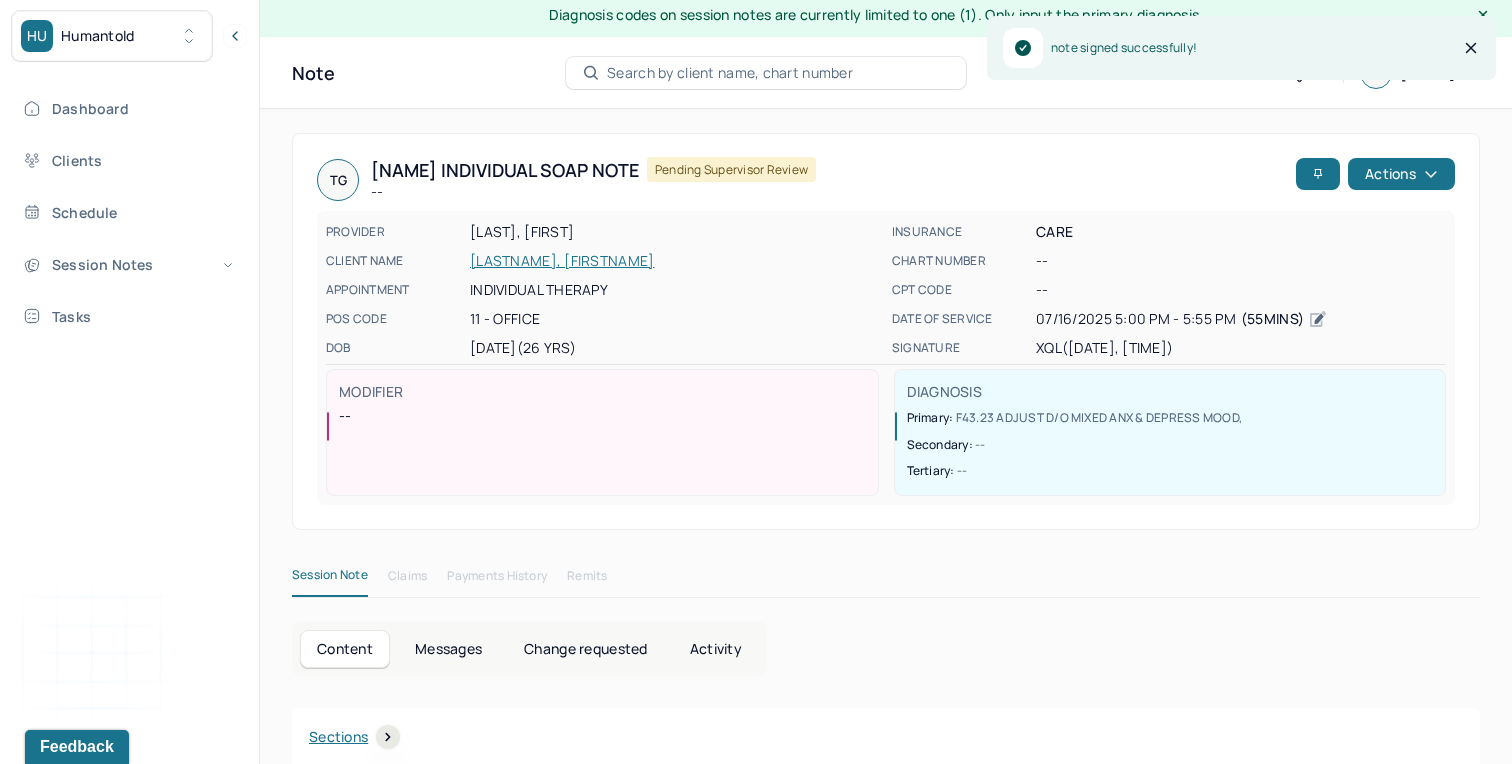 scroll, scrollTop: 0, scrollLeft: 0, axis: both 